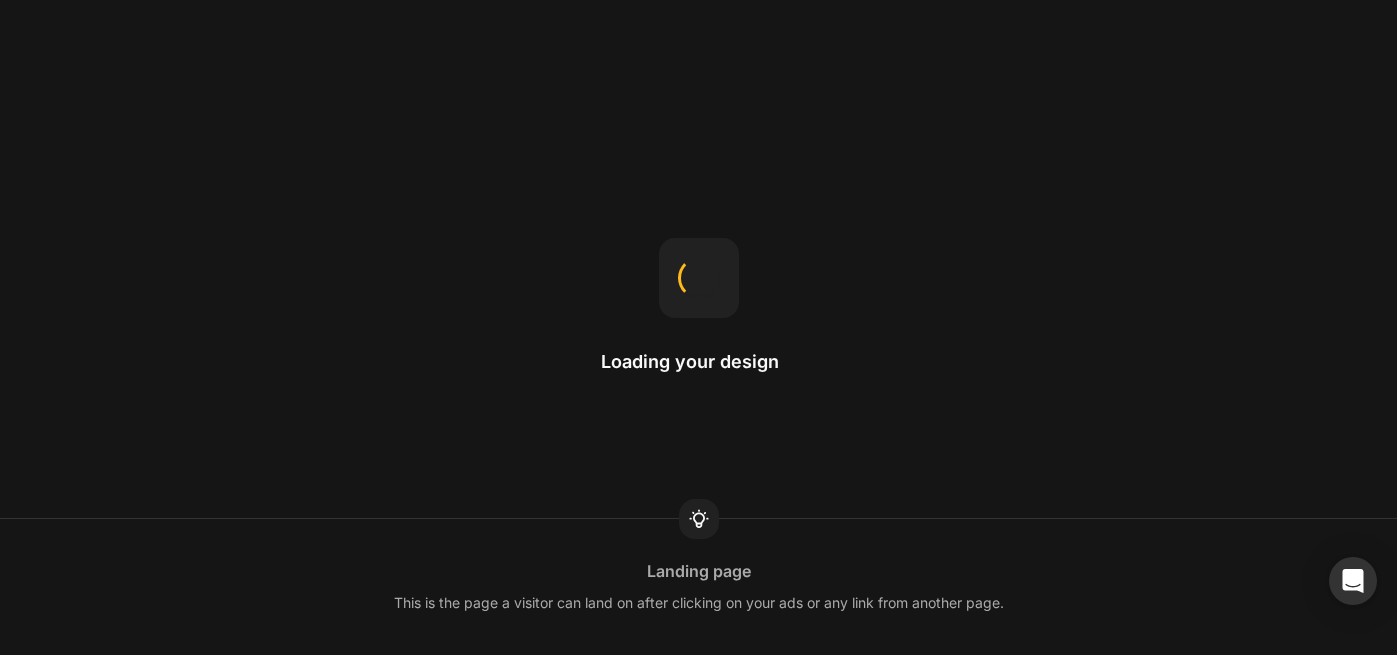 scroll, scrollTop: 0, scrollLeft: 0, axis: both 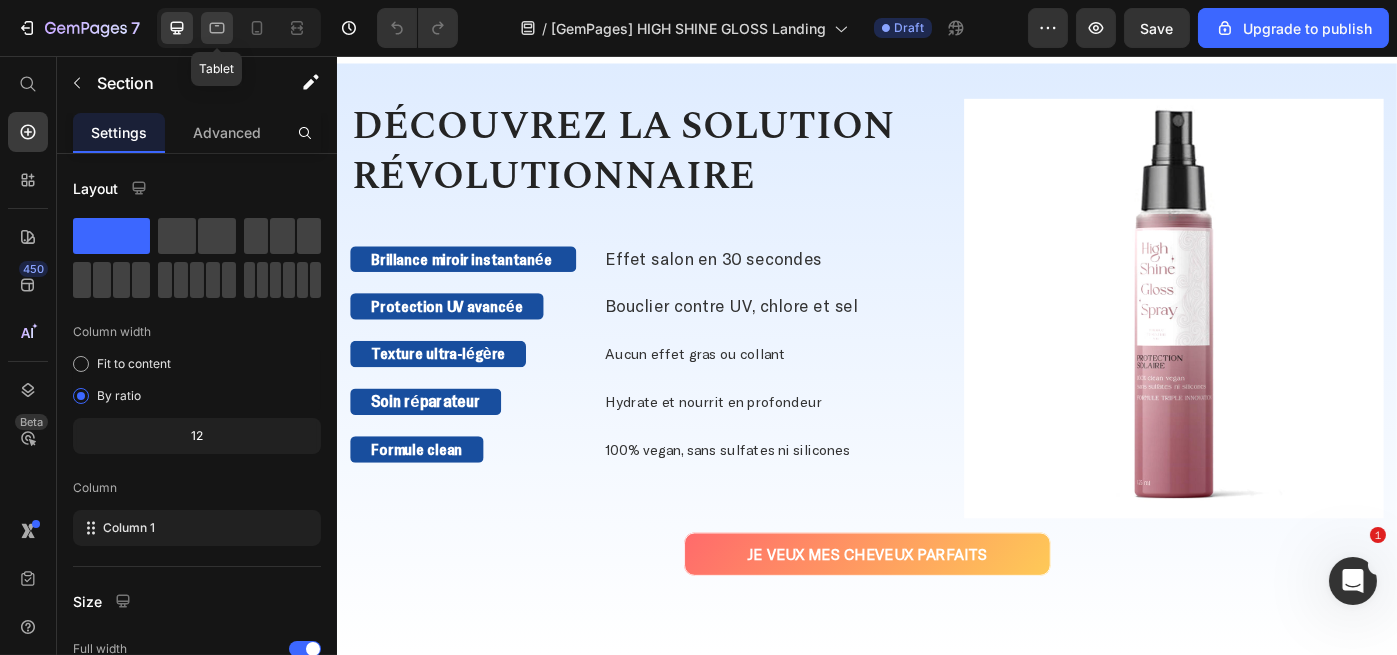 click 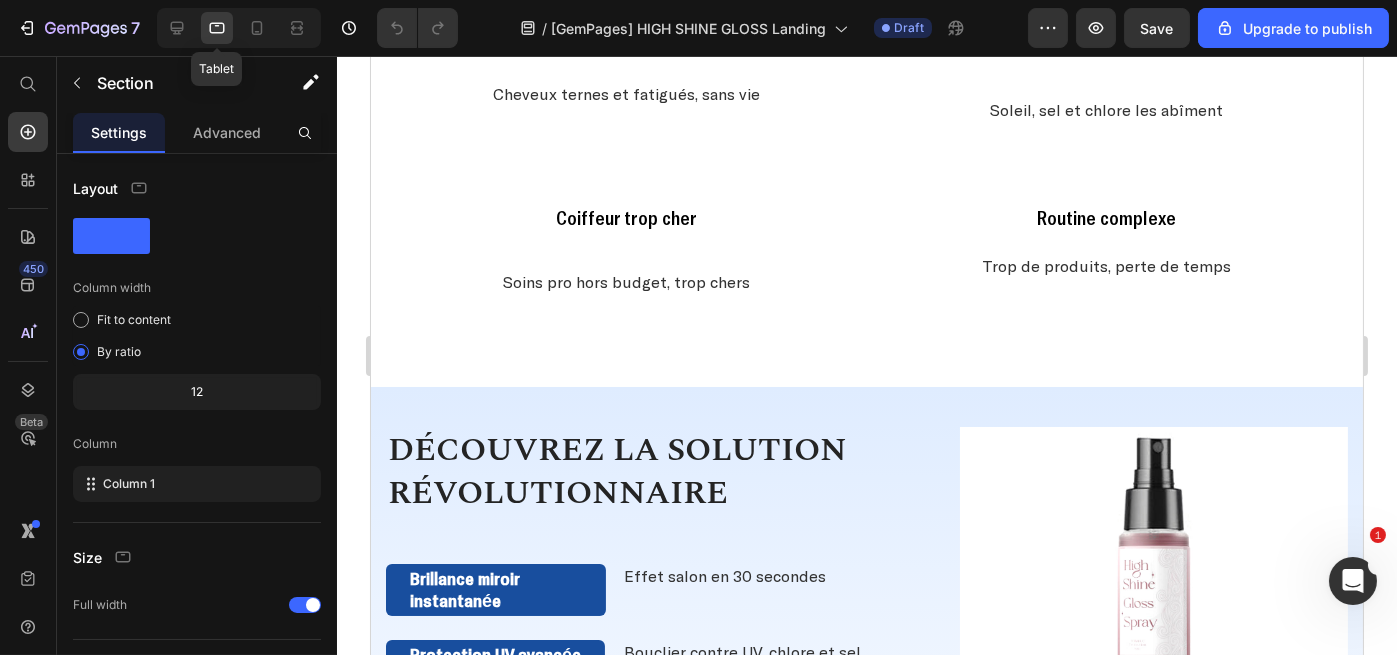 scroll, scrollTop: 708, scrollLeft: 0, axis: vertical 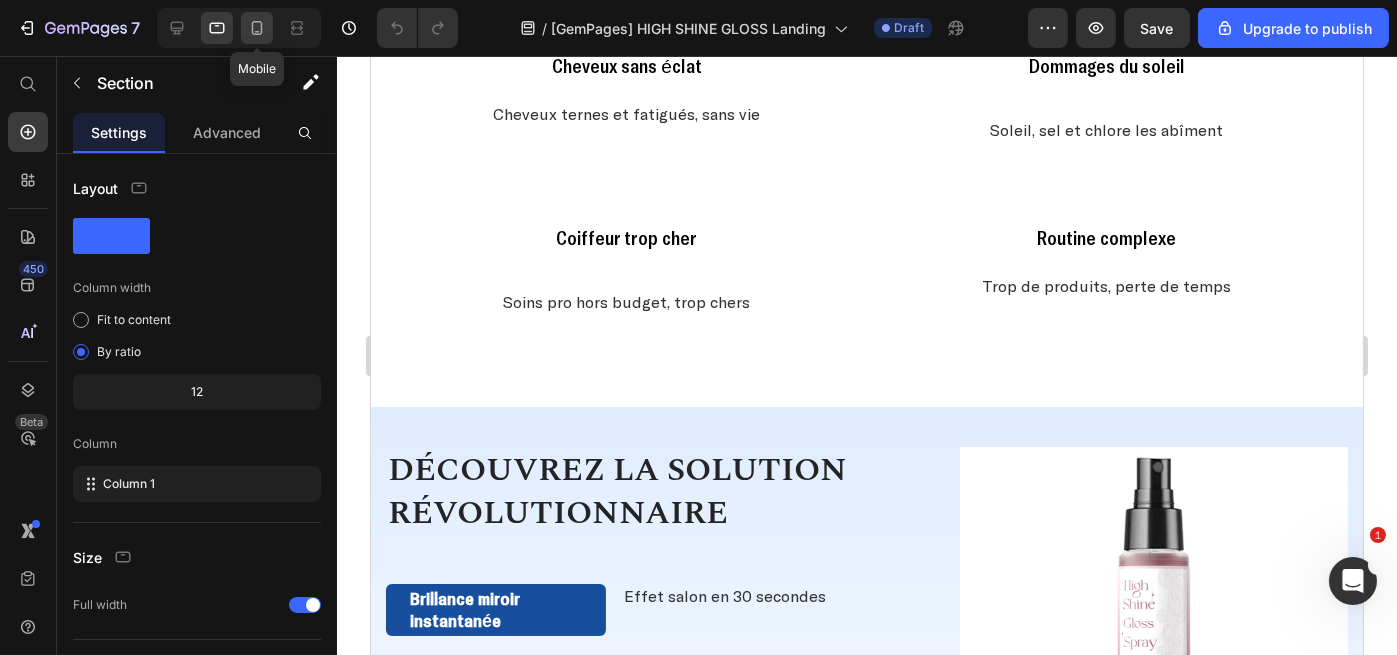 click 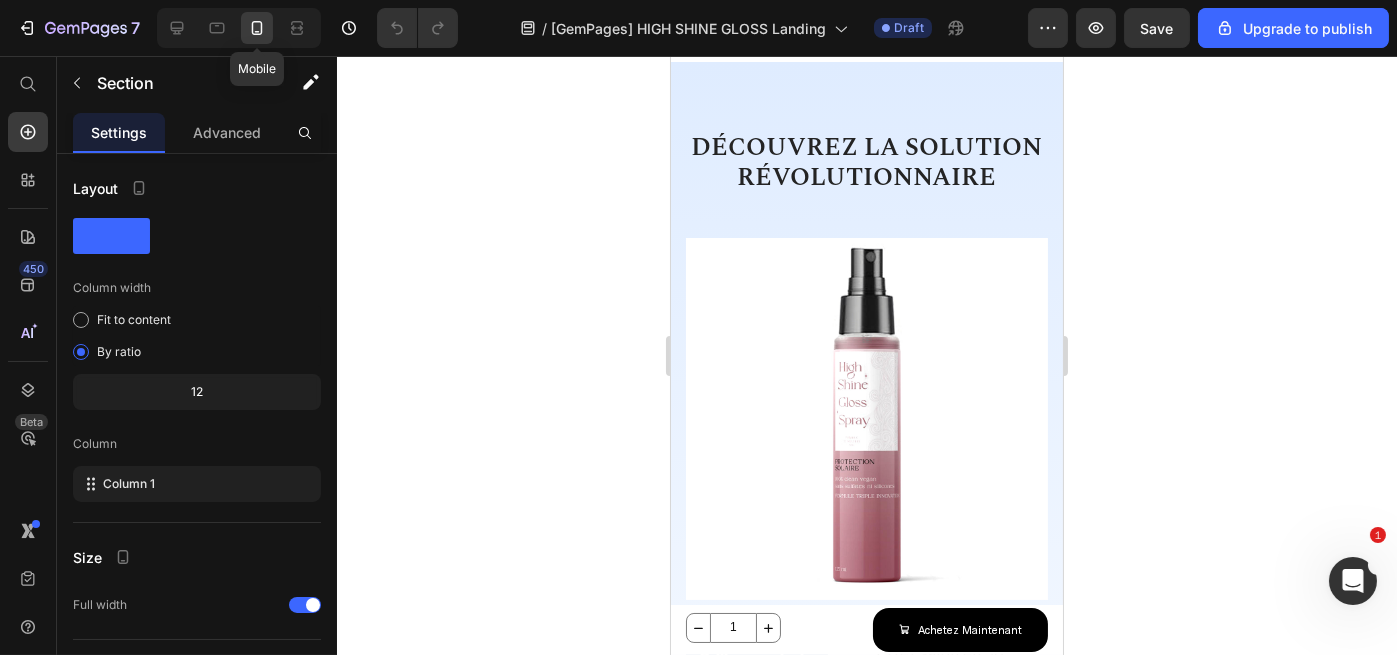 scroll, scrollTop: 920, scrollLeft: 0, axis: vertical 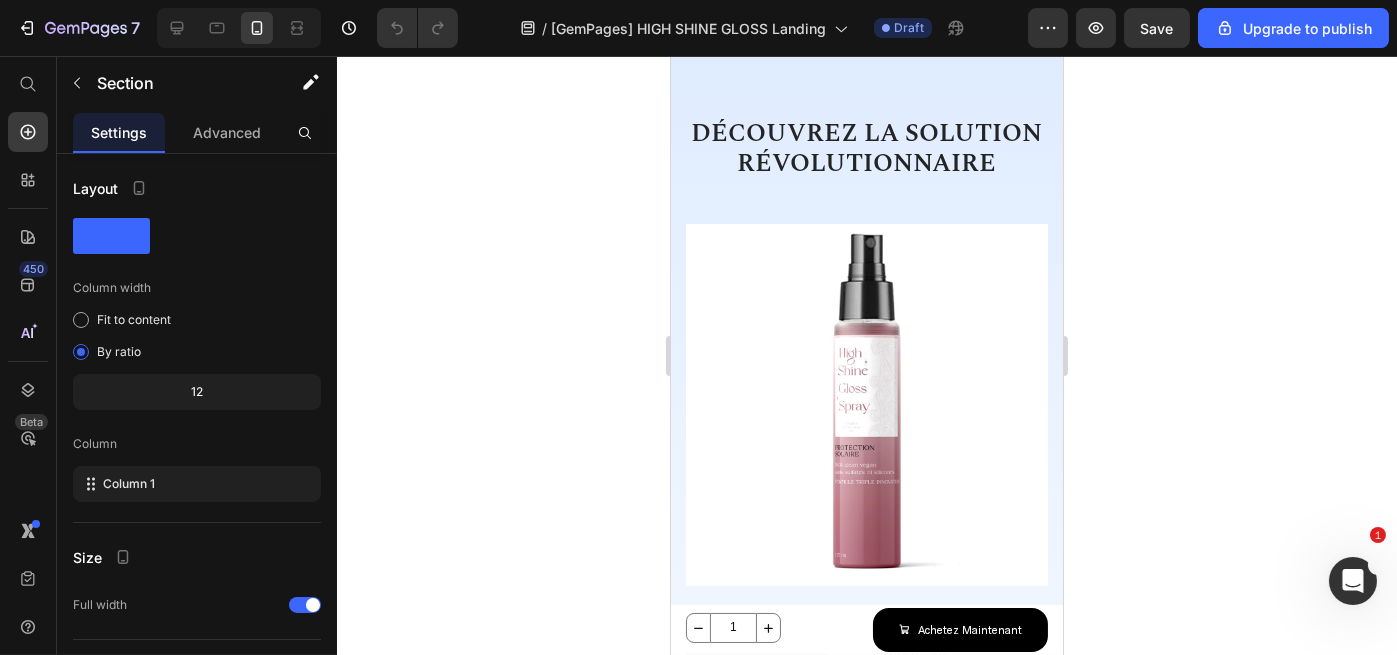 click on "JE VEUX MES CHEVEUX PARFAITS" at bounding box center [866, -370] 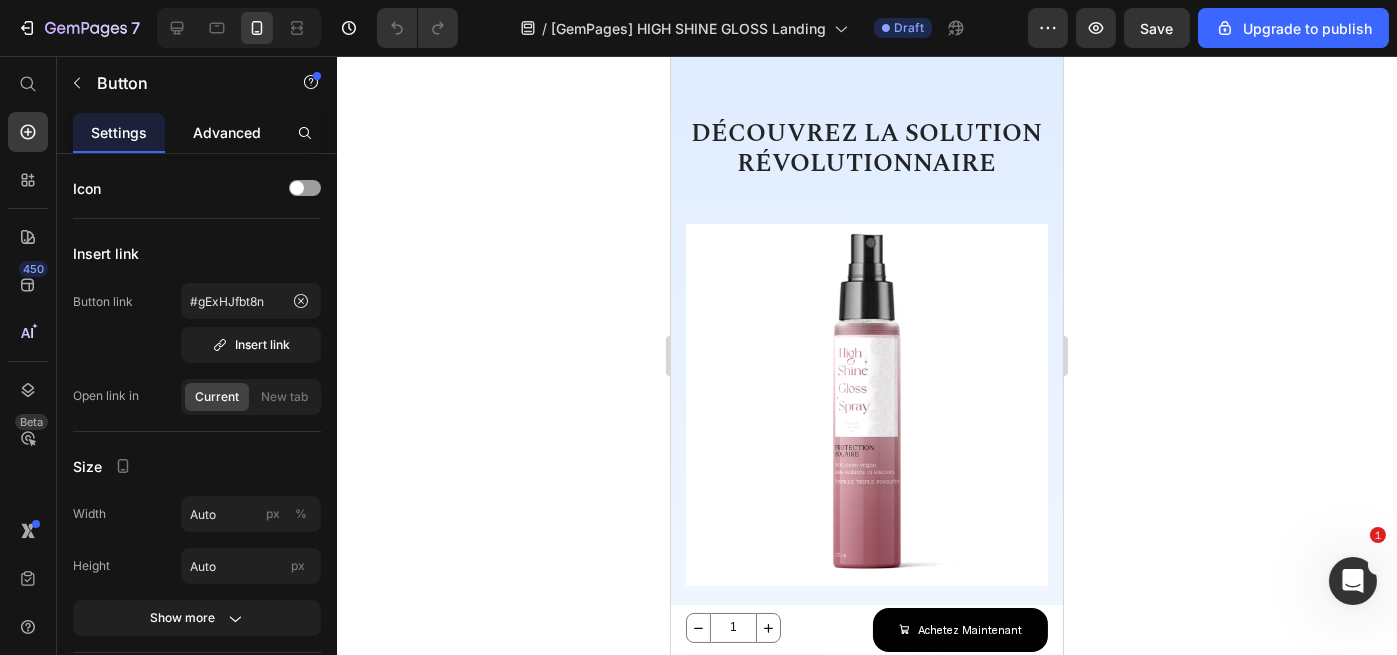 click on "Advanced" 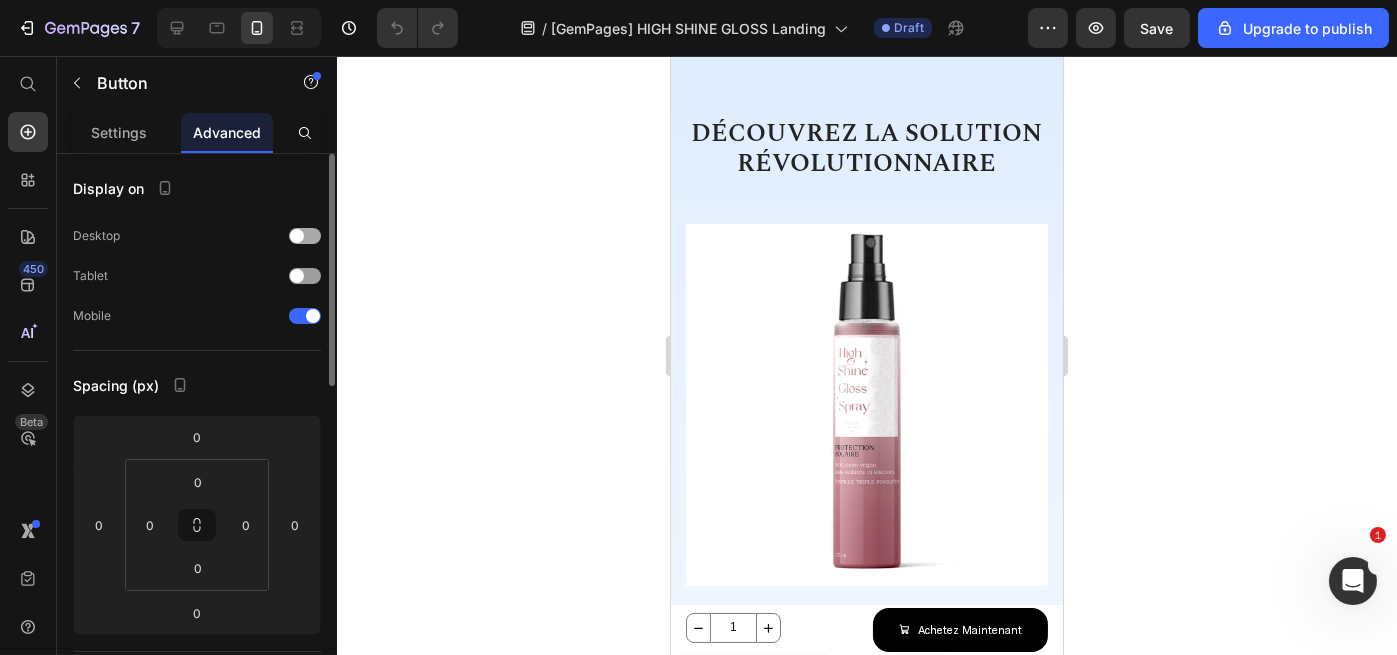 click at bounding box center [297, 236] 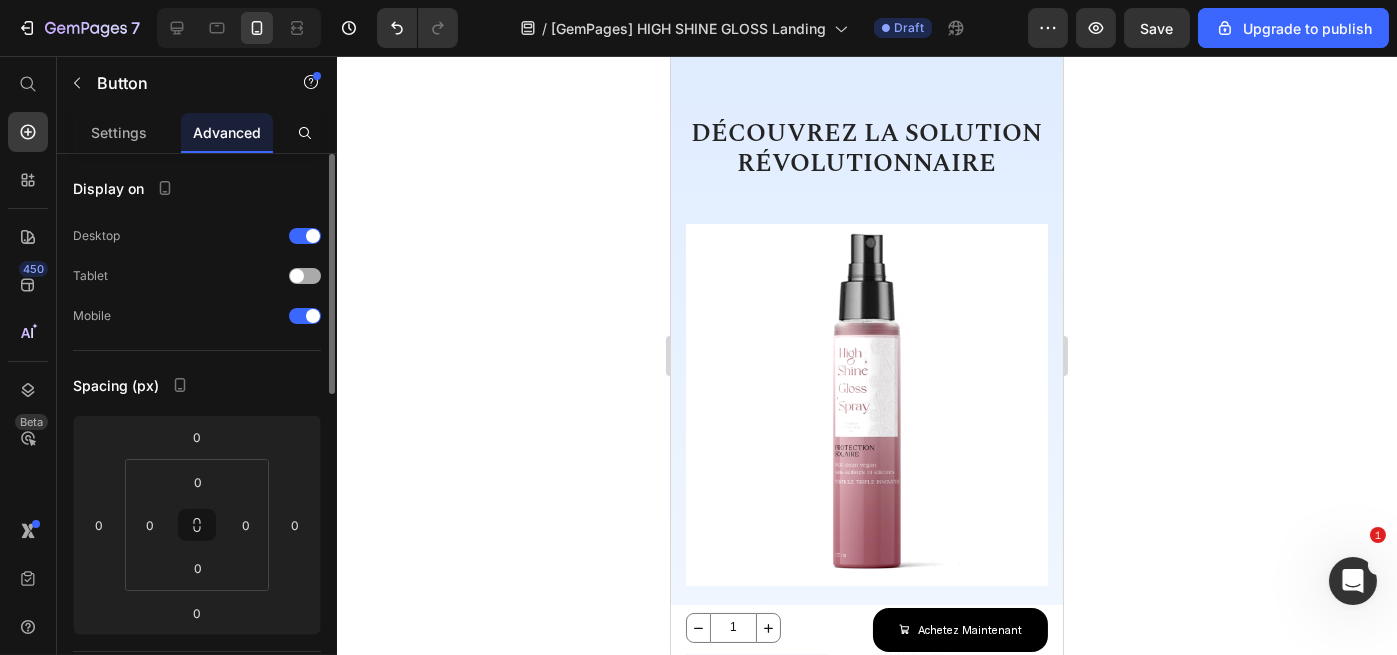 click at bounding box center [305, 276] 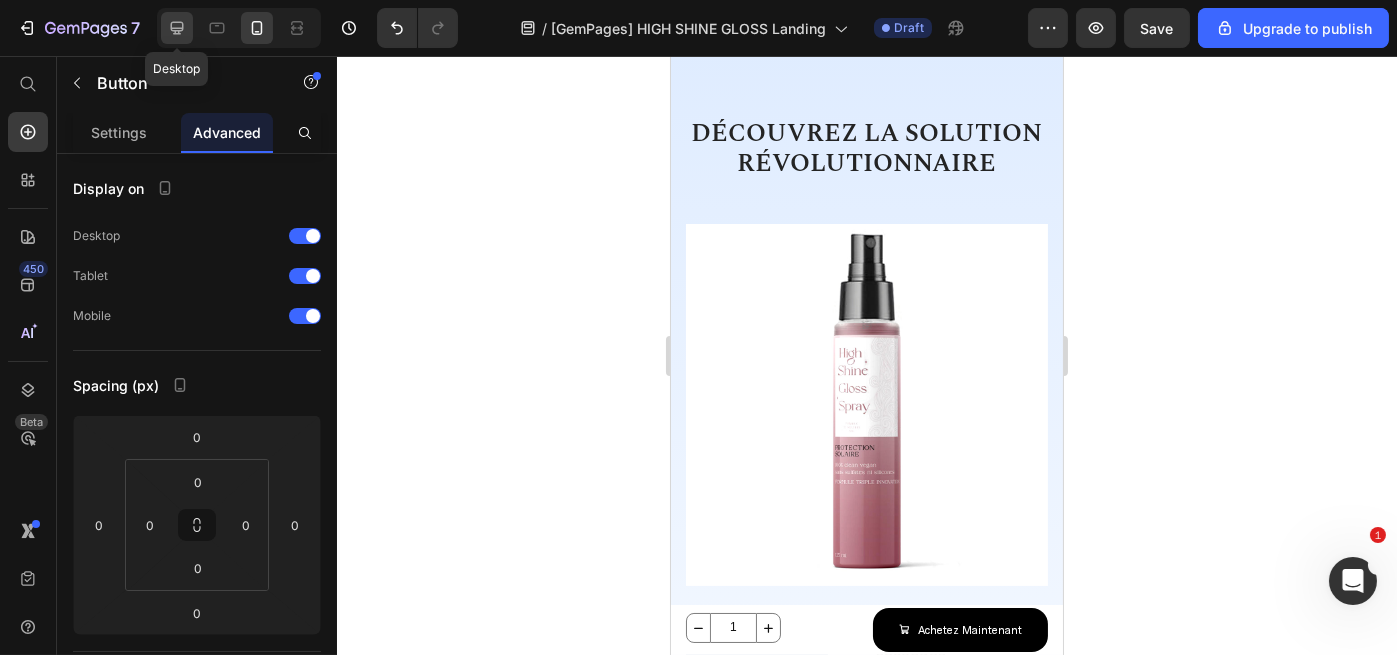 click 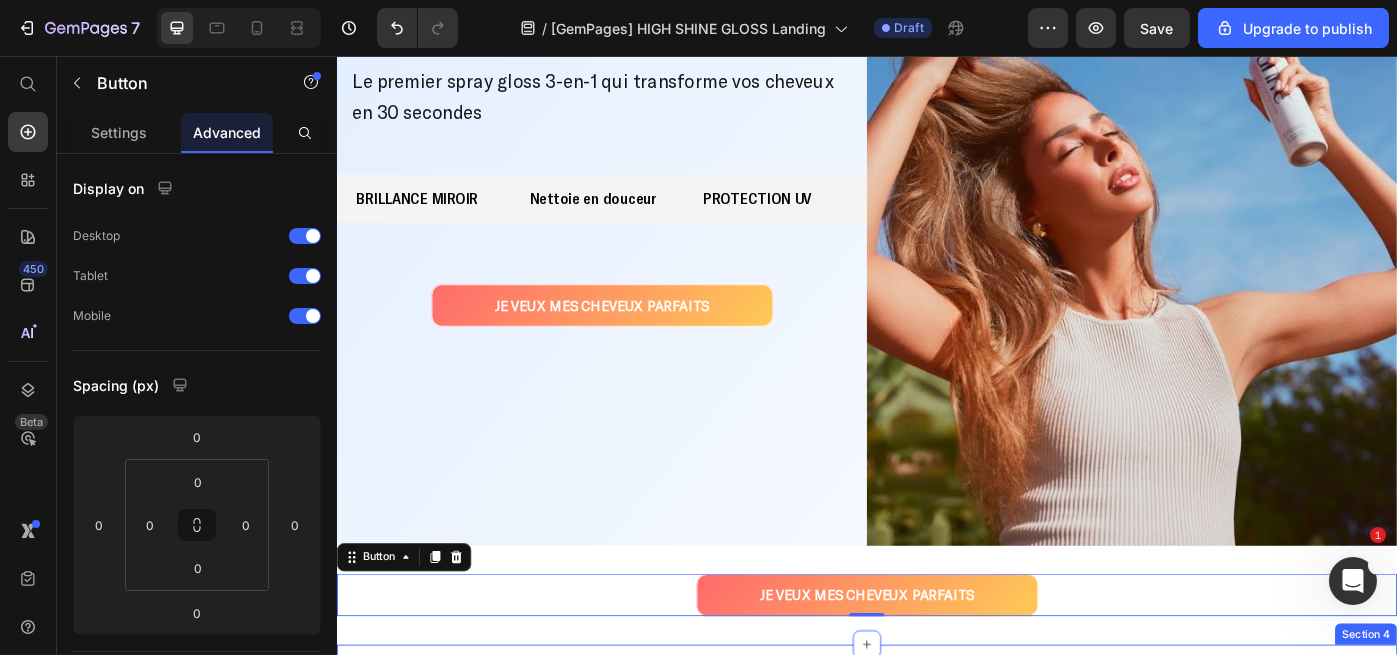scroll, scrollTop: 629, scrollLeft: 0, axis: vertical 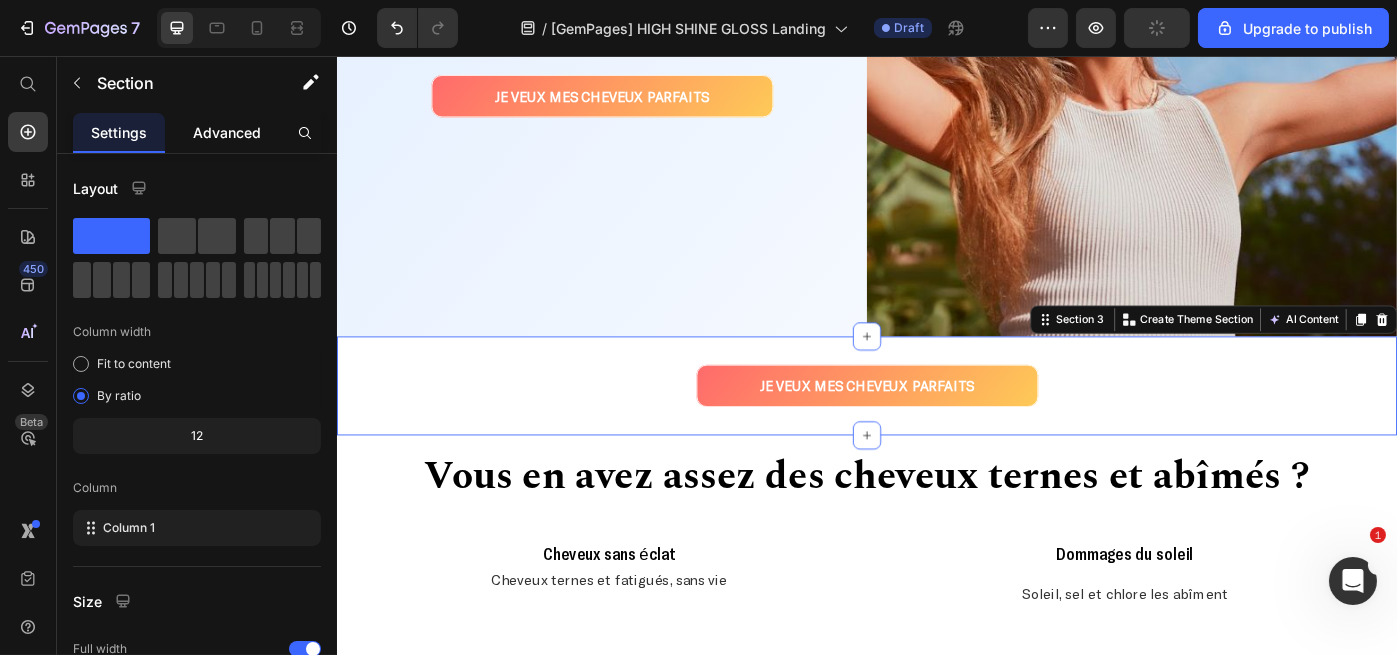 click on "Advanced" at bounding box center (227, 132) 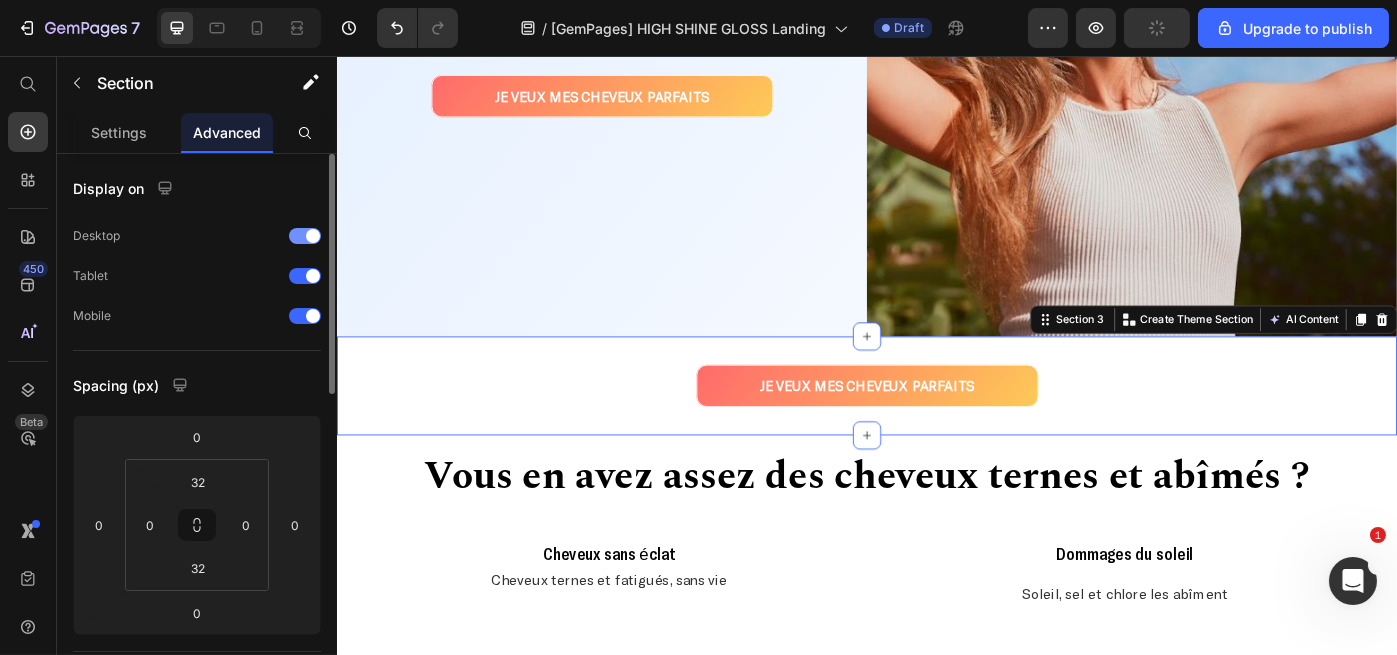 click at bounding box center (305, 236) 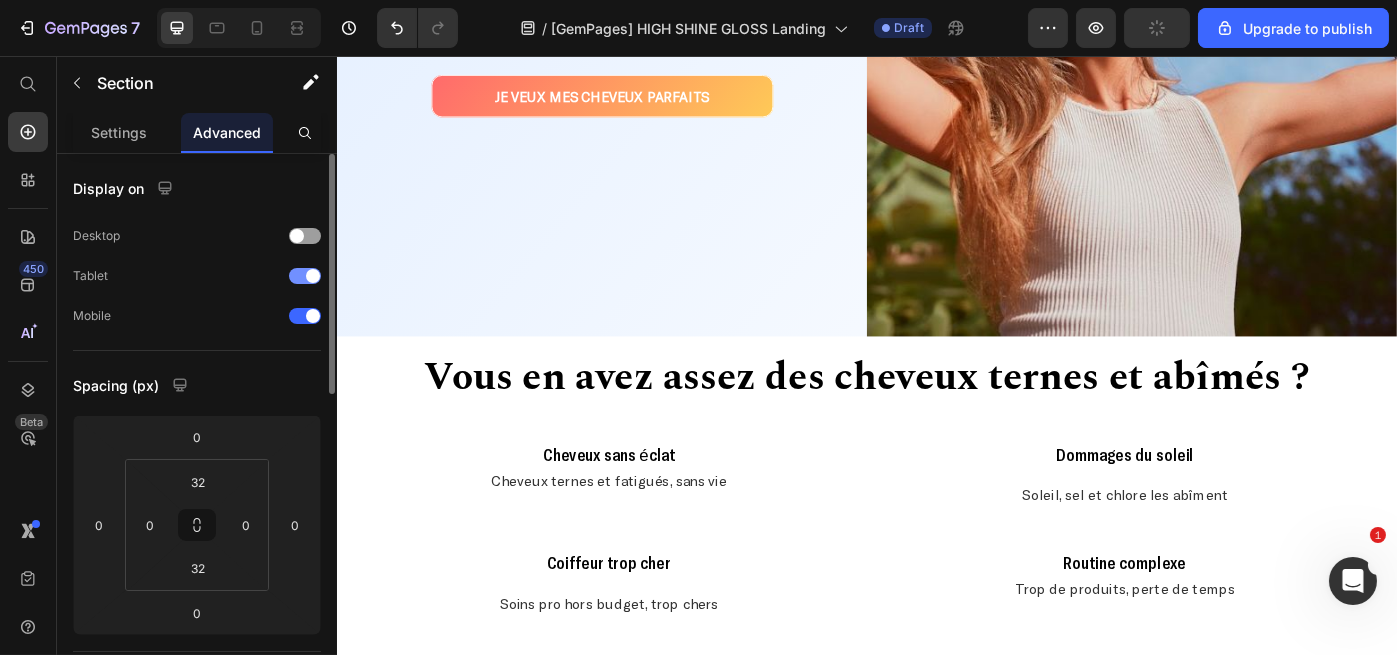 click at bounding box center [313, 276] 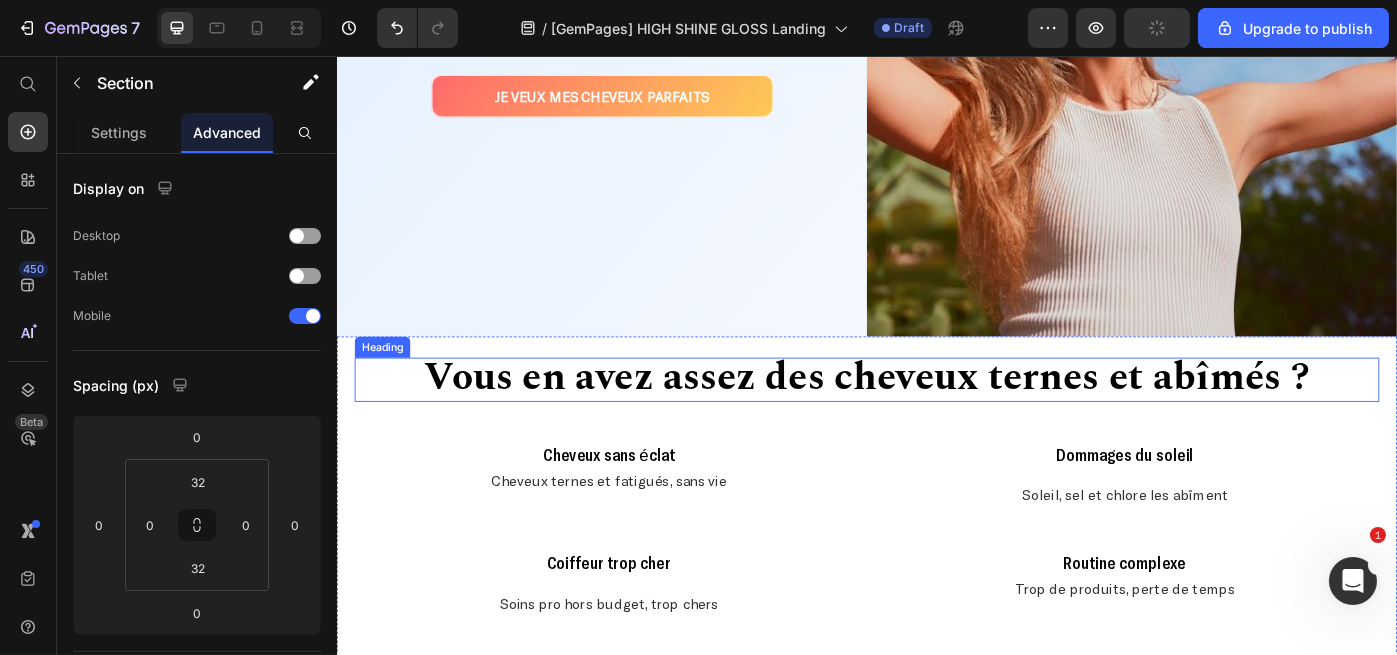 drag, startPoint x: 641, startPoint y: 332, endPoint x: 604, endPoint y: 460, distance: 133.24039 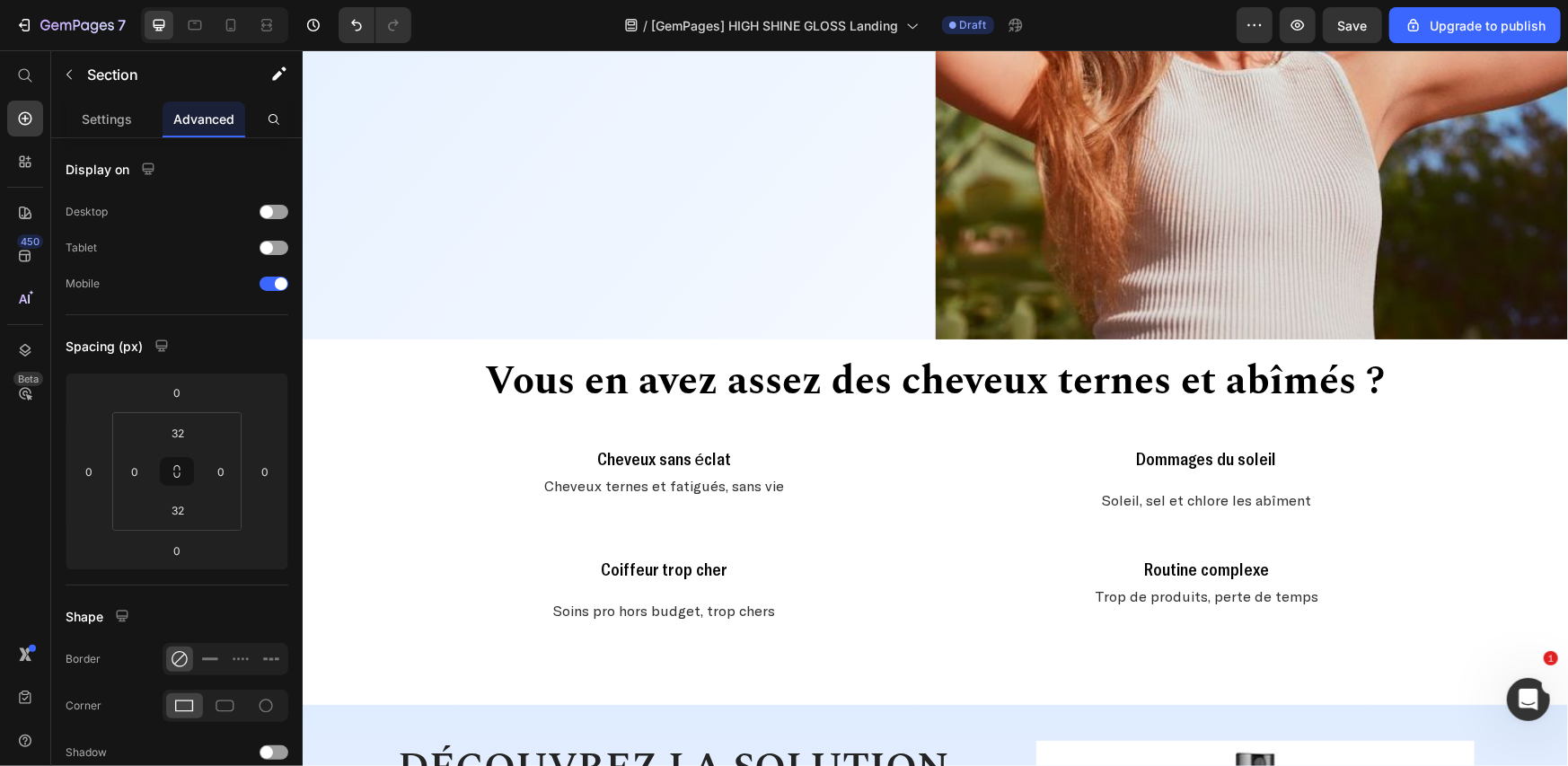 scroll, scrollTop: 703, scrollLeft: 0, axis: vertical 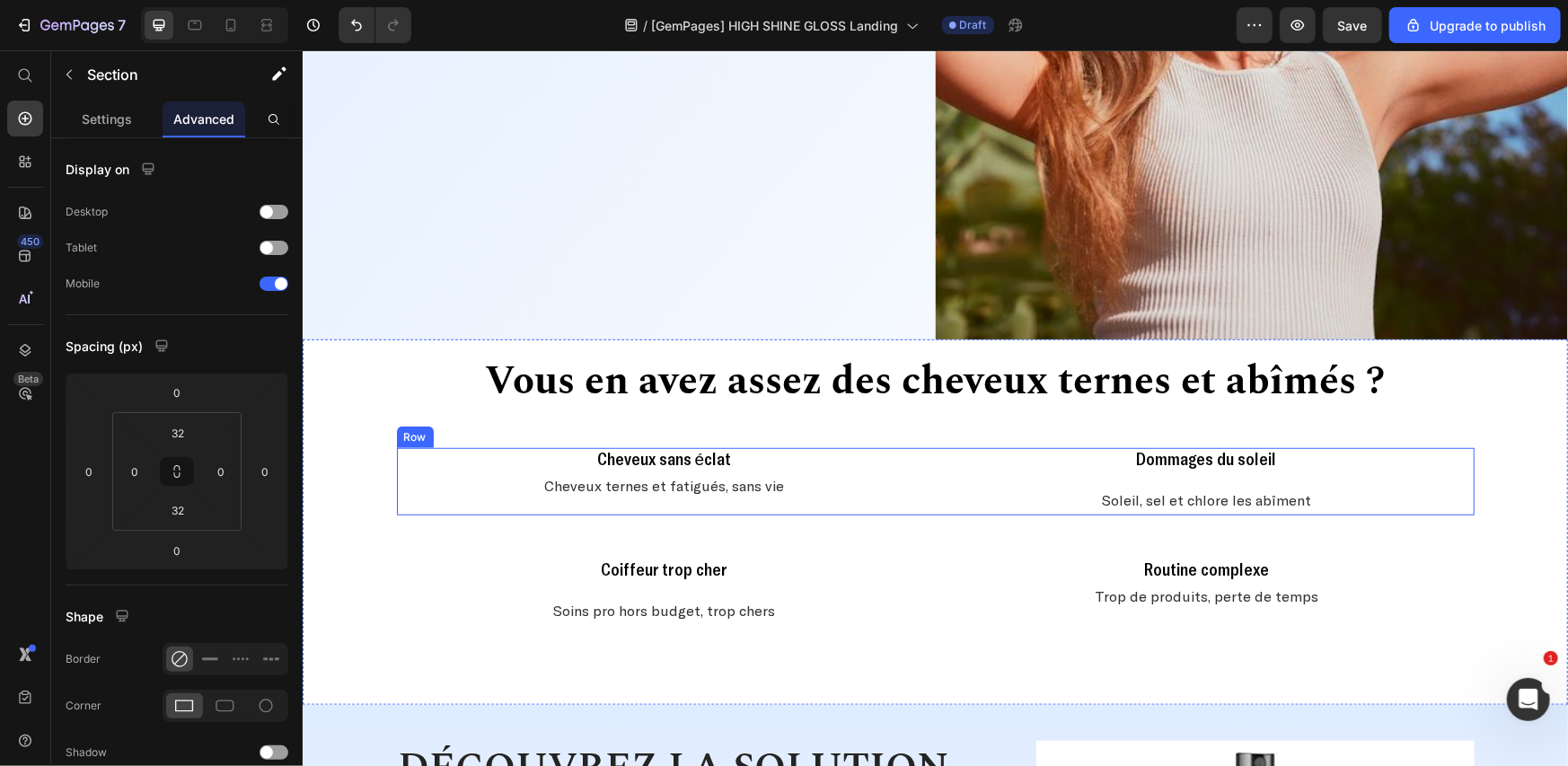 click on "Cheveux sans éclat Heading Cheveux ternes et fatigués, sans vie Text Block" at bounding box center [664, 480] 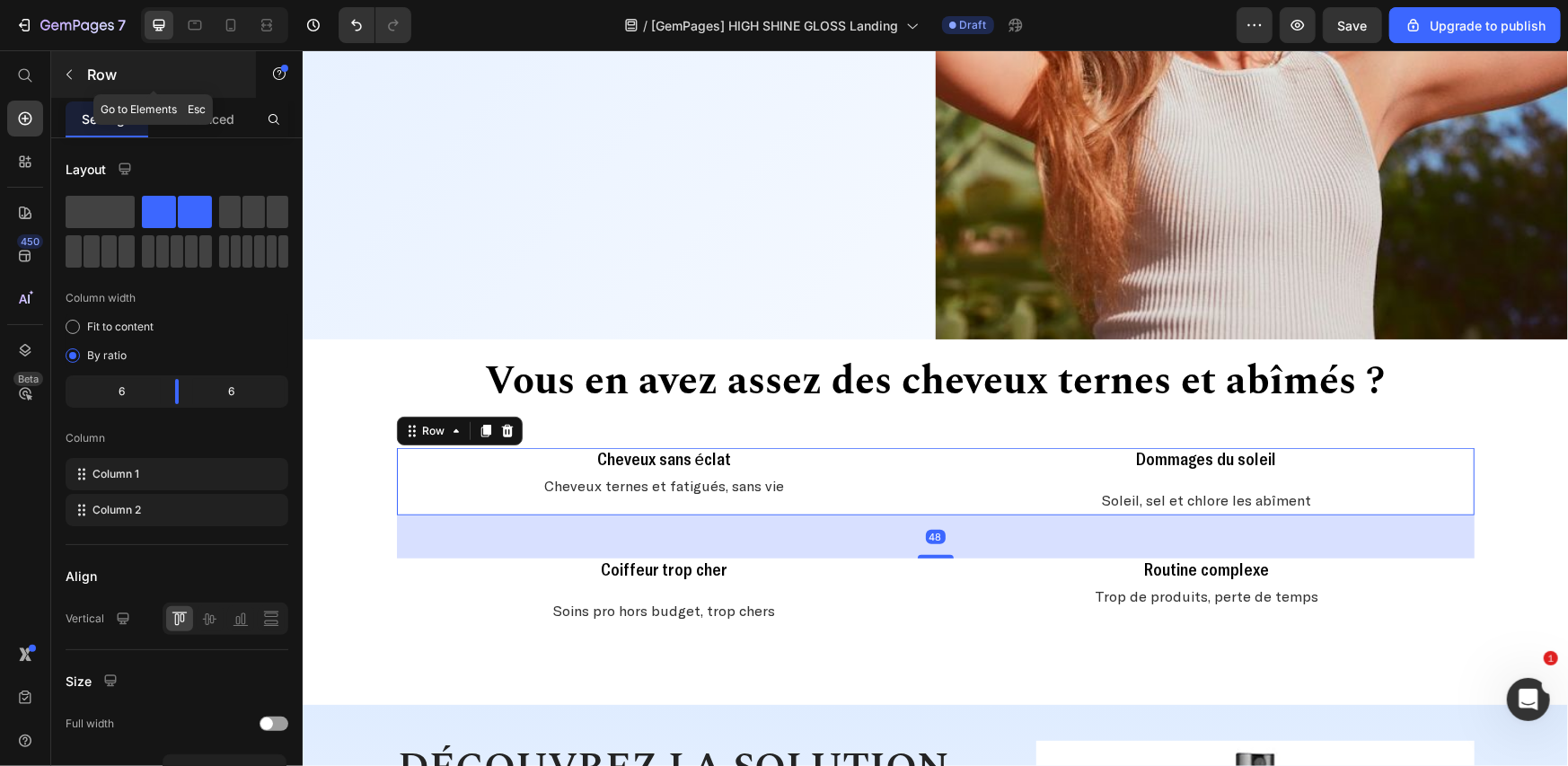 click on "Row" at bounding box center [163, 75] 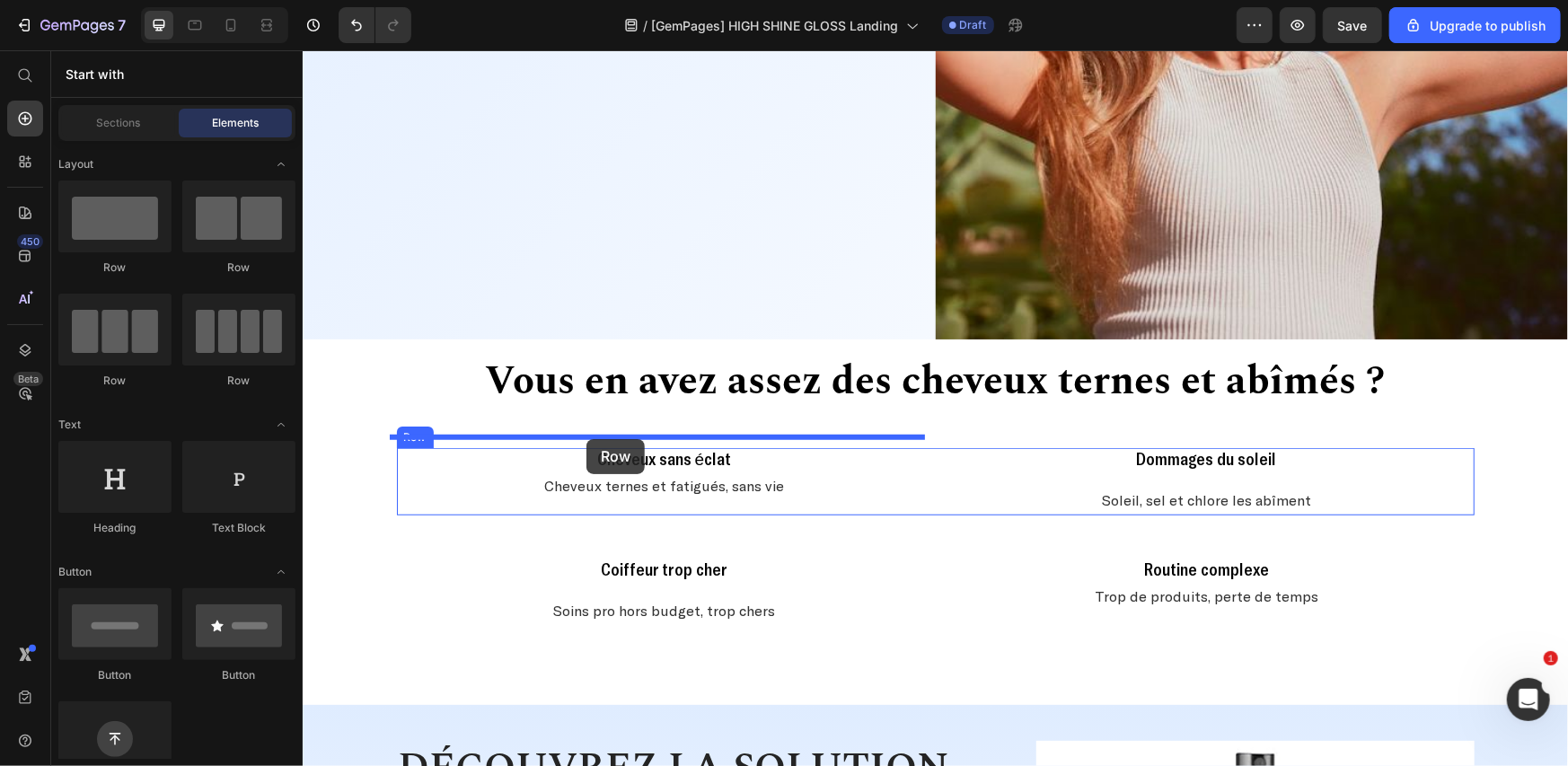 drag, startPoint x: 449, startPoint y: 268, endPoint x: 586, endPoint y: 438, distance: 218.33232 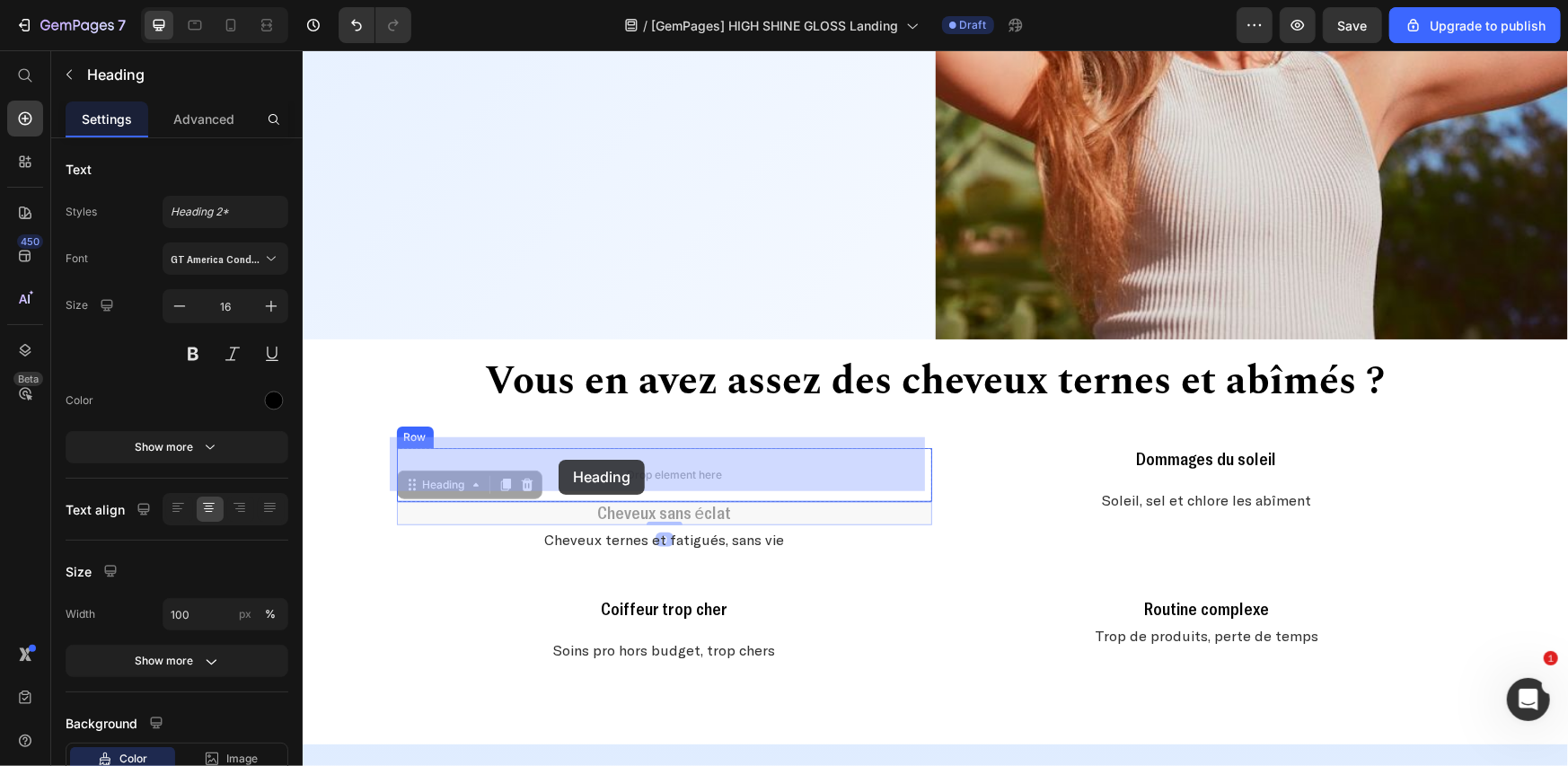 drag, startPoint x: 554, startPoint y: 480, endPoint x: 562, endPoint y: 446, distance: 34.928498 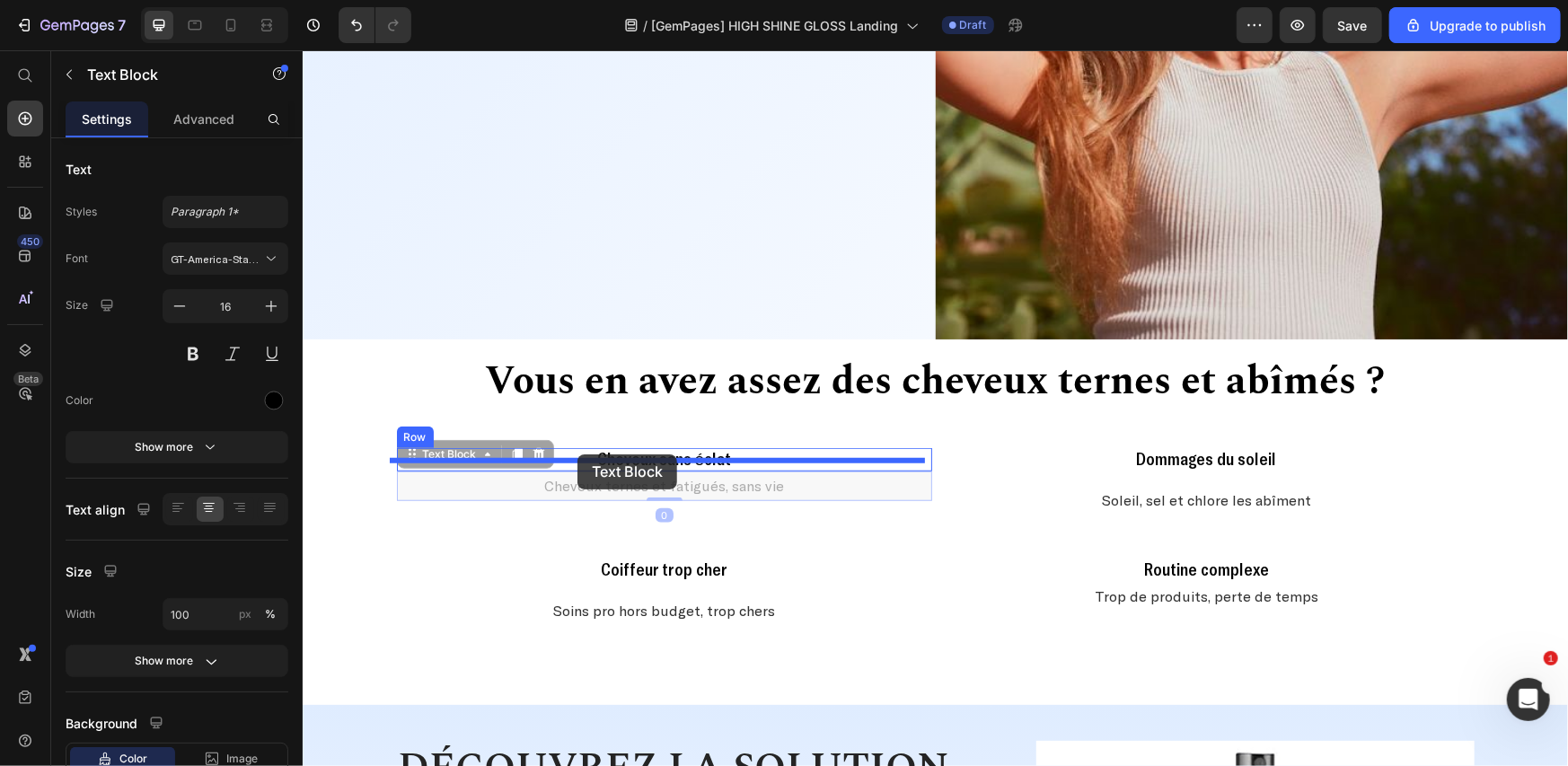 drag, startPoint x: 572, startPoint y: 465, endPoint x: 577, endPoint y: 453, distance: 13 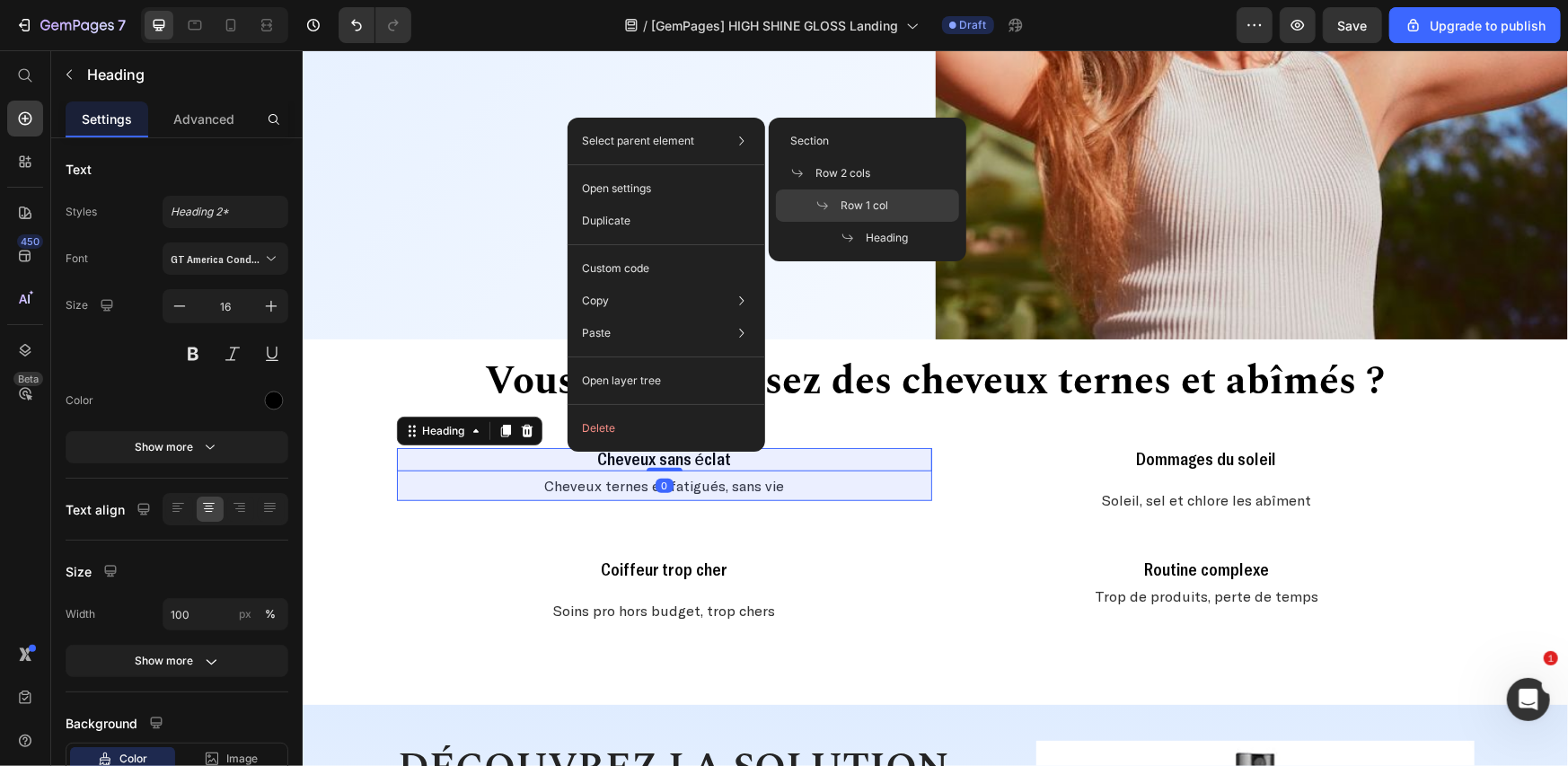 click on "Row 1 col" at bounding box center (864, 206) 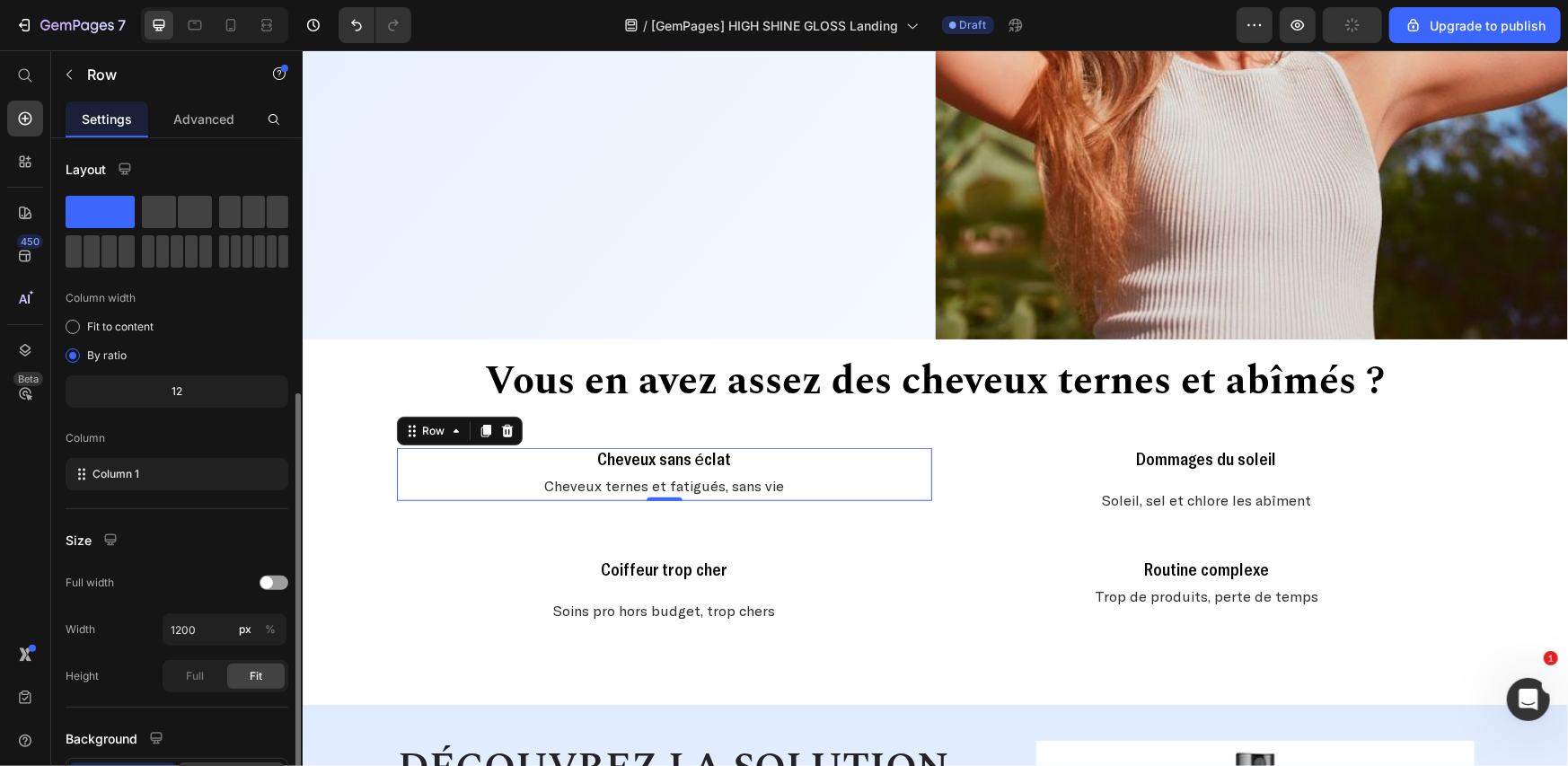 scroll, scrollTop: 139, scrollLeft: 0, axis: vertical 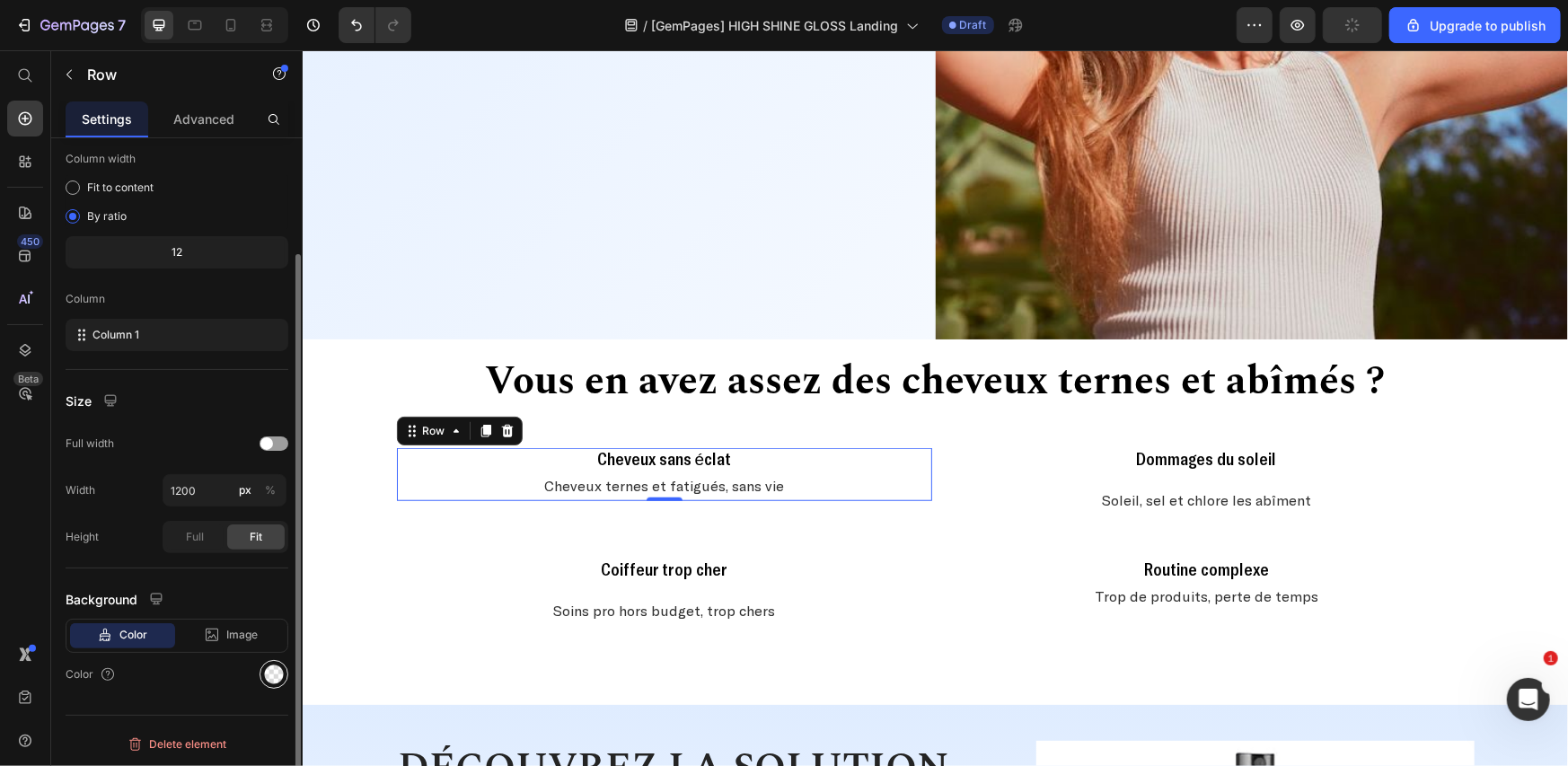 click at bounding box center [274, 674] 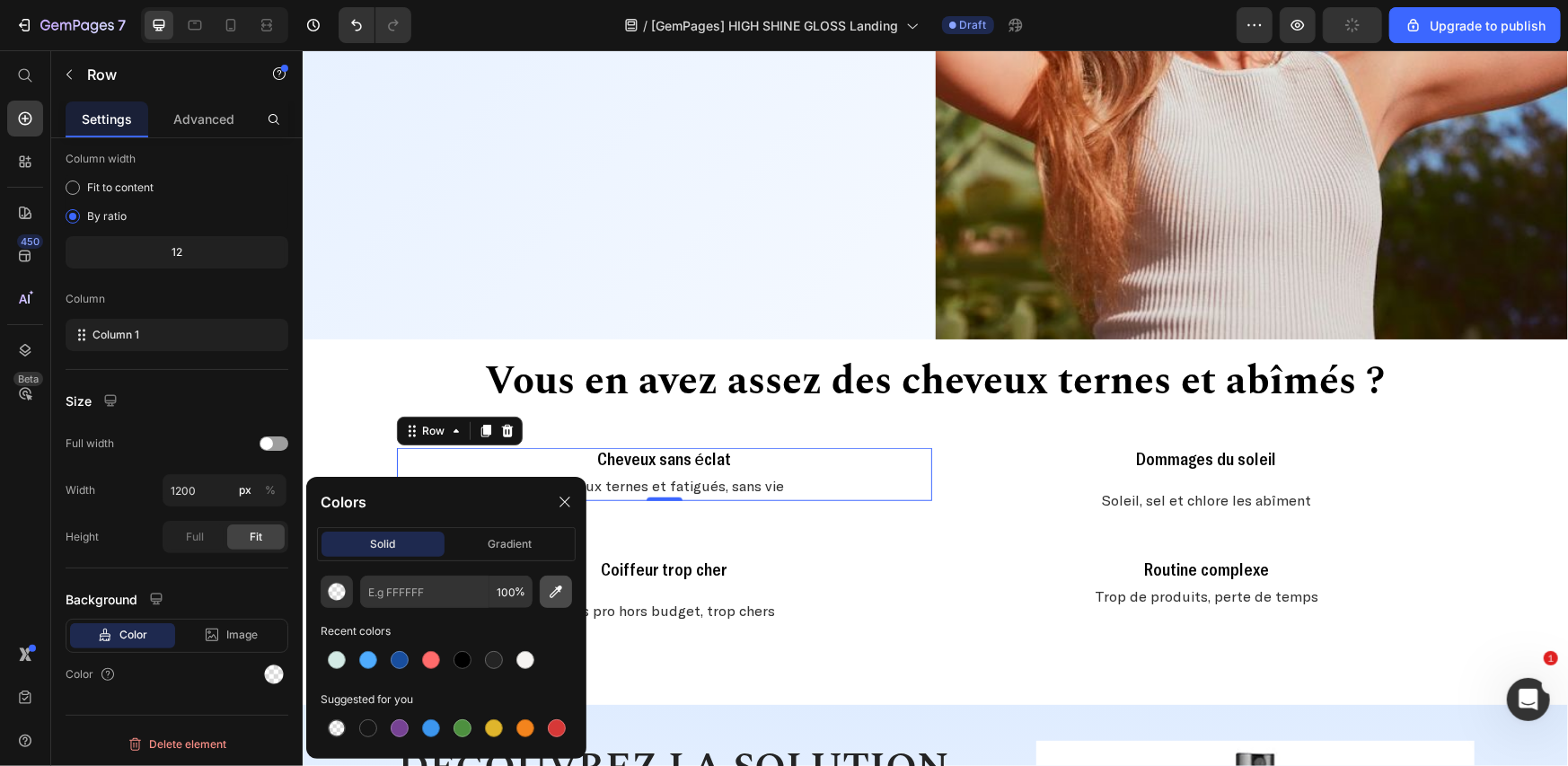 click 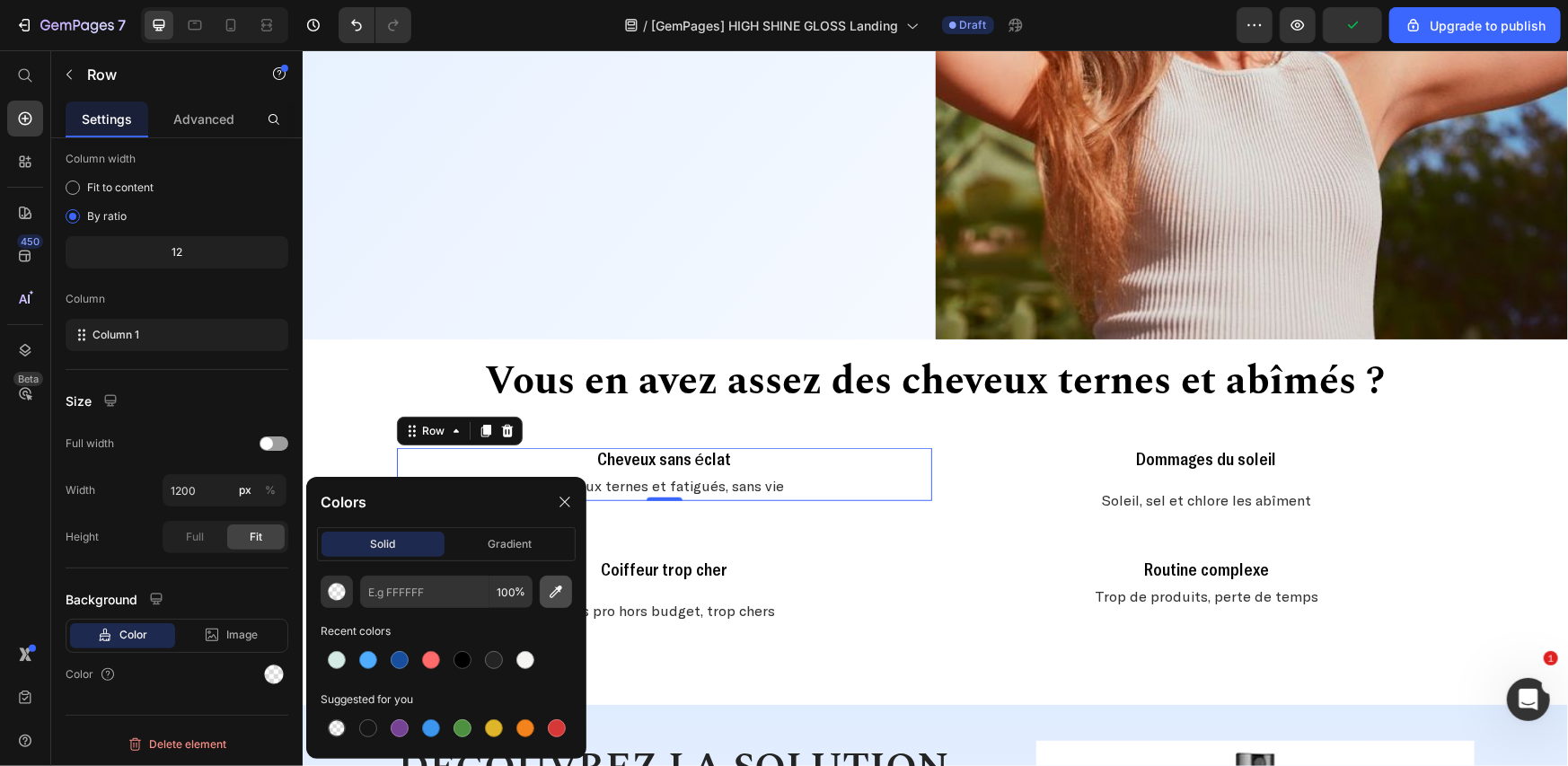 type on "F8F9FA" 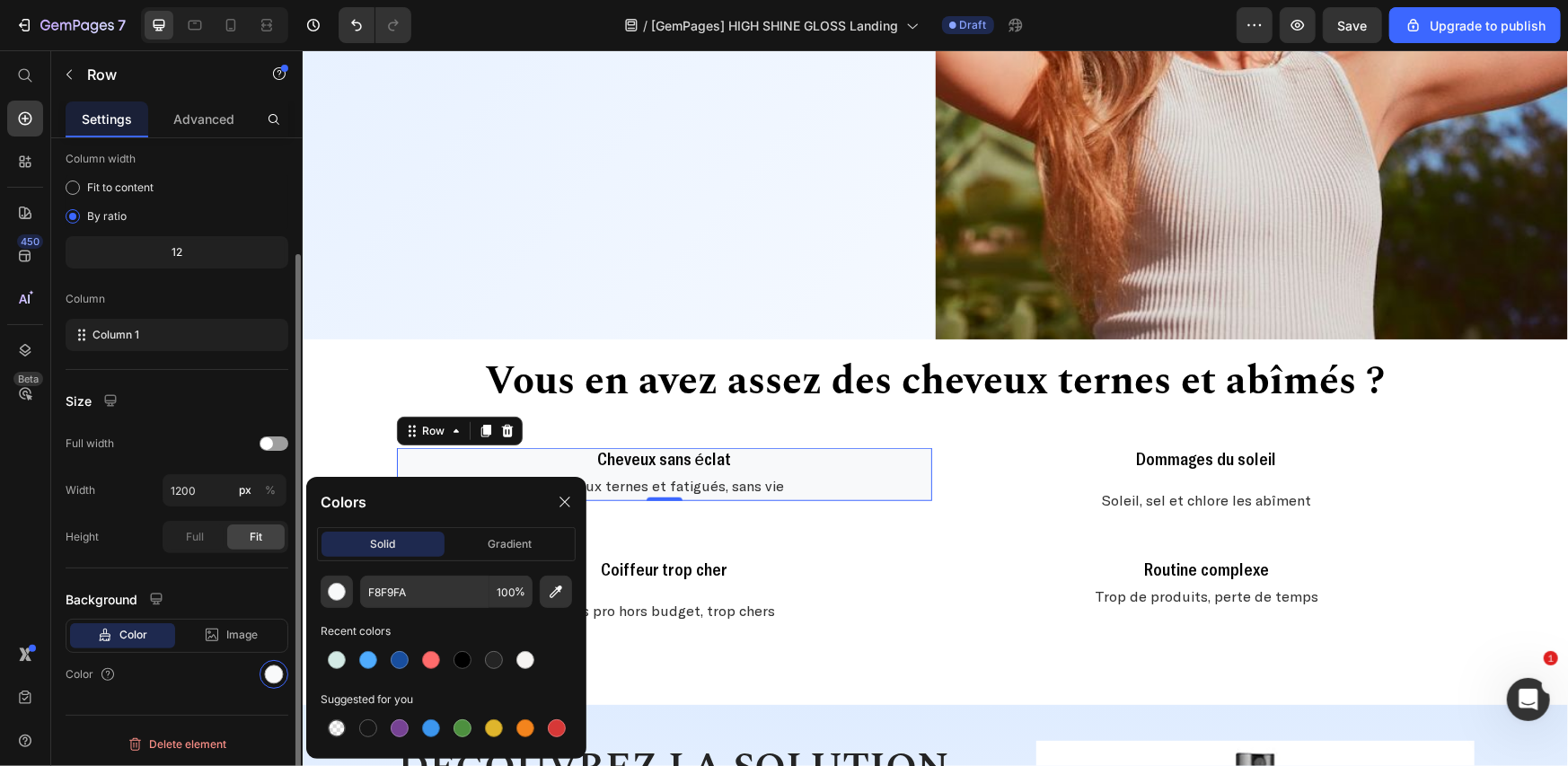 click on "Size" at bounding box center [177, 401] 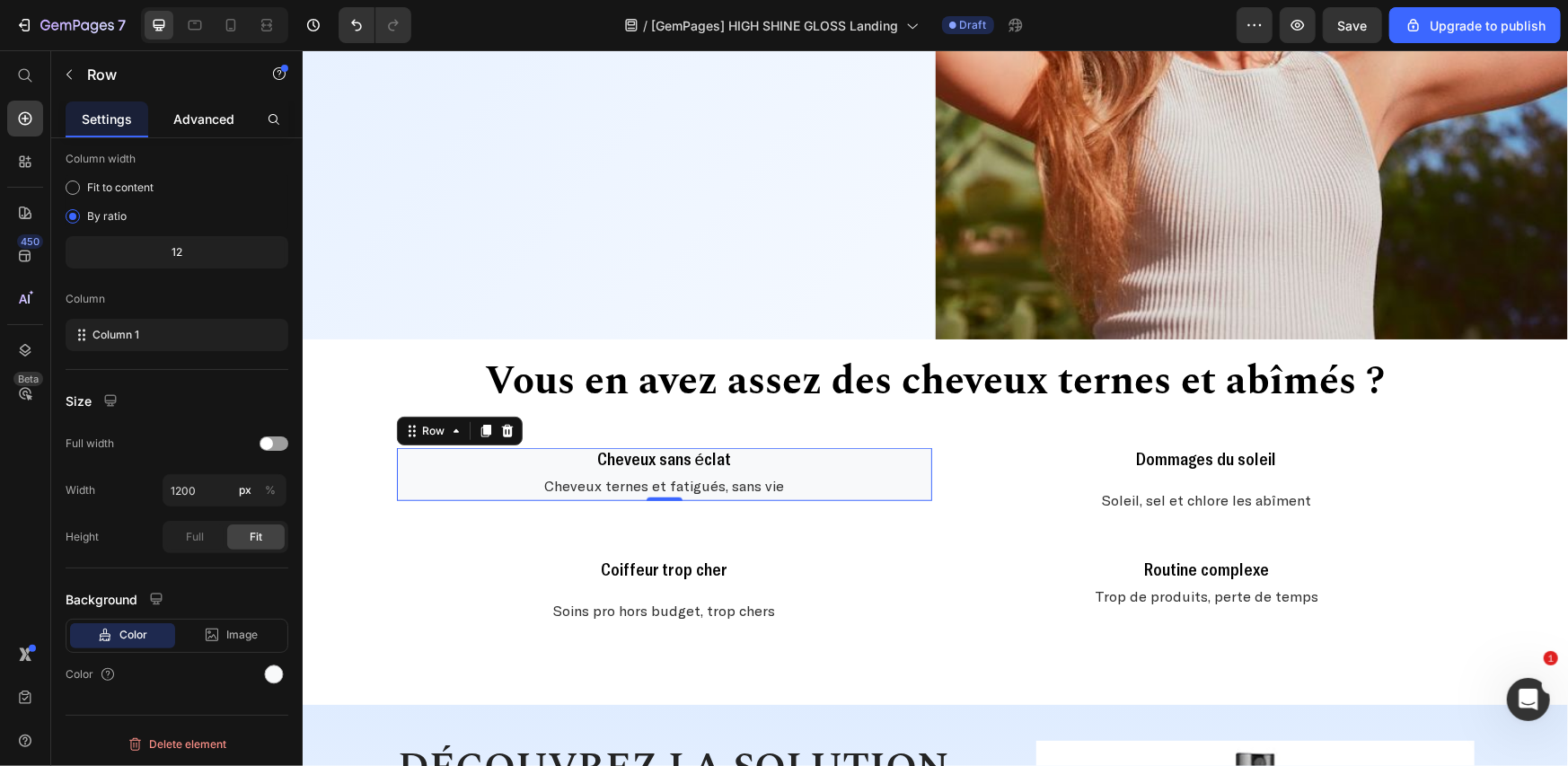 click on "Advanced" 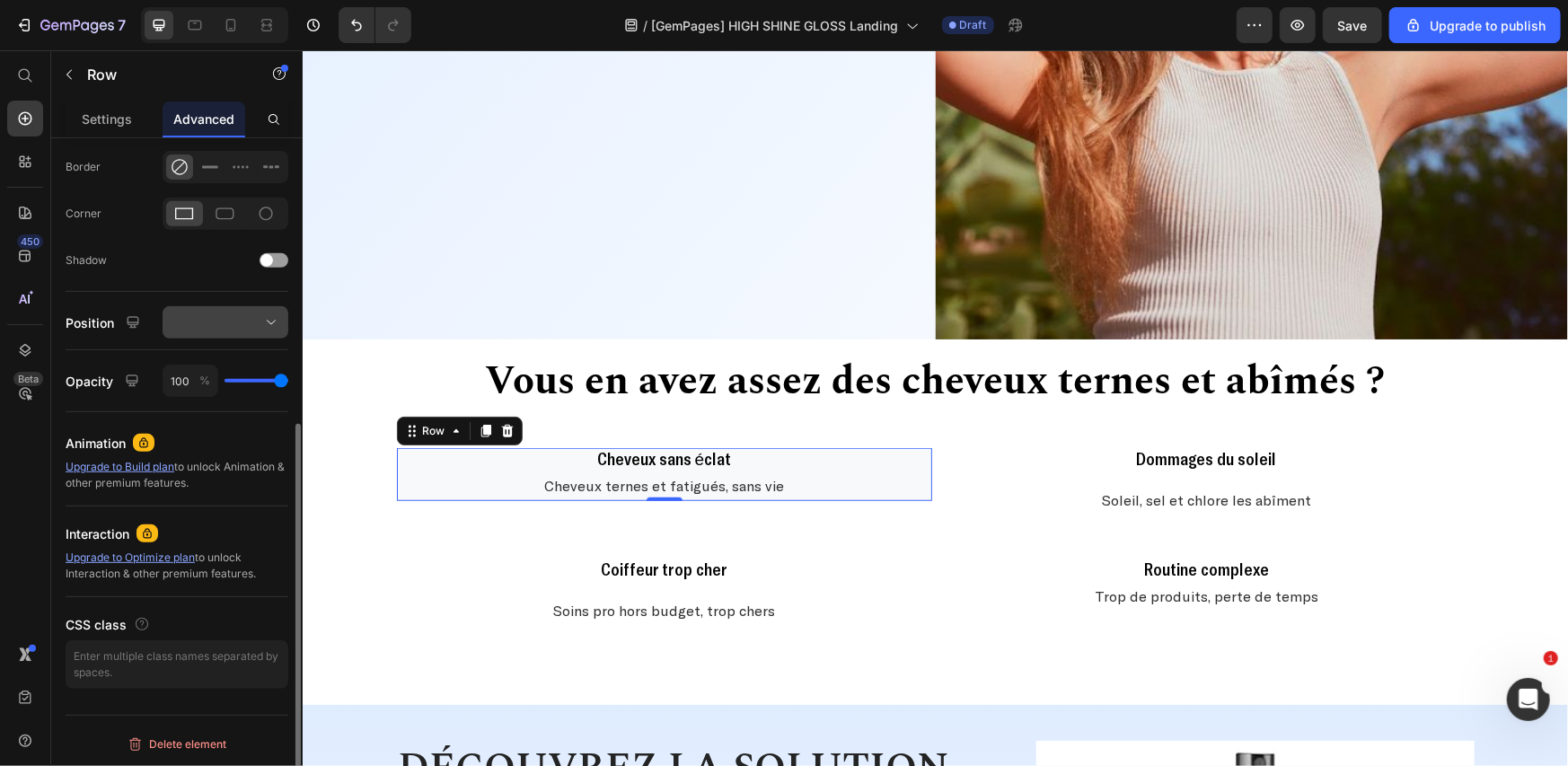 scroll, scrollTop: 192, scrollLeft: 0, axis: vertical 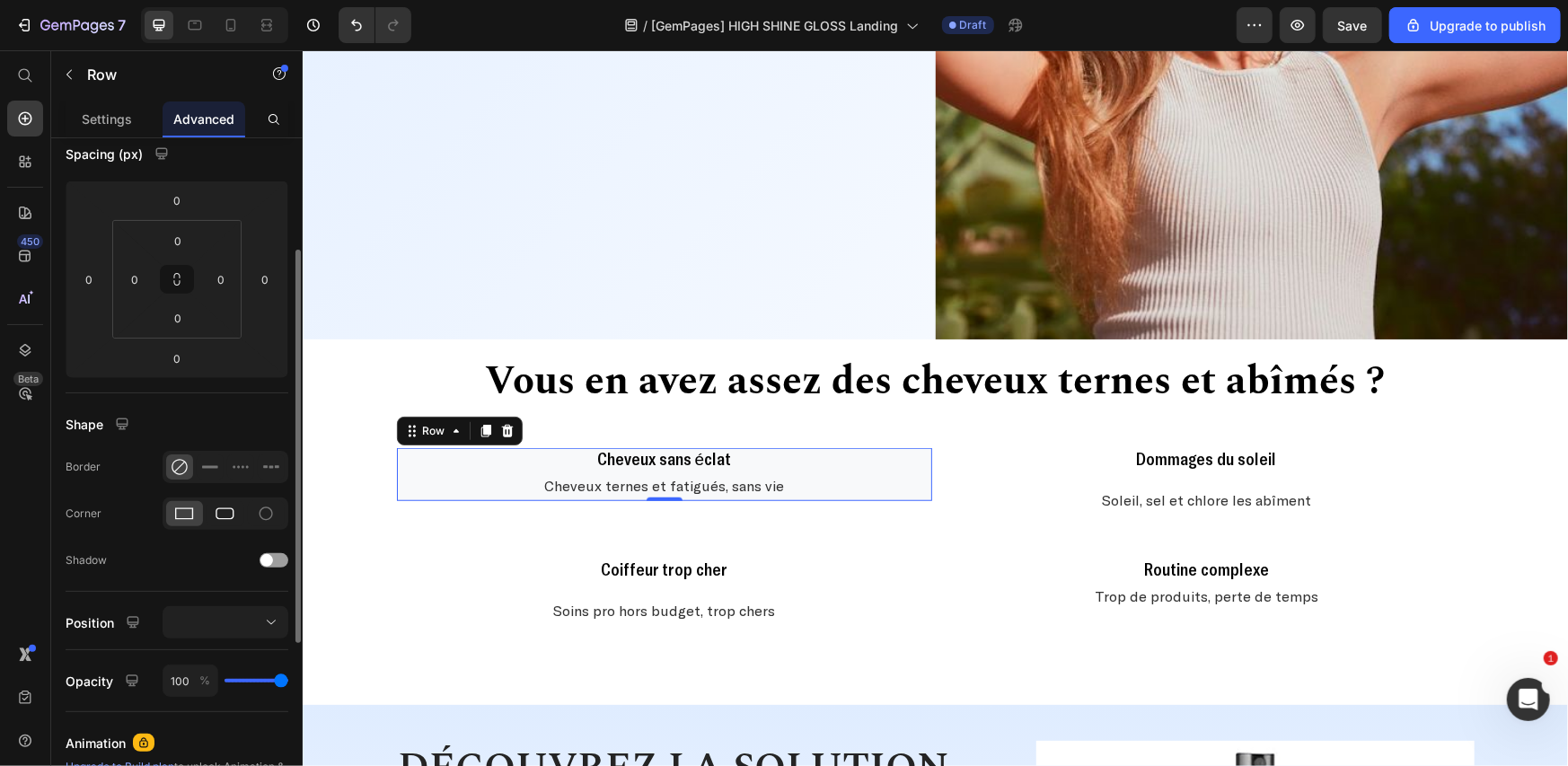 click 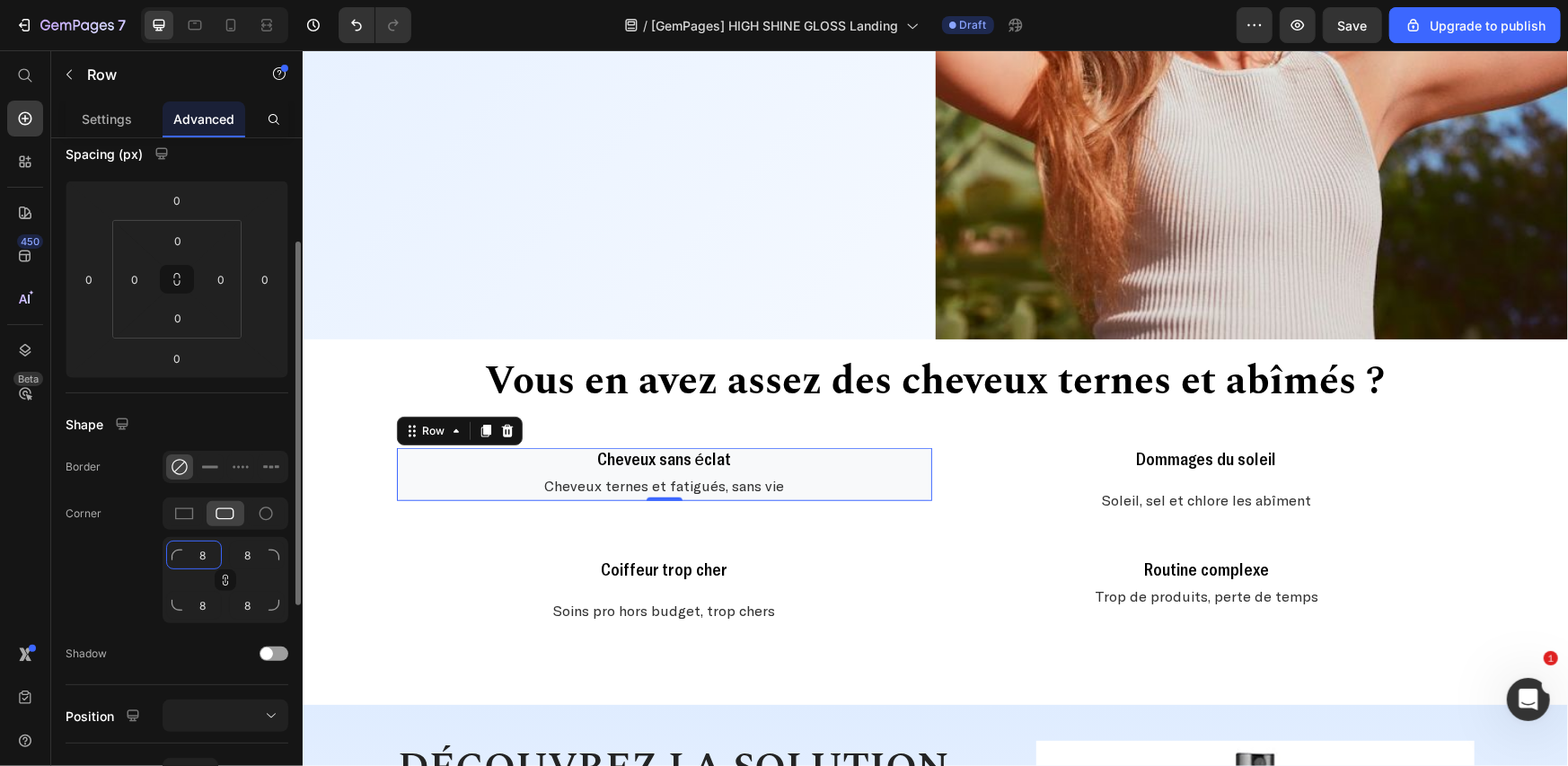click on "8" 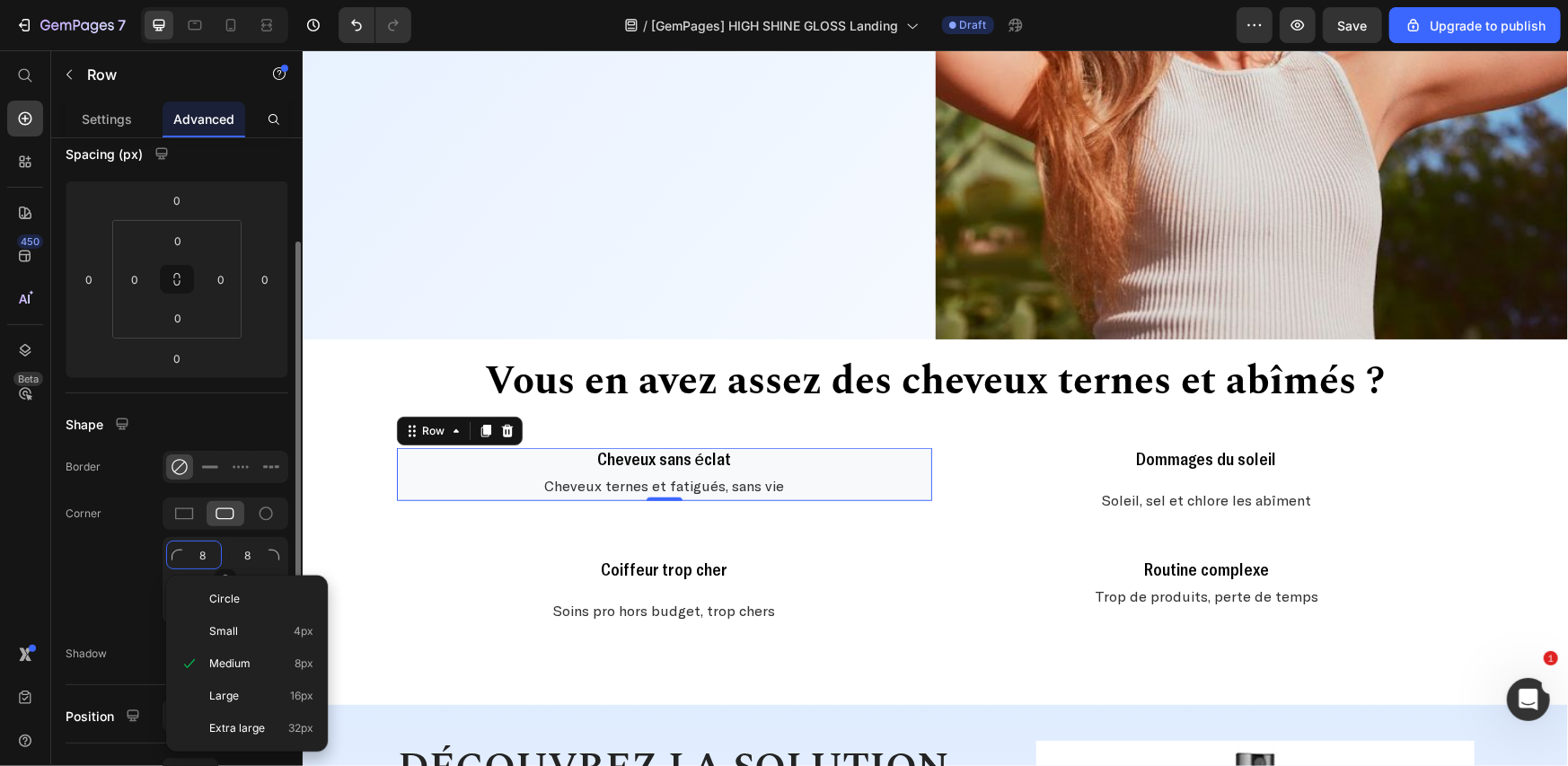 type 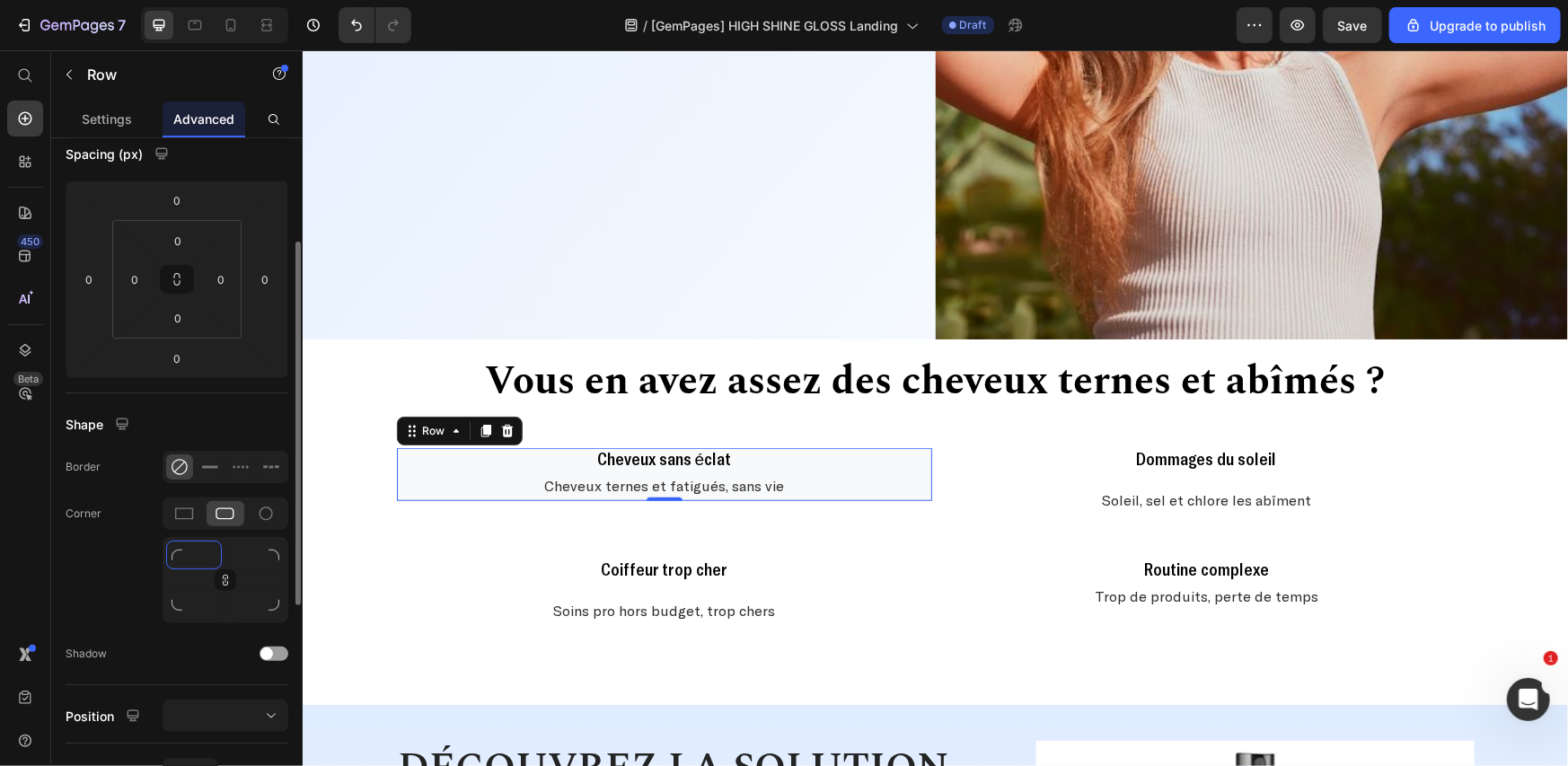 type on "1" 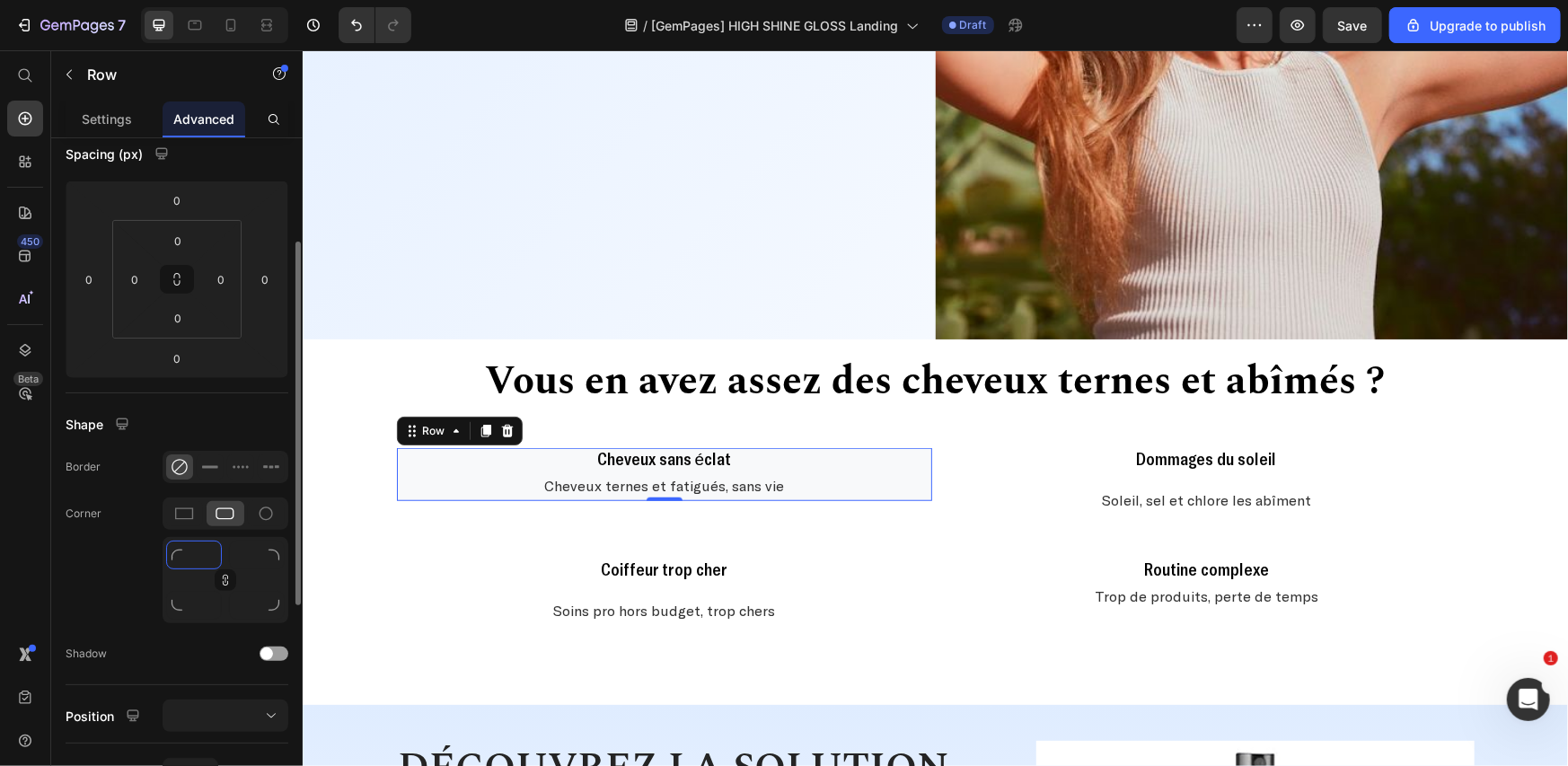 type on "1" 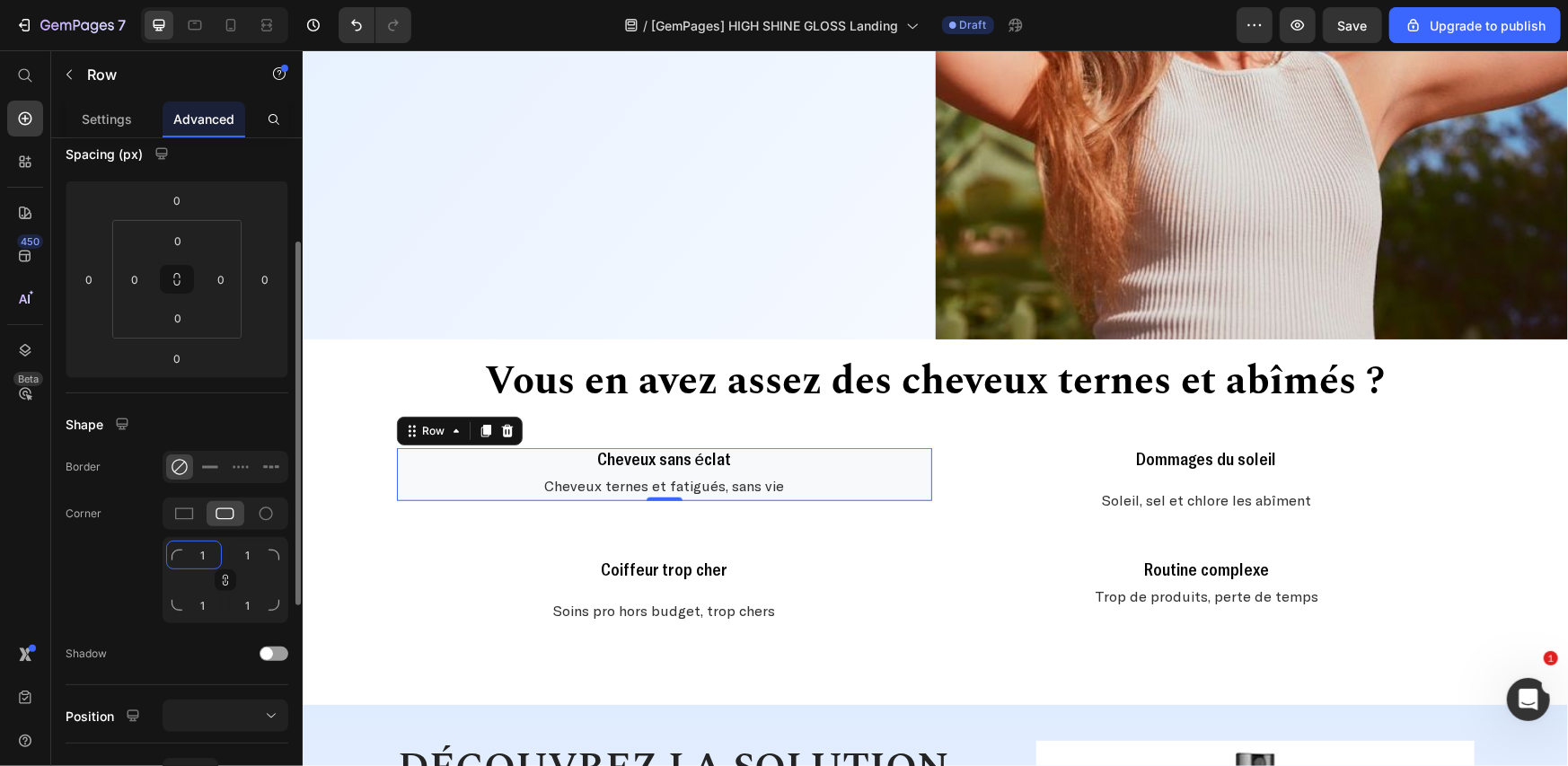 type on "10" 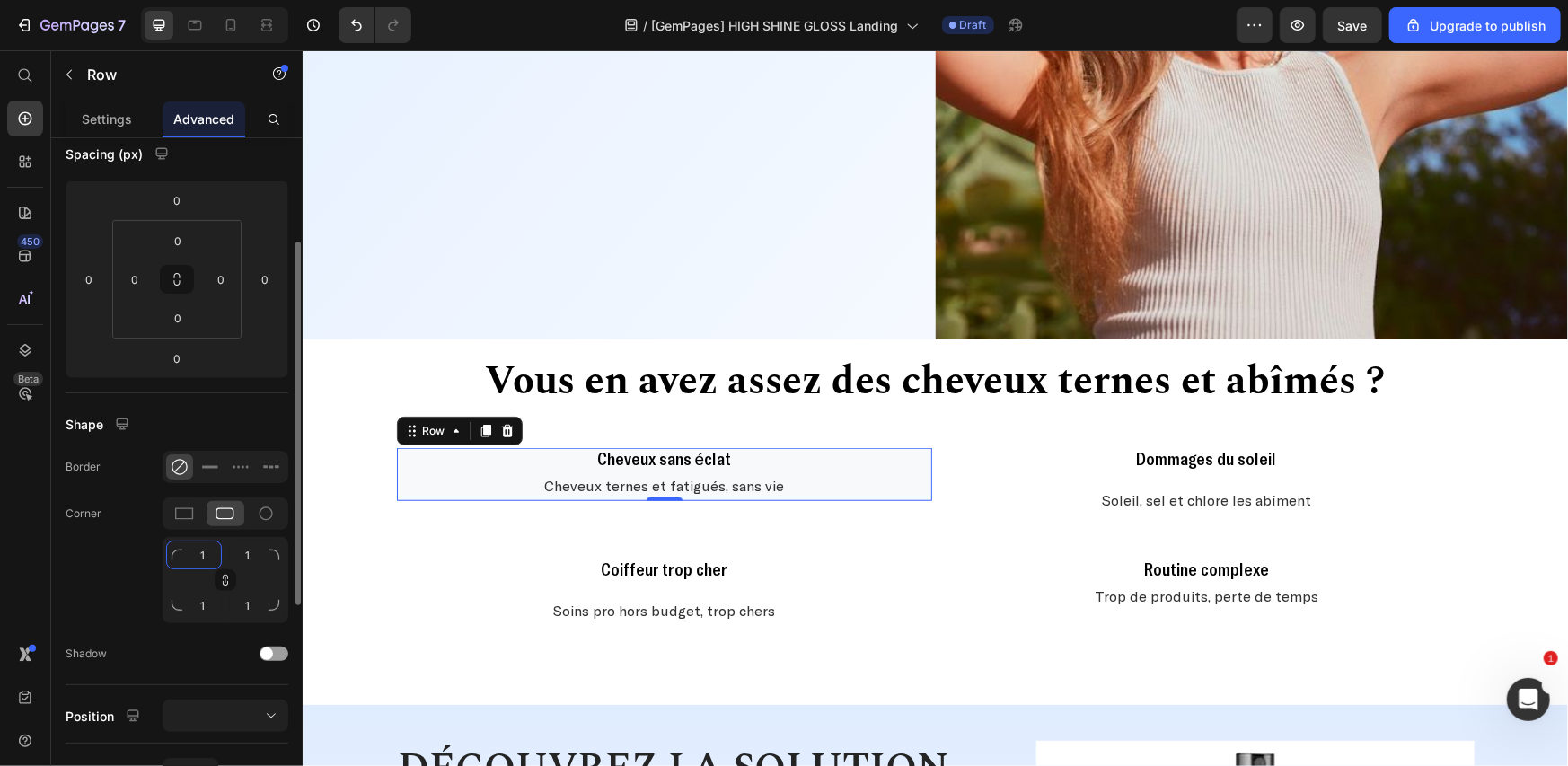type on "10" 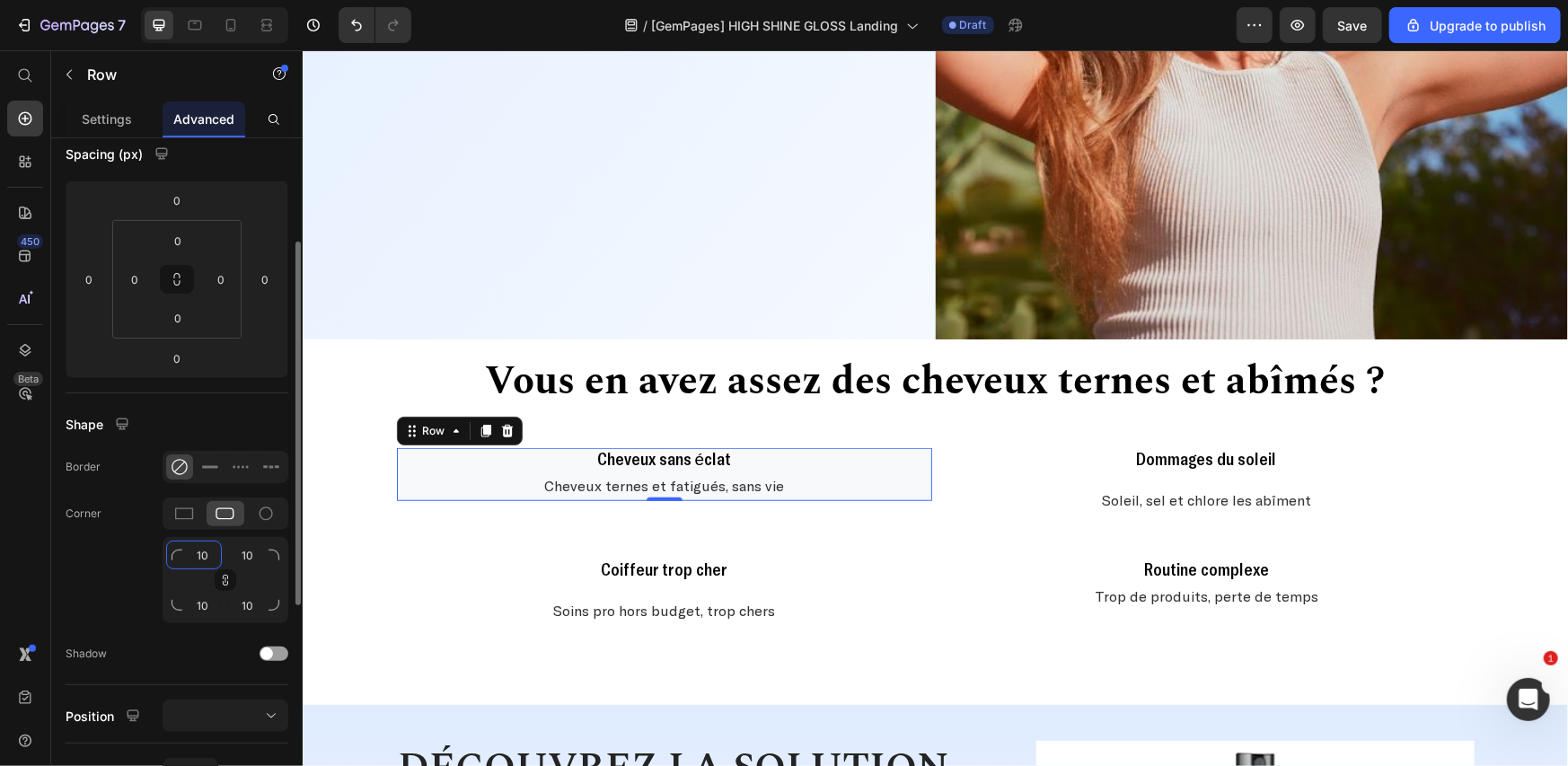 type on "10" 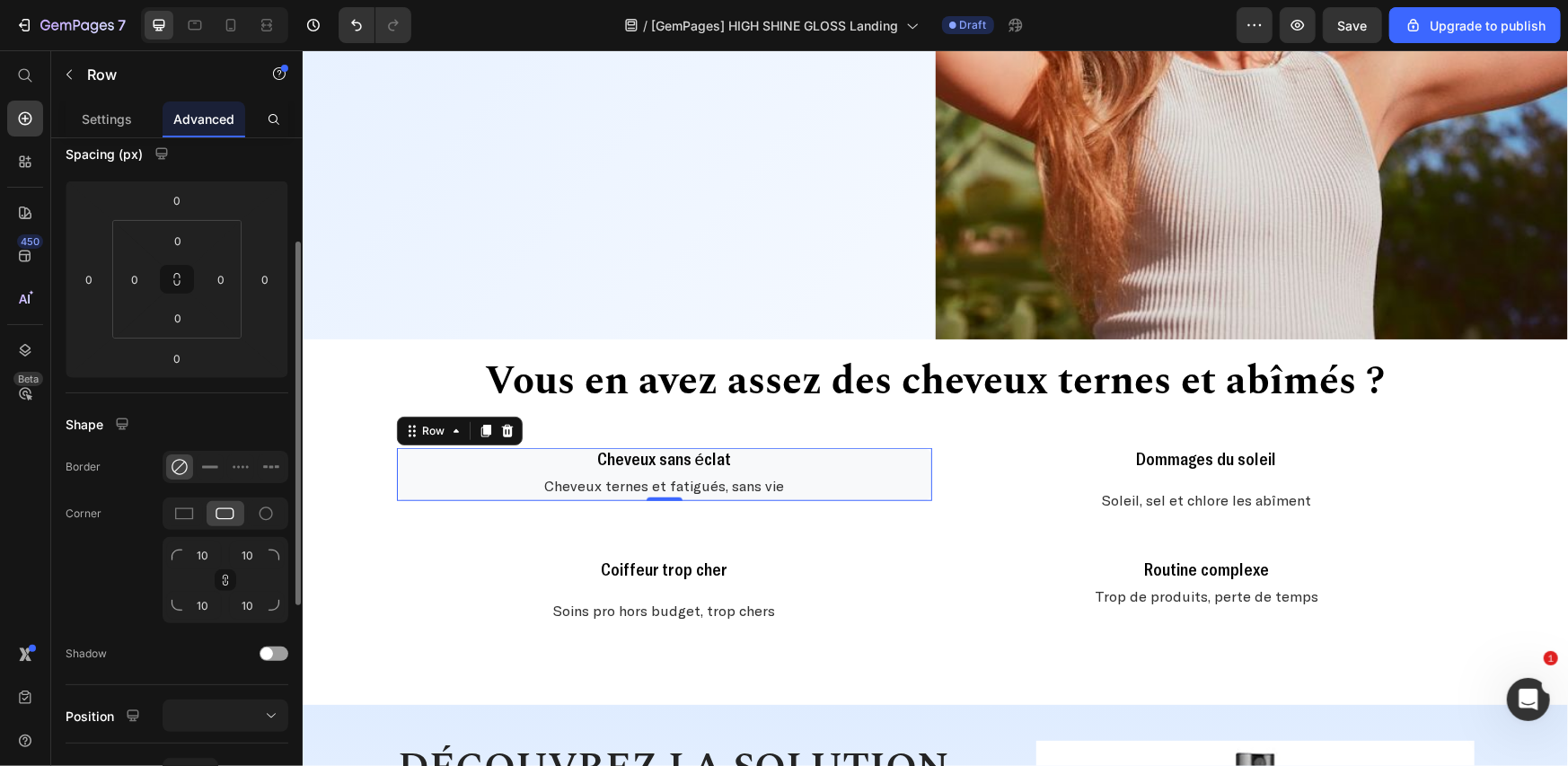 click on "Corner 10 10 10 10" 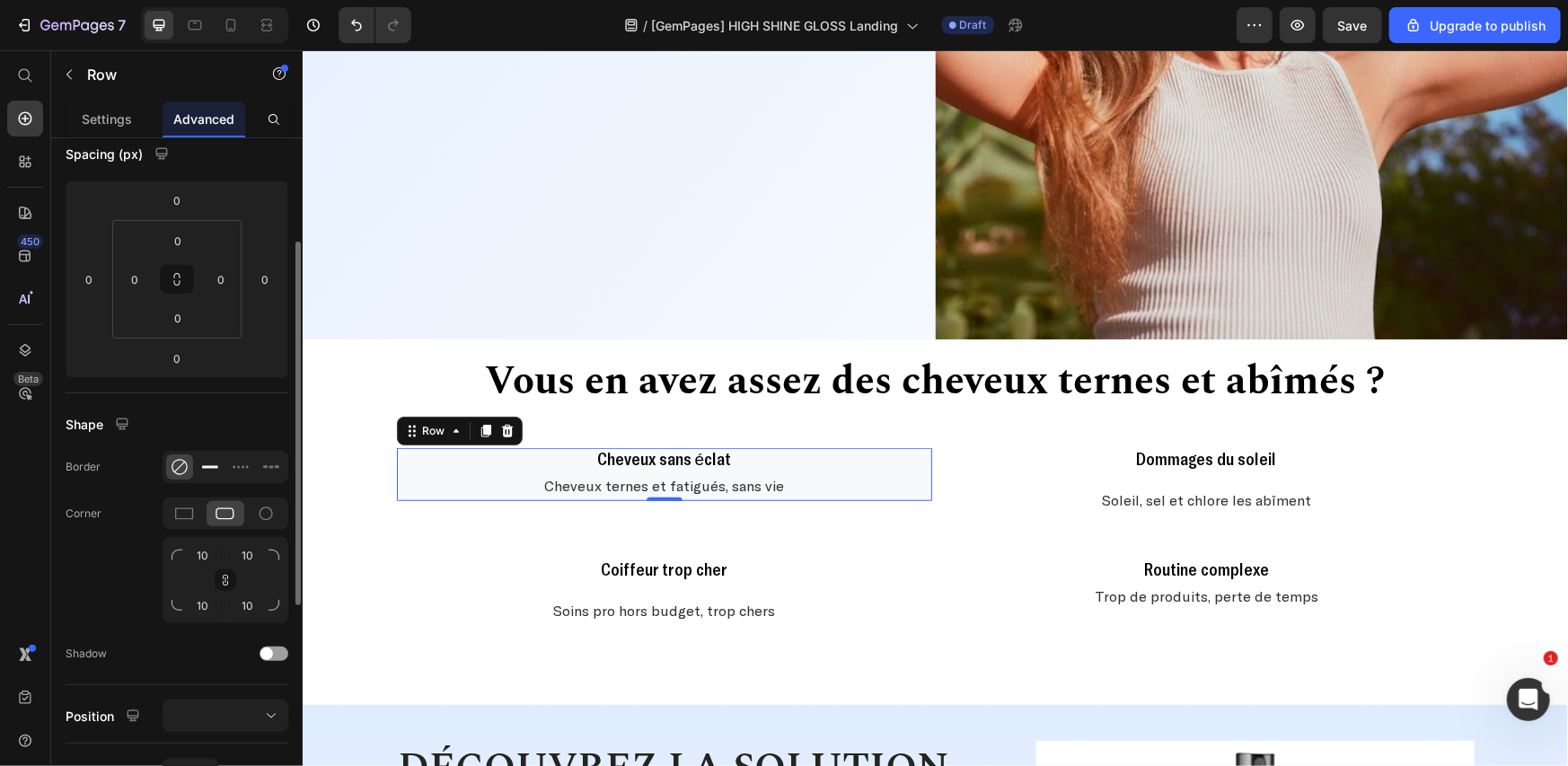 click 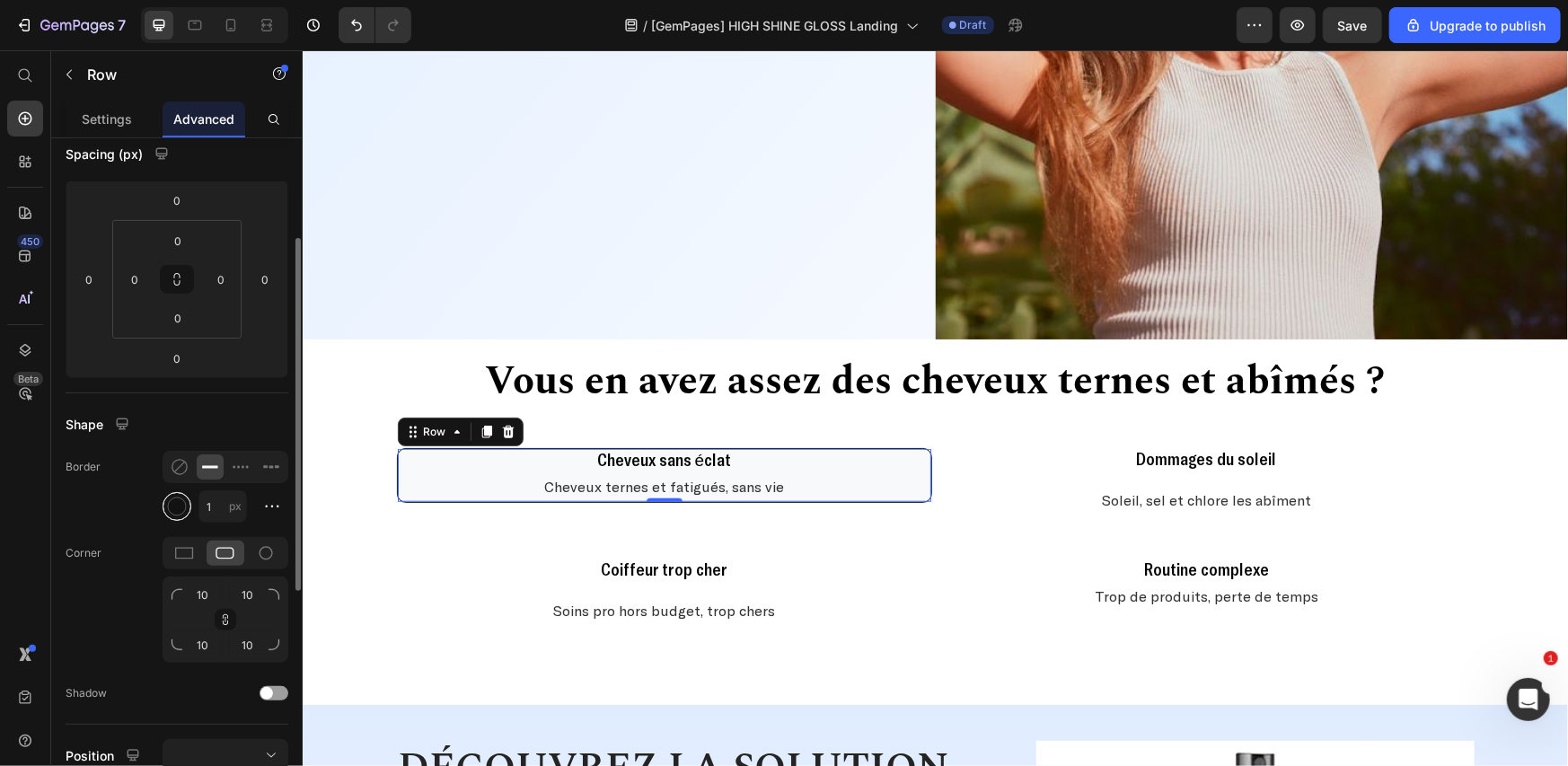 click at bounding box center [177, 506] 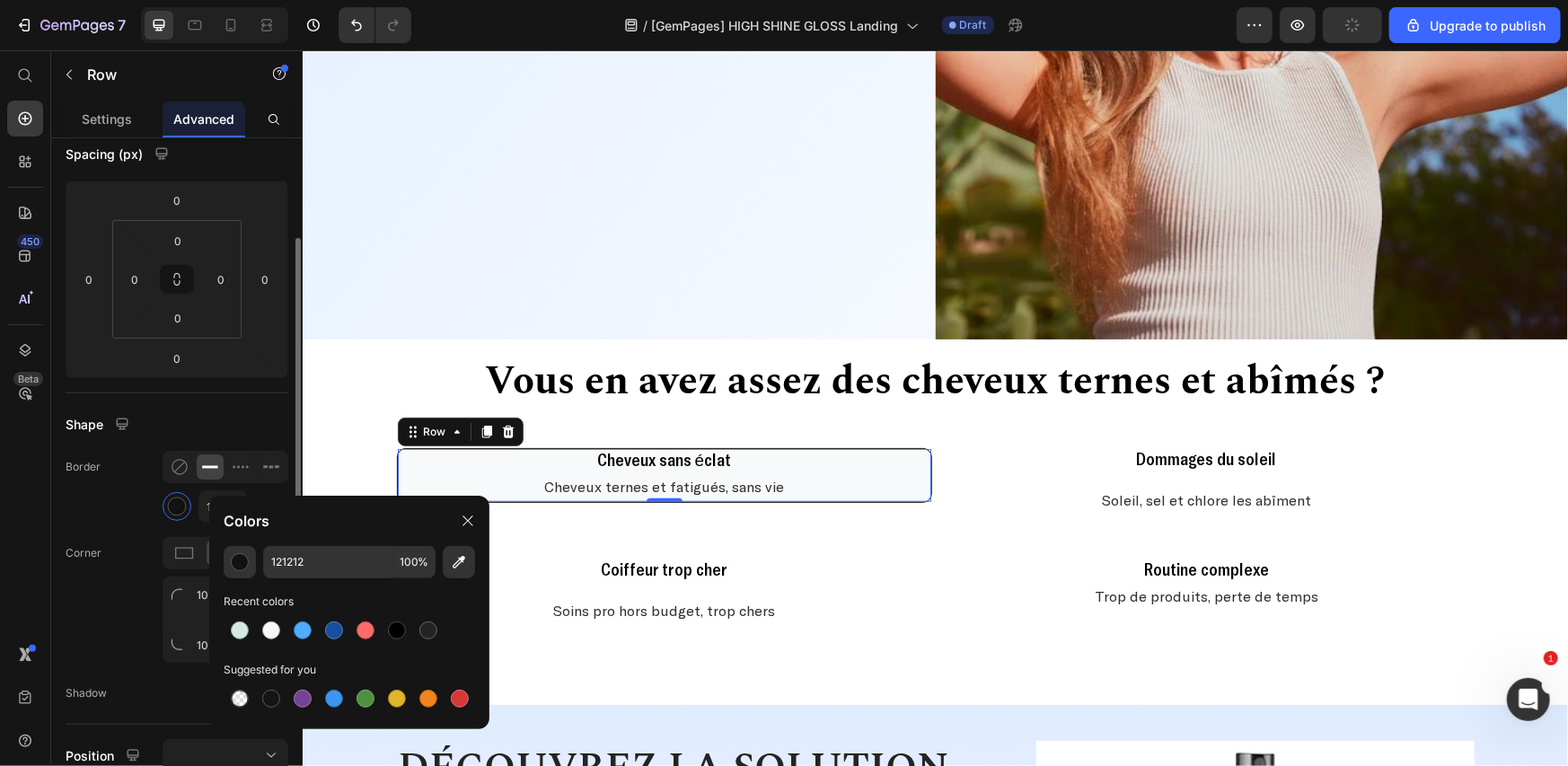 click on "Shape Border 1 px Corner 10 10 10 10 Shadow" 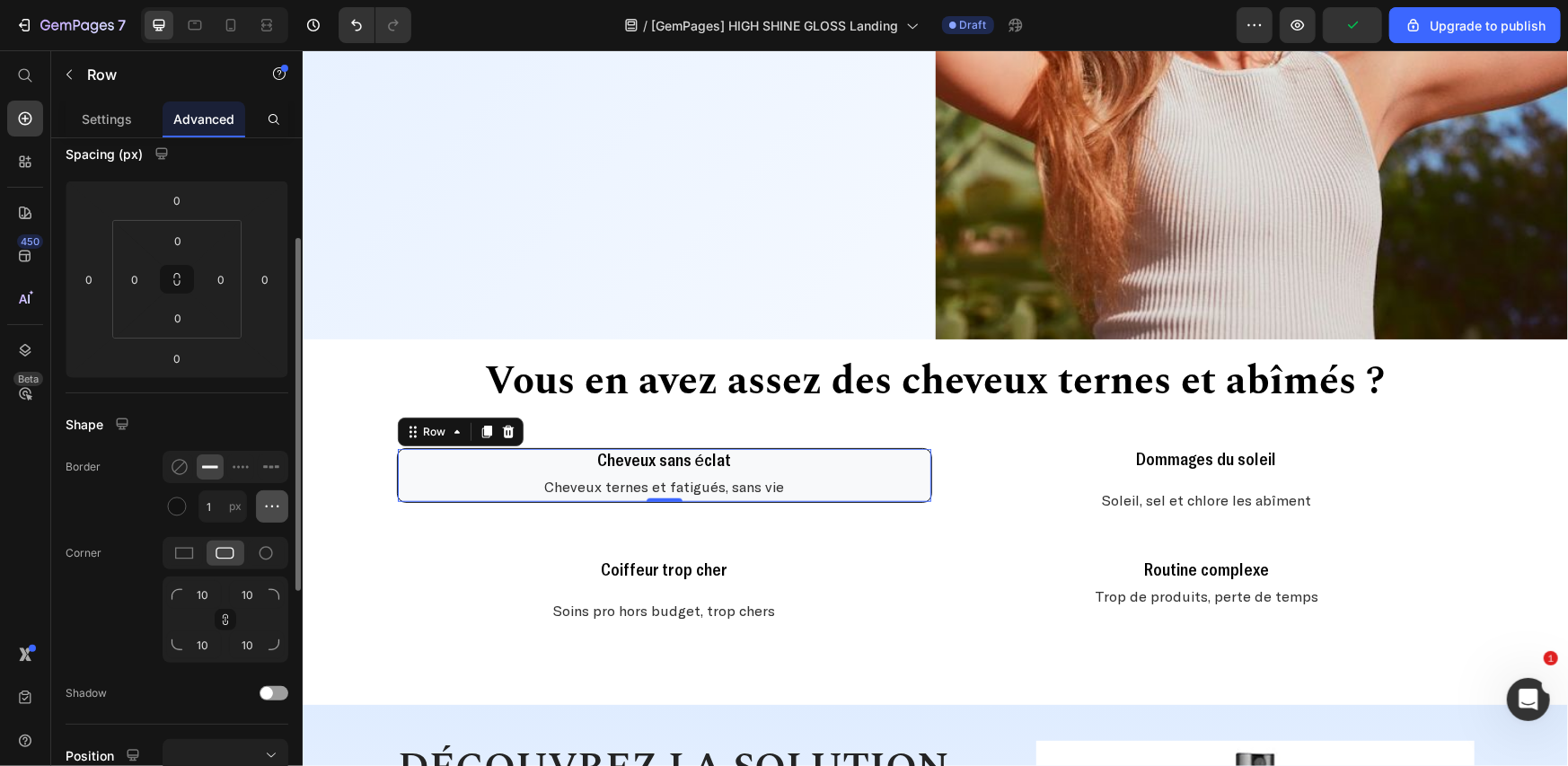 click 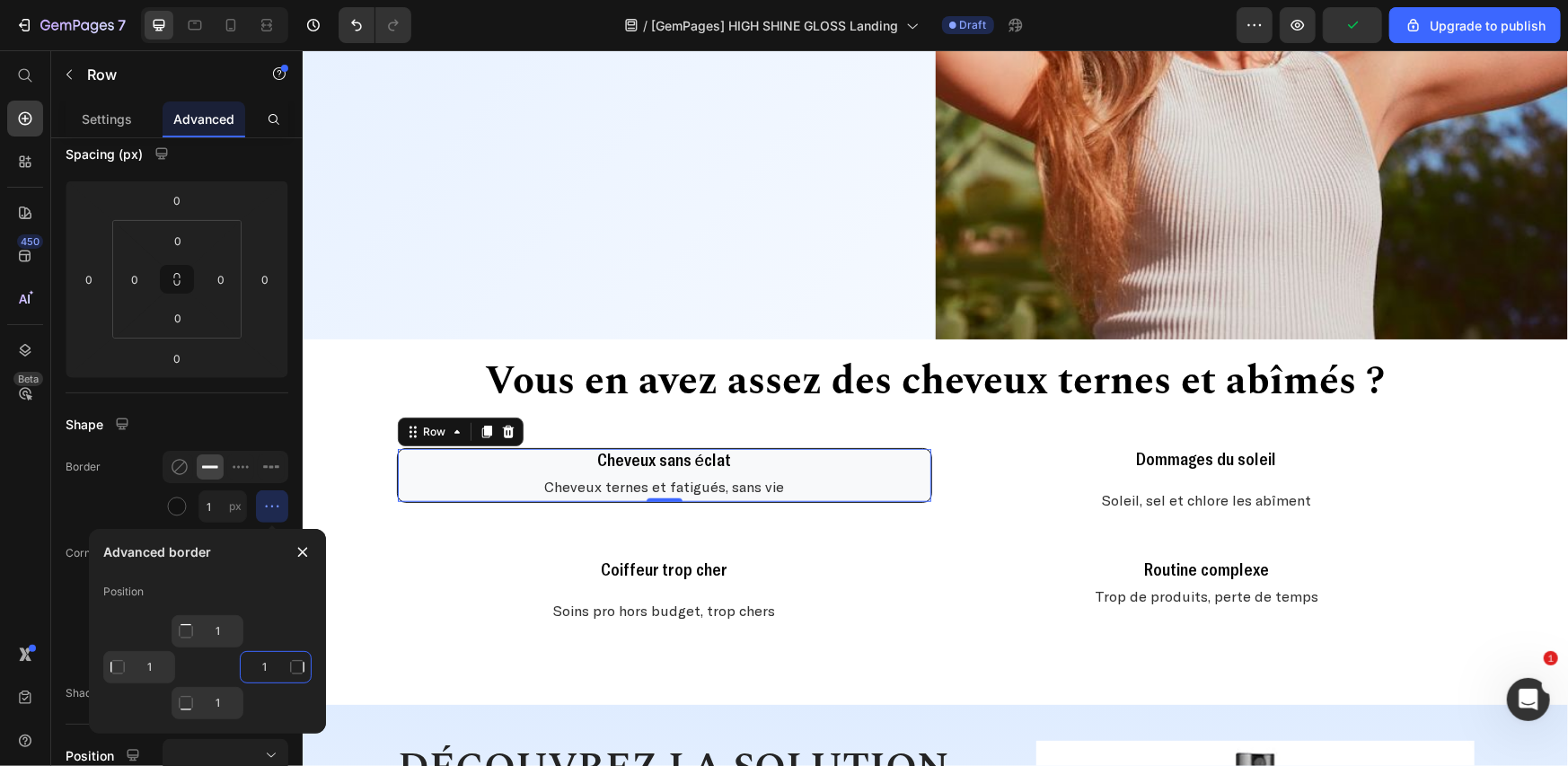 click on "1" 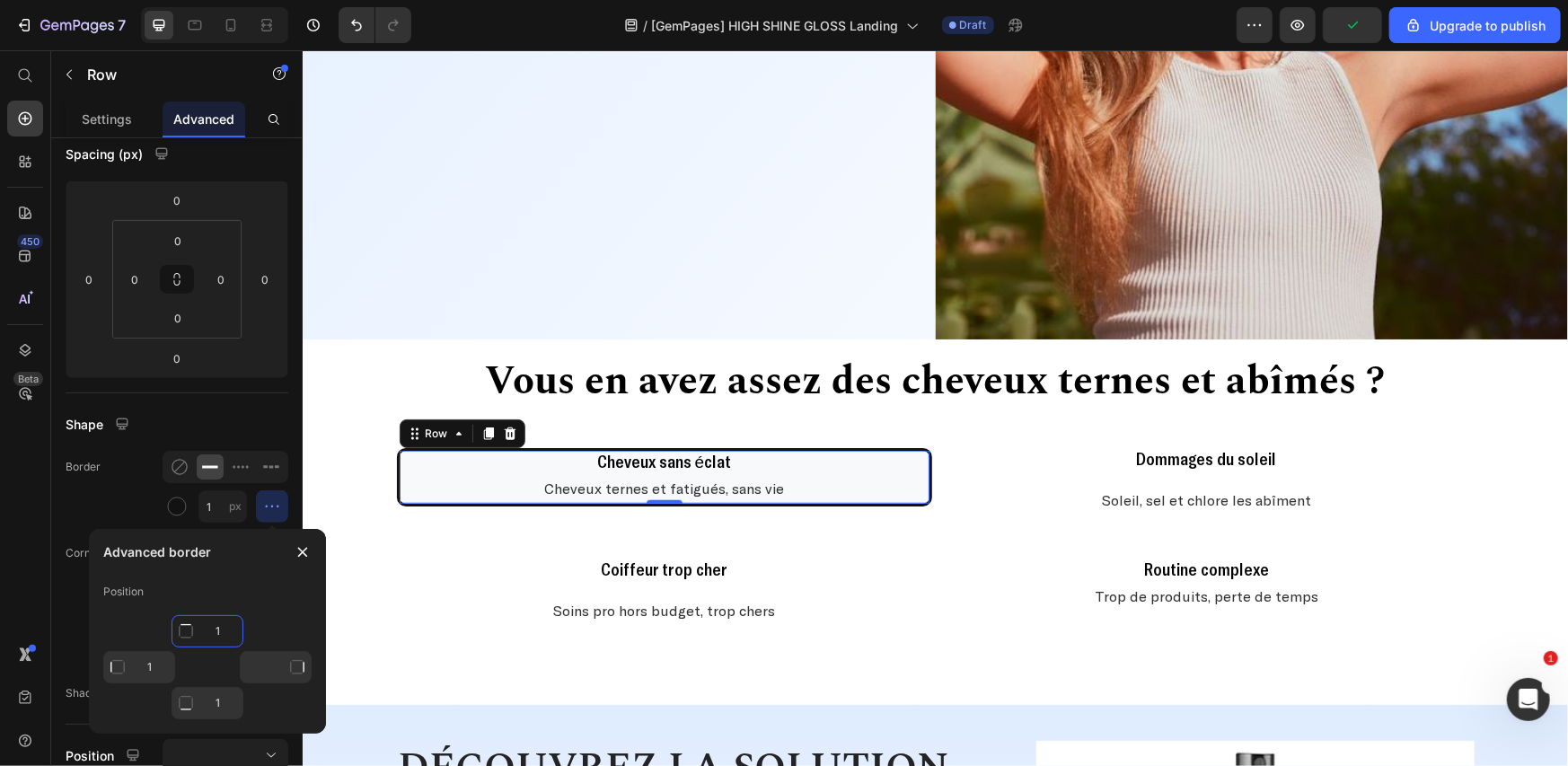 click on "1" 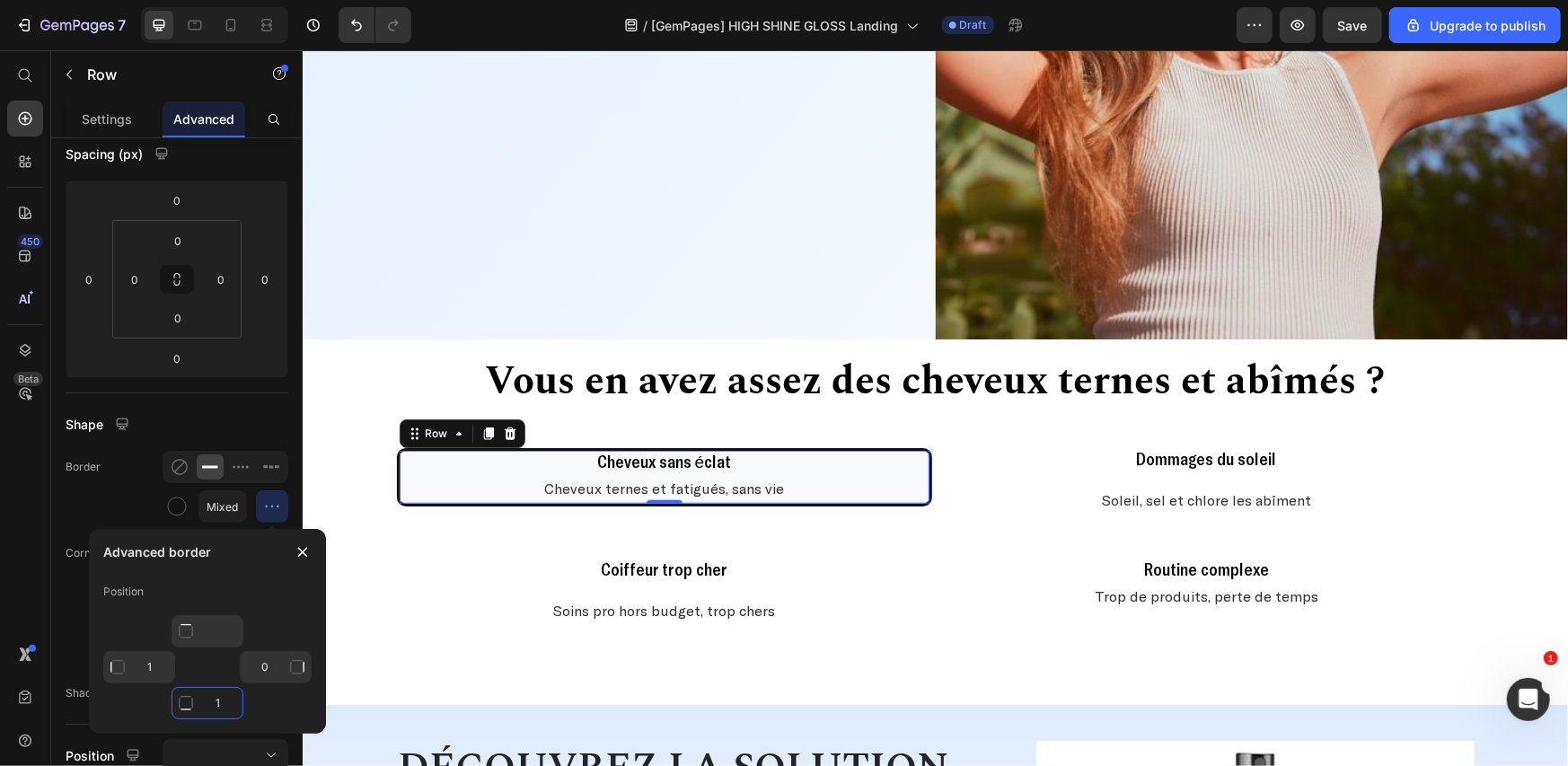 type on "0" 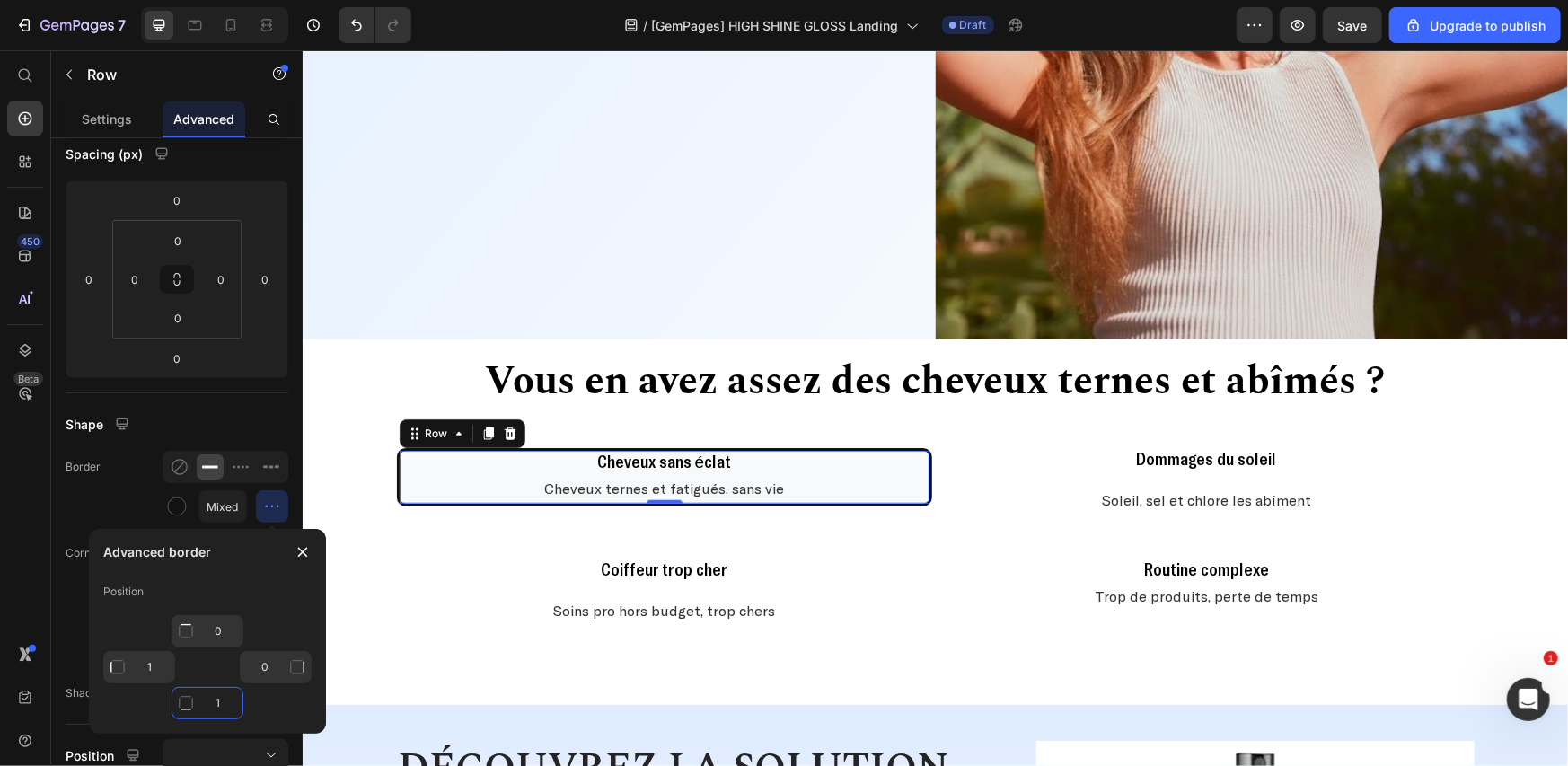click on "1" 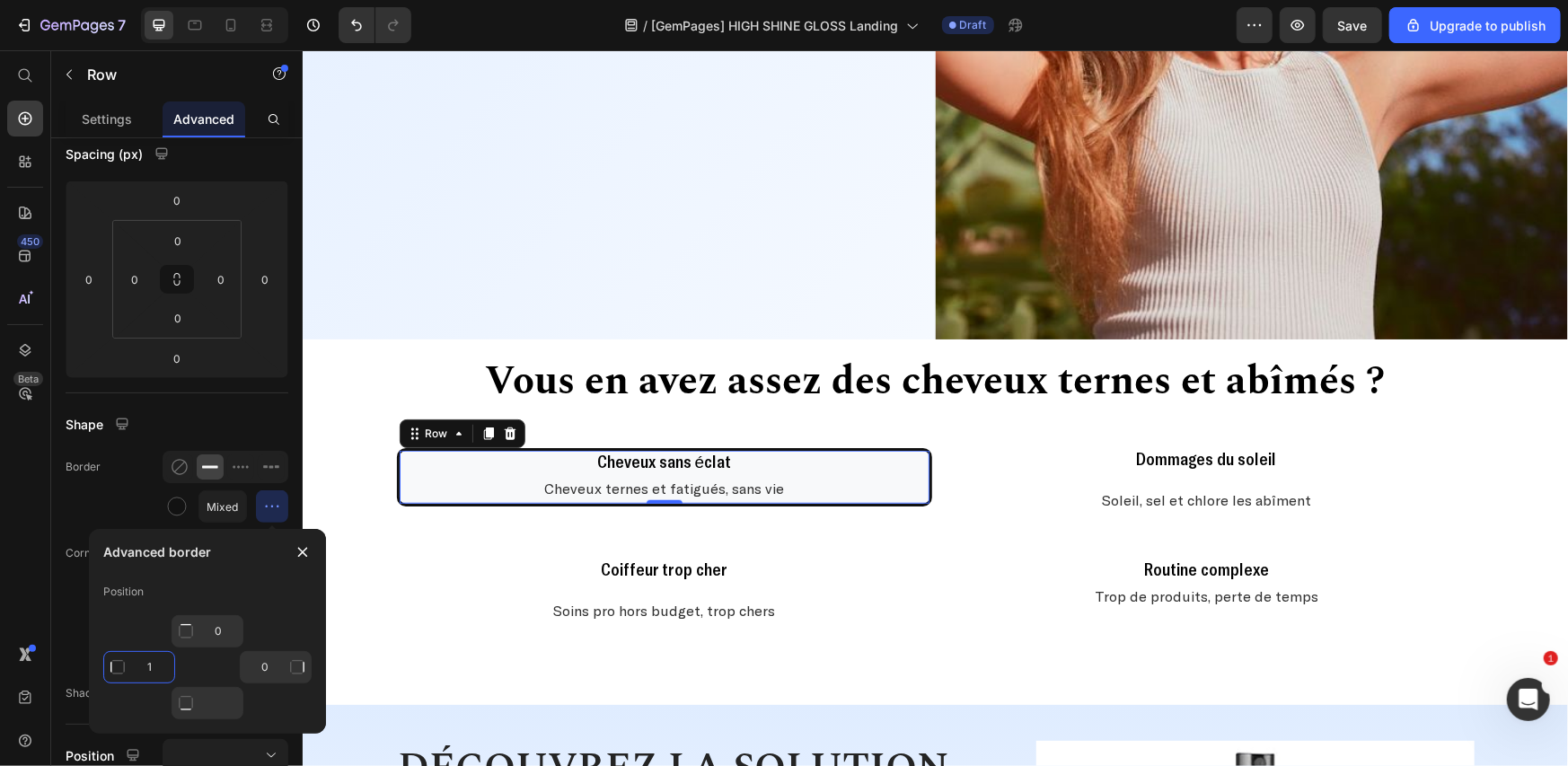 type on "0" 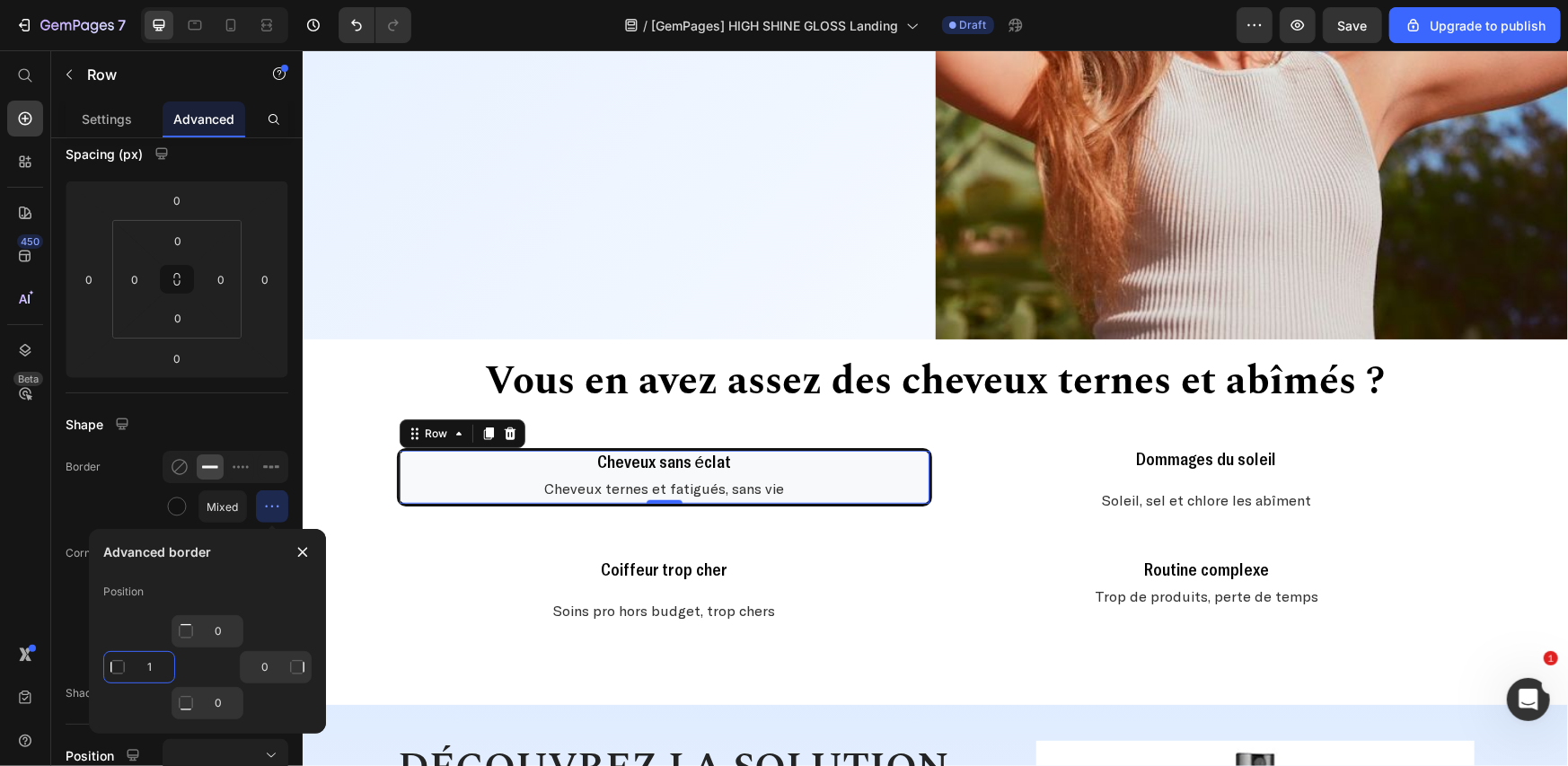 click on "1" 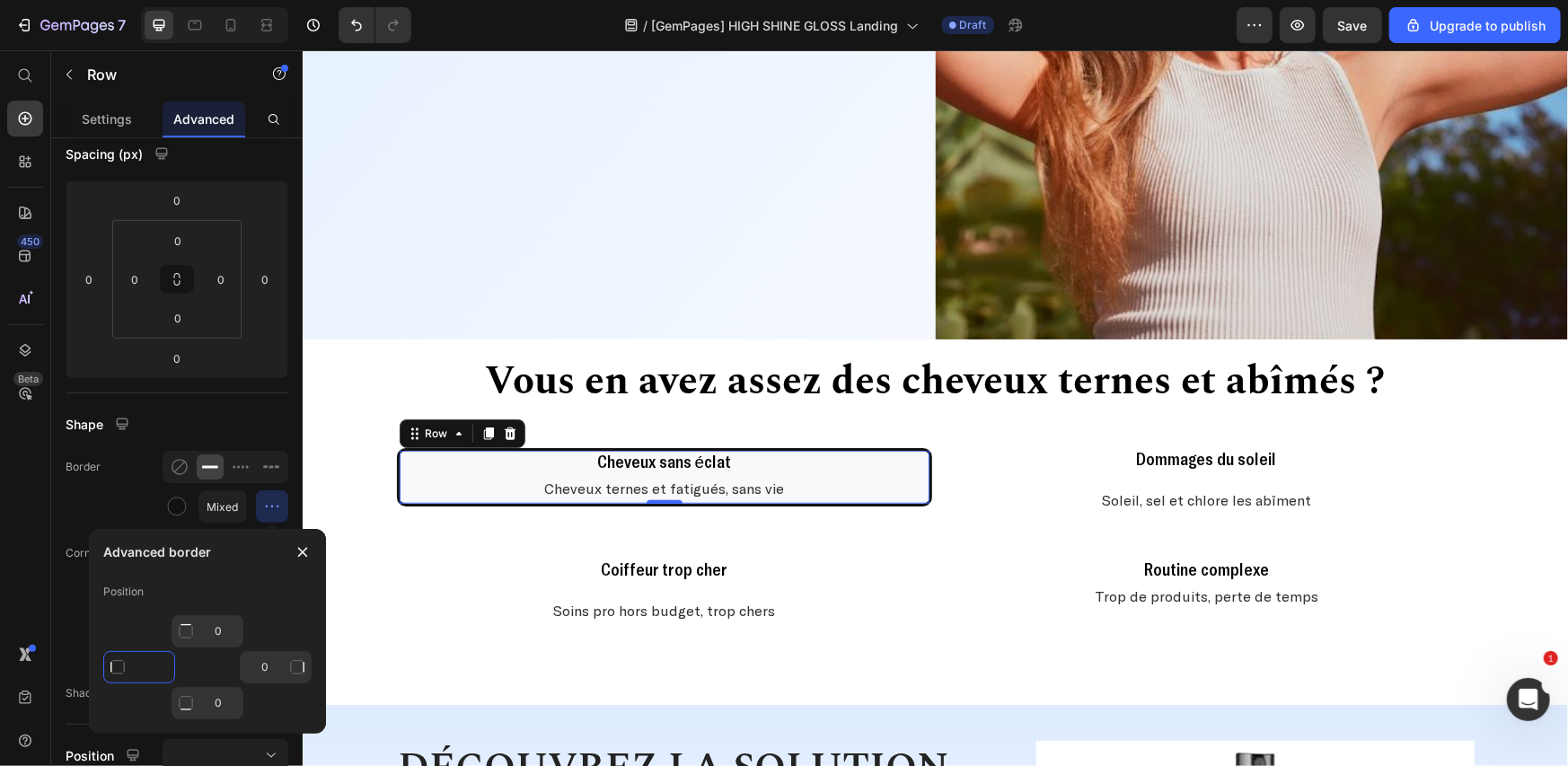 type on "2" 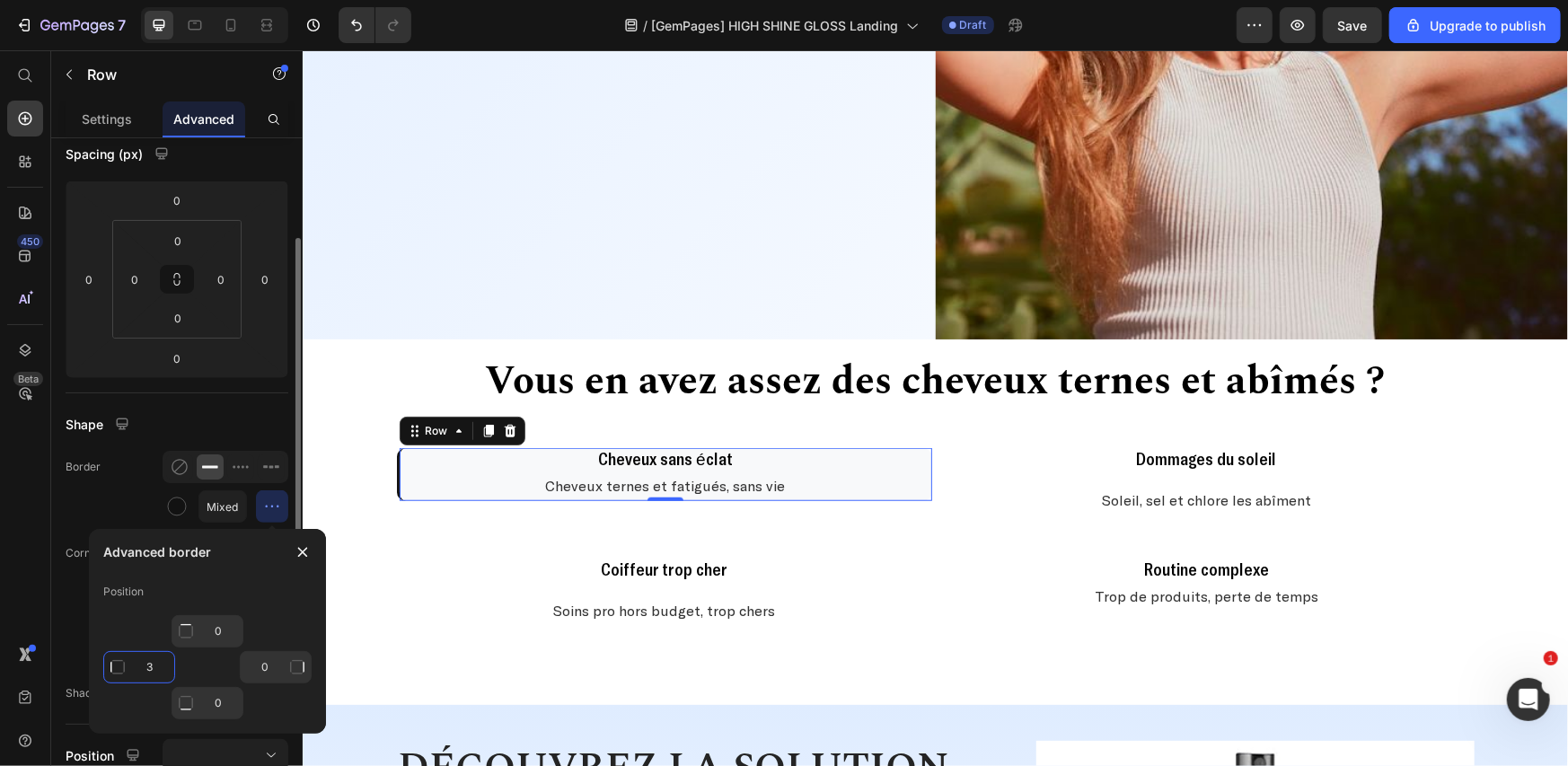 type on "3" 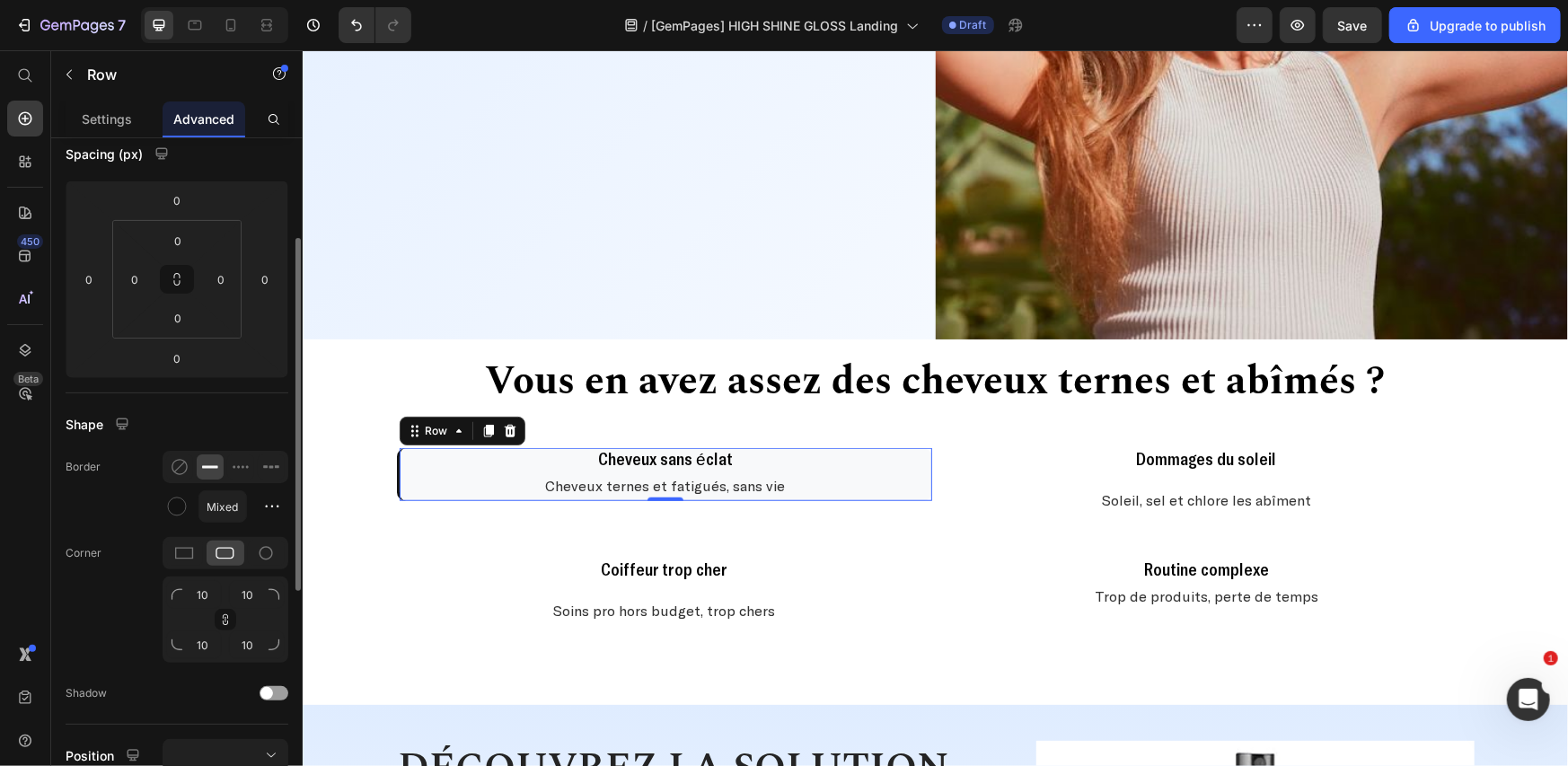 click on "Border Mixed" 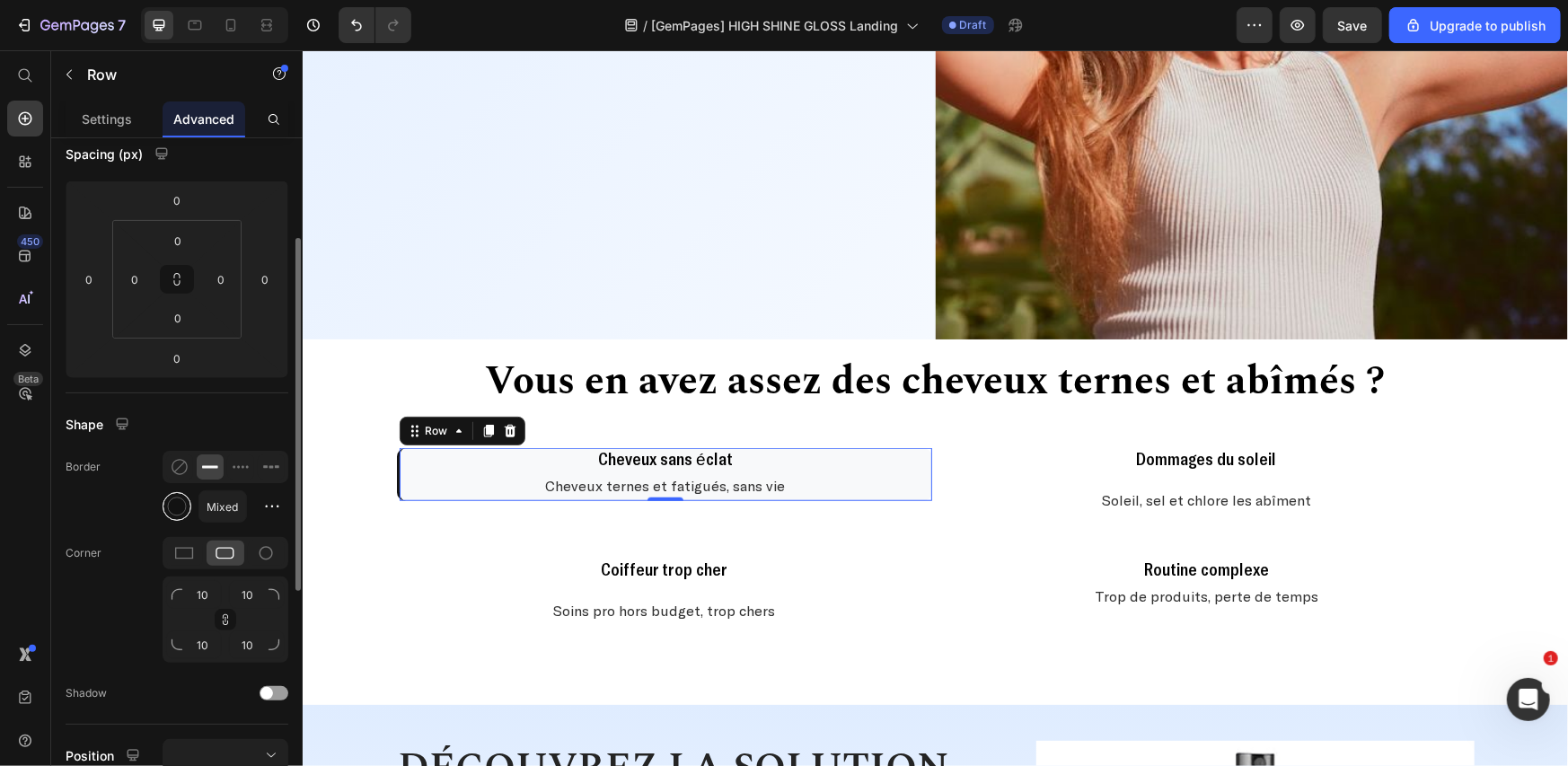 click at bounding box center [177, 506] 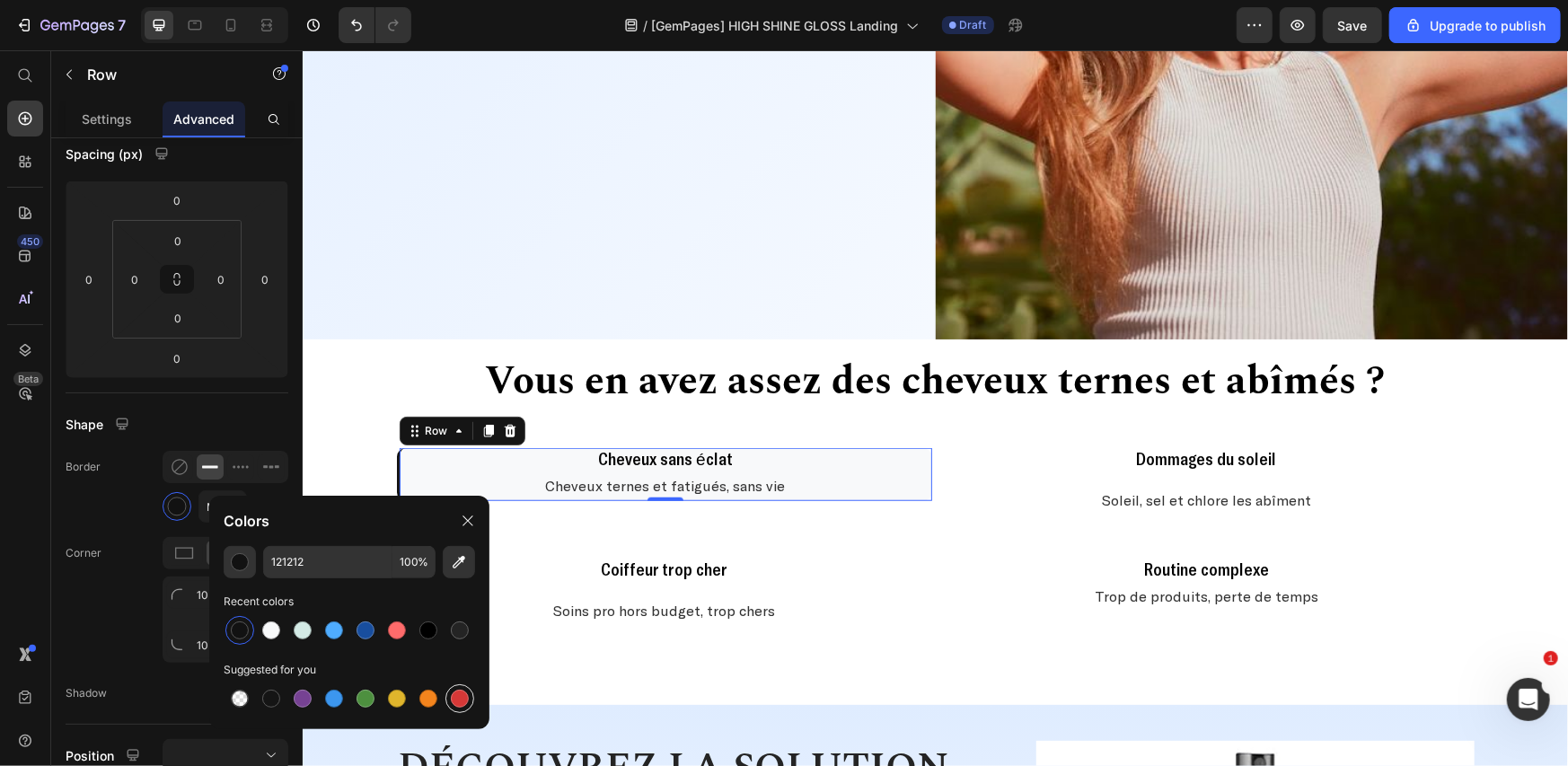 click at bounding box center [460, 699] 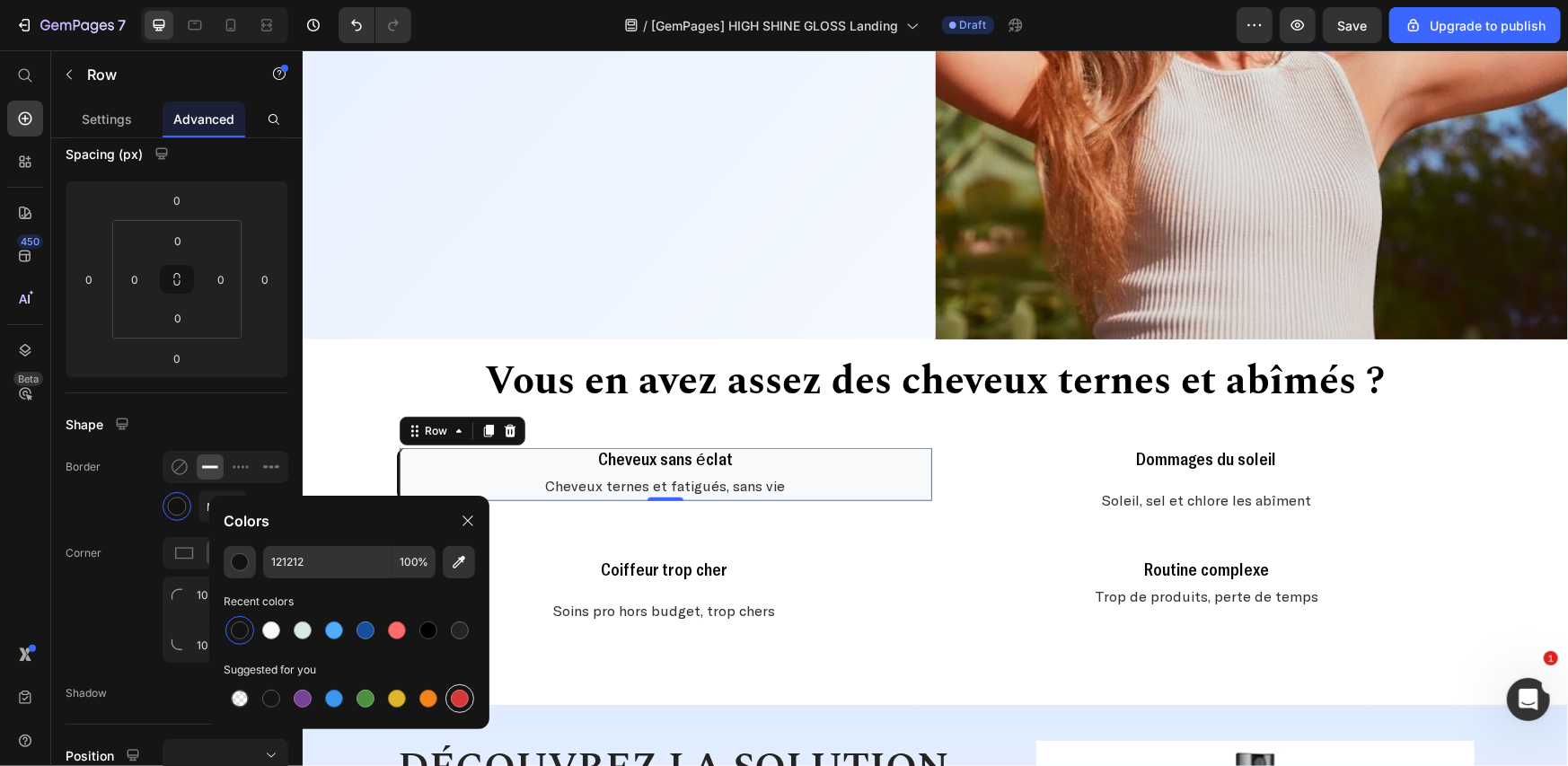 type on "D63837" 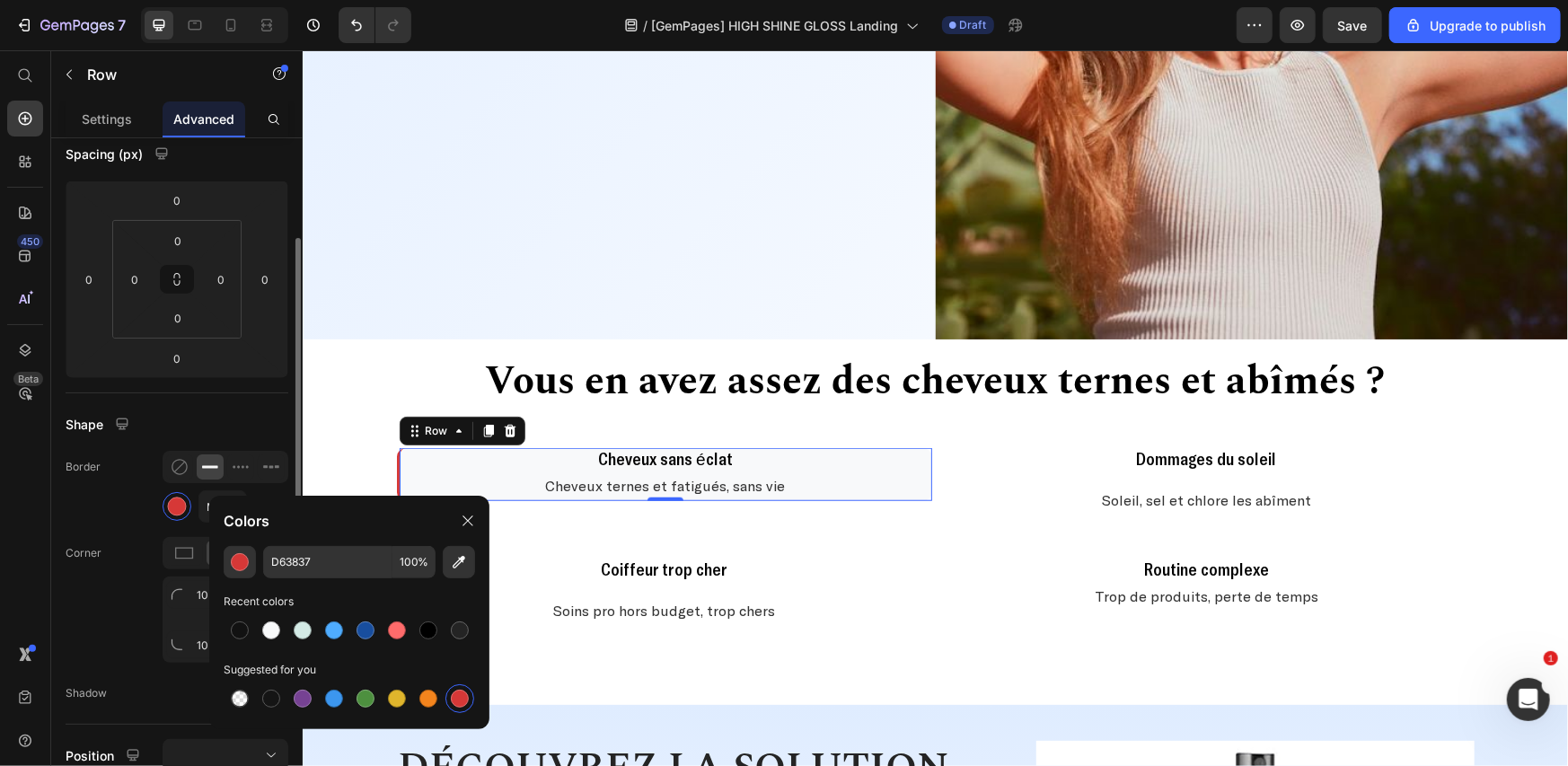 click on "Corner" at bounding box center (84, 553) 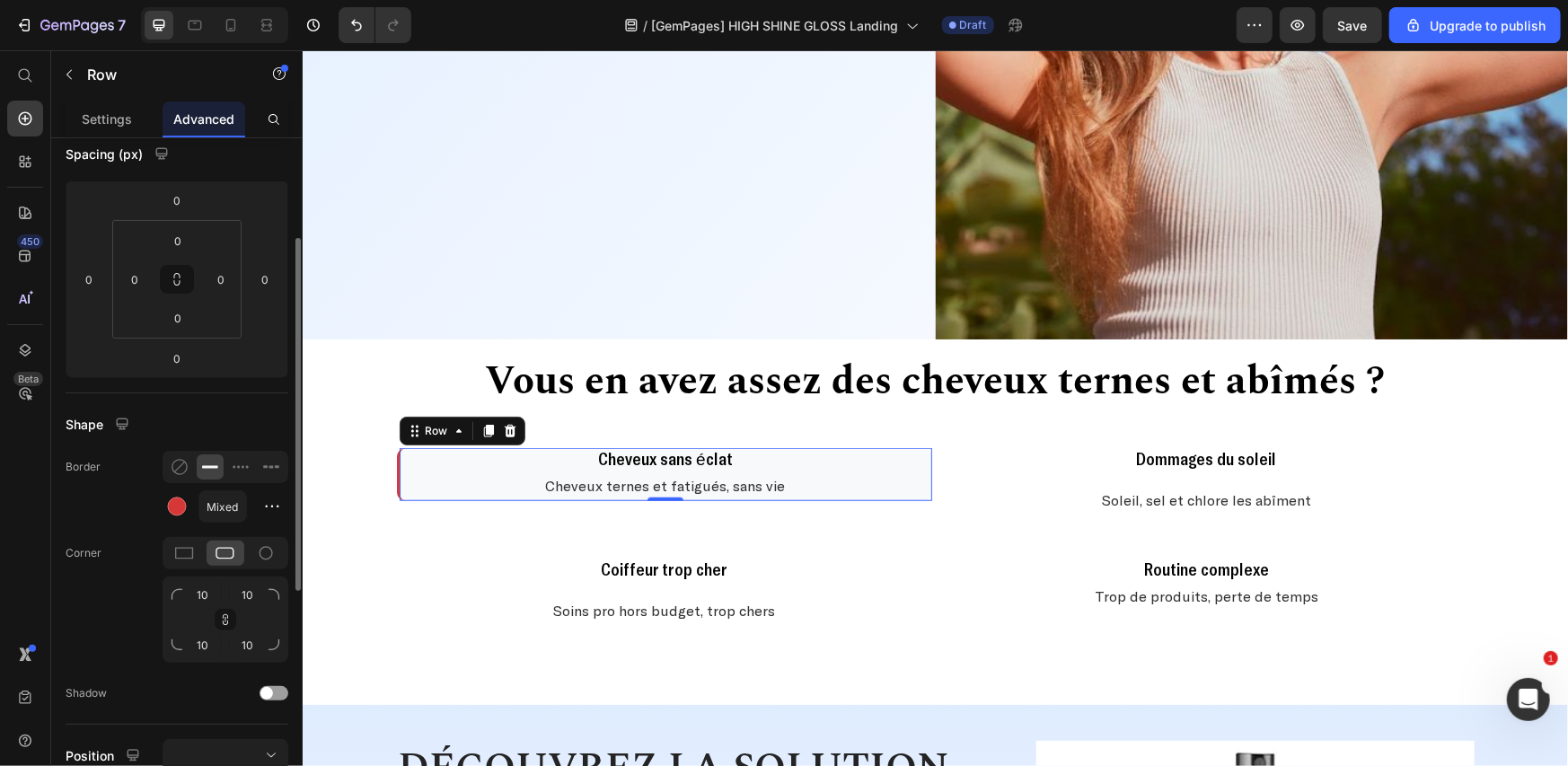 click on "Corner 10 10 10 10" 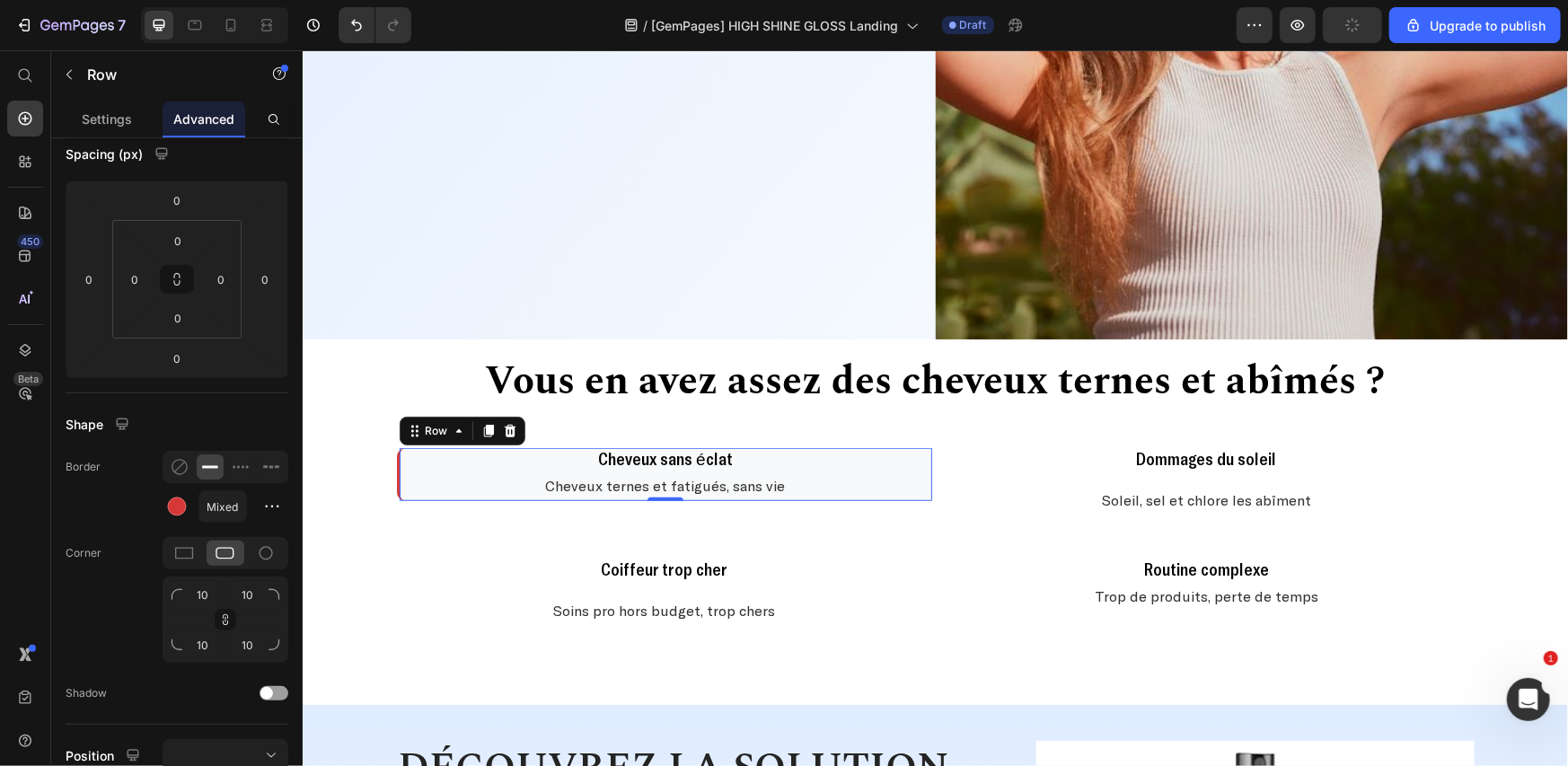 click on "Vous en avez assez des cheveux ternes et abîmés ? Heading Vous en avez assez des cheveux ternes et abîmés ? Heading Cheveux sans éclat Heading Cheveux ternes et fatigués, sans vie Text Block Row   0 Dommages du soleil Heading Soleil, sel et chlore les abîment Text Block Row Coiffeur trop cher Heading Soins pro hors budget, trop chers Text Block Routine complexe Heading Trop de produits, perte de temps Text Block Row" at bounding box center (934, 514) 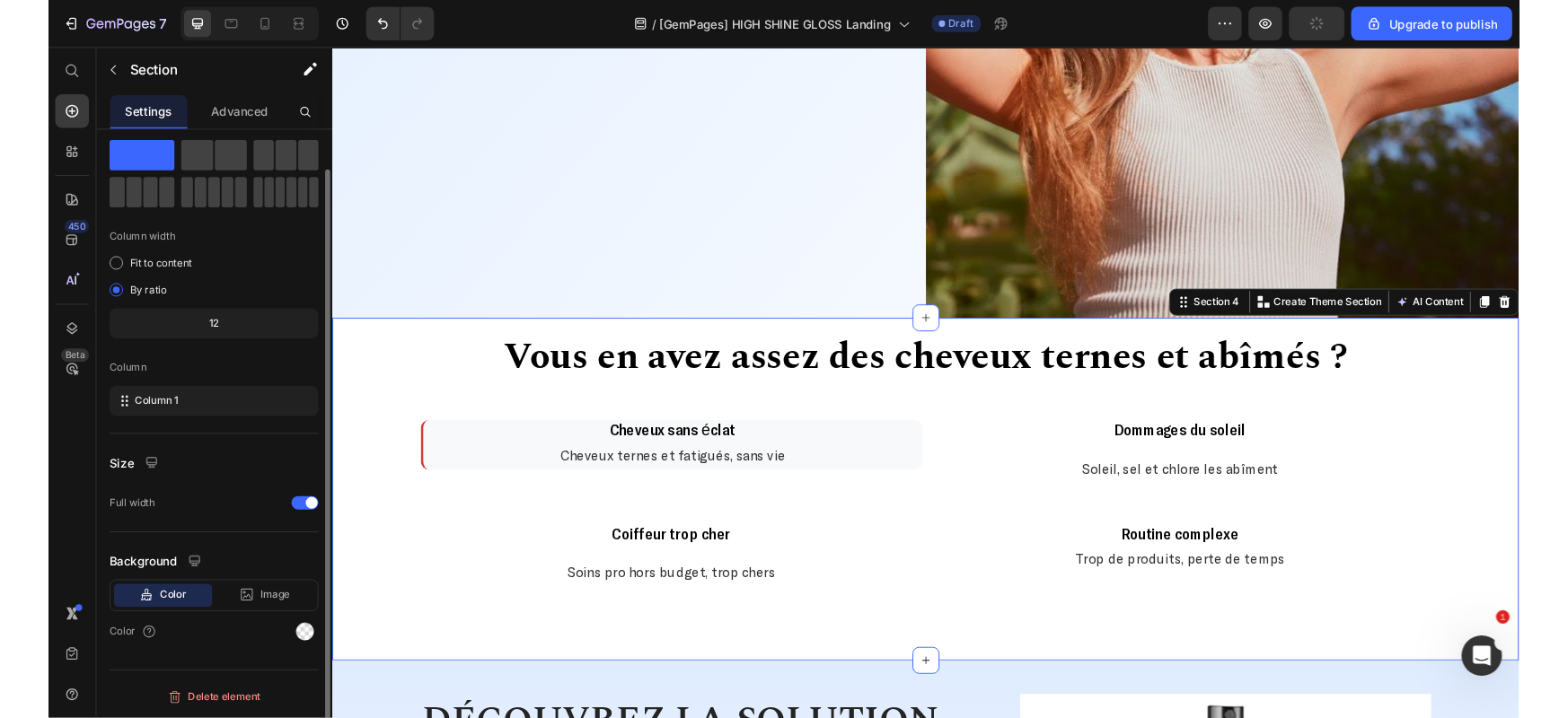 scroll, scrollTop: 0, scrollLeft: 0, axis: both 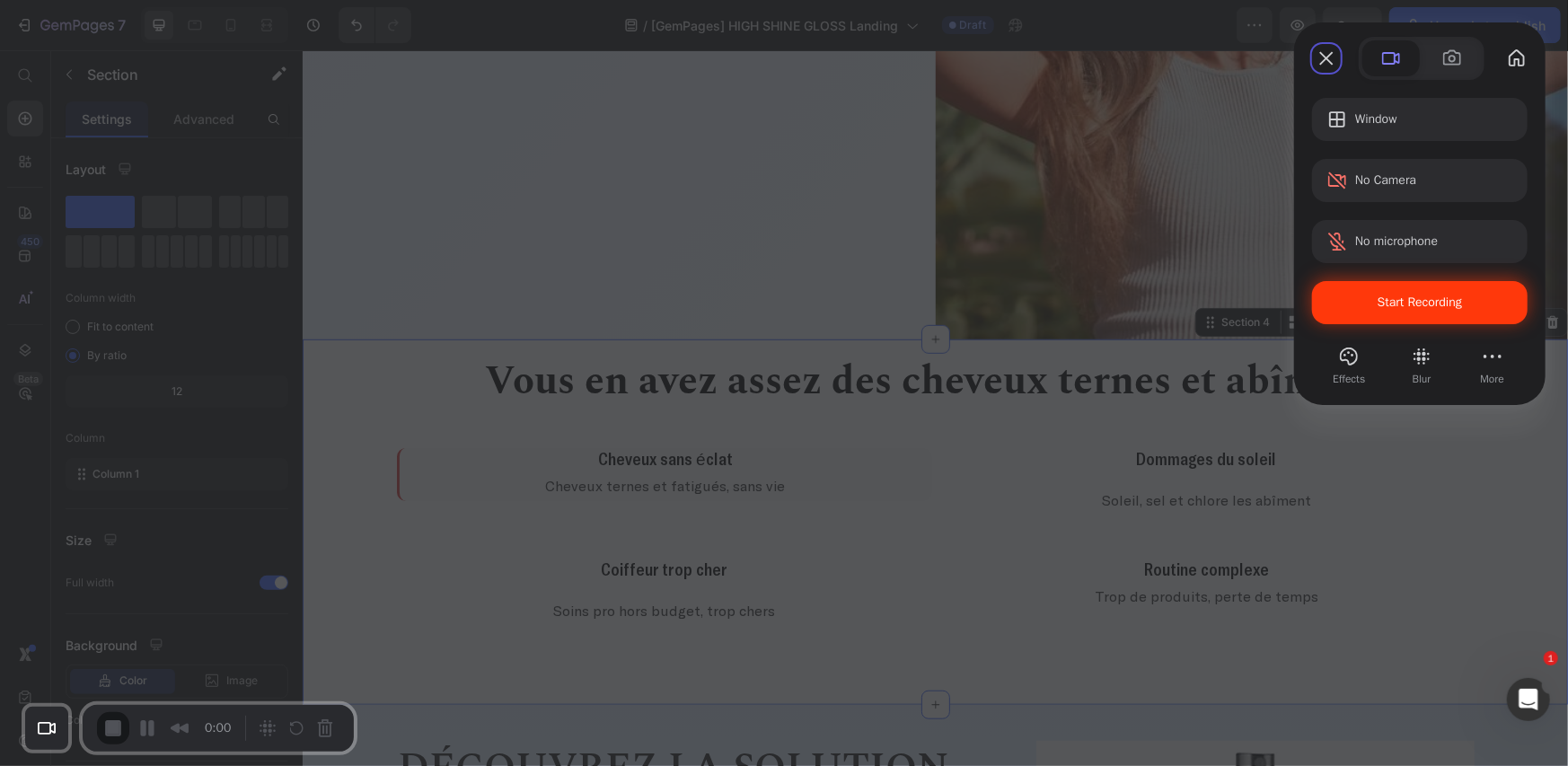 click on "Start Recording" at bounding box center (1420, 303) 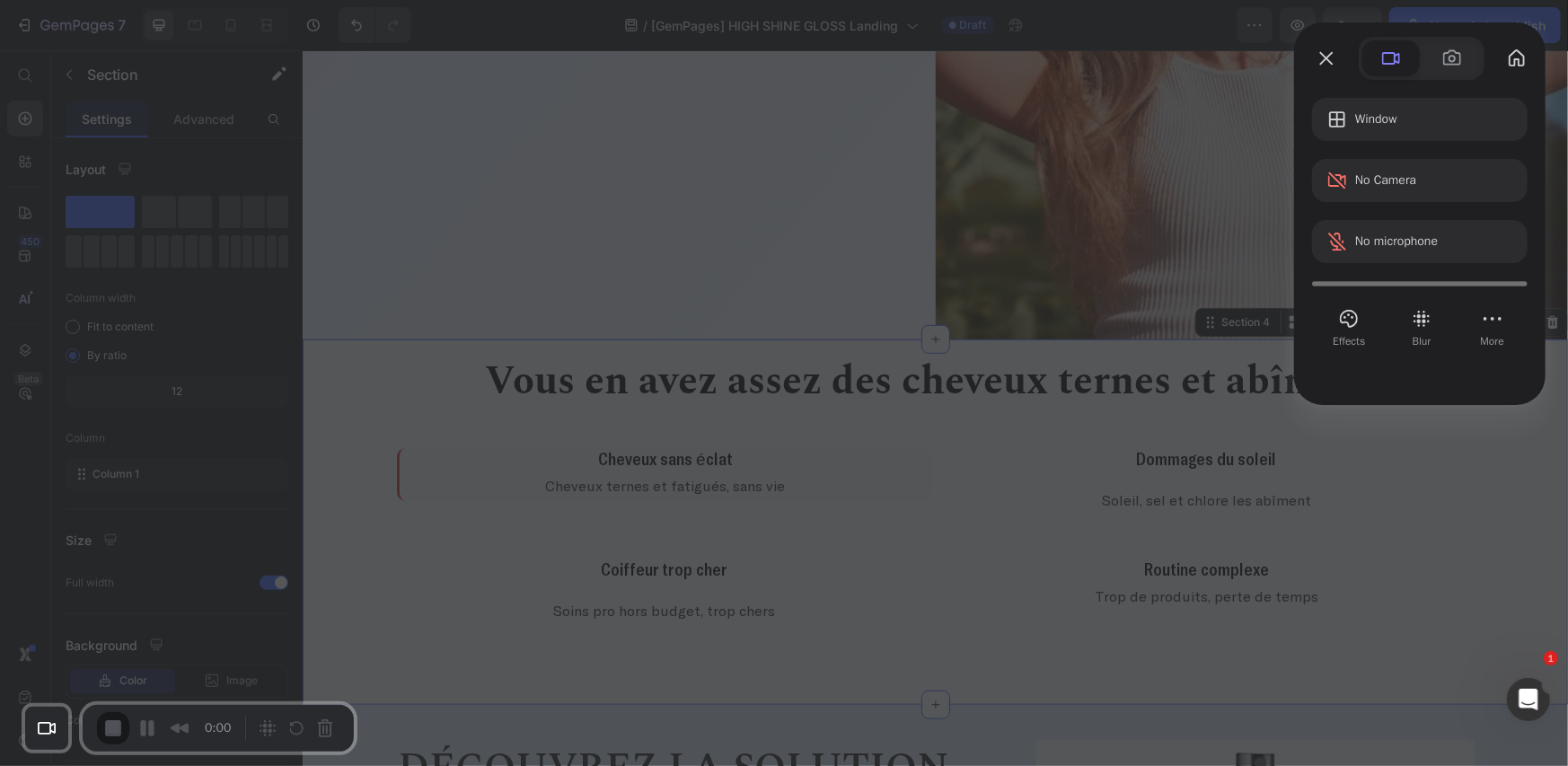 click on "Yes, proceed" at bounding box center (485, 1703) 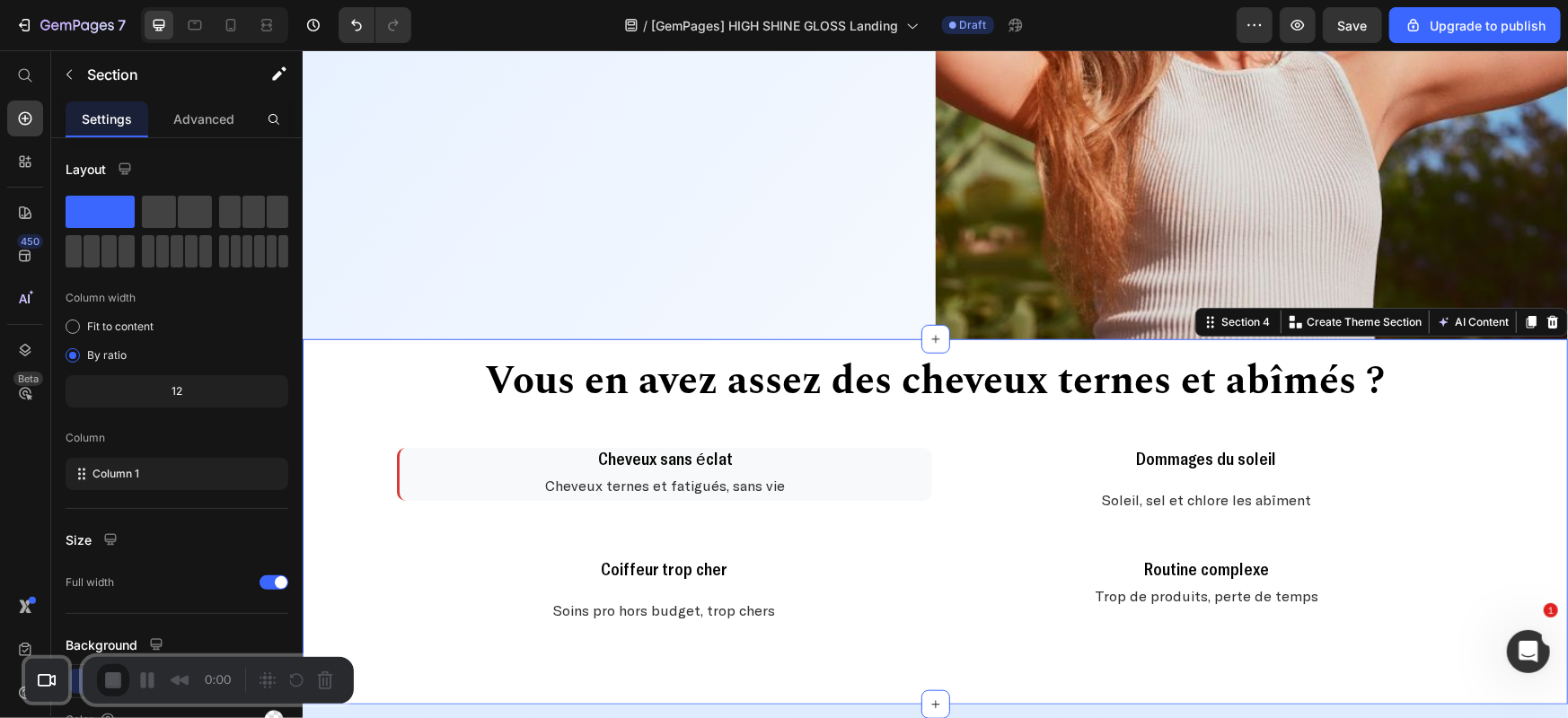 click on "Start Recording" at bounding box center (48, 765) 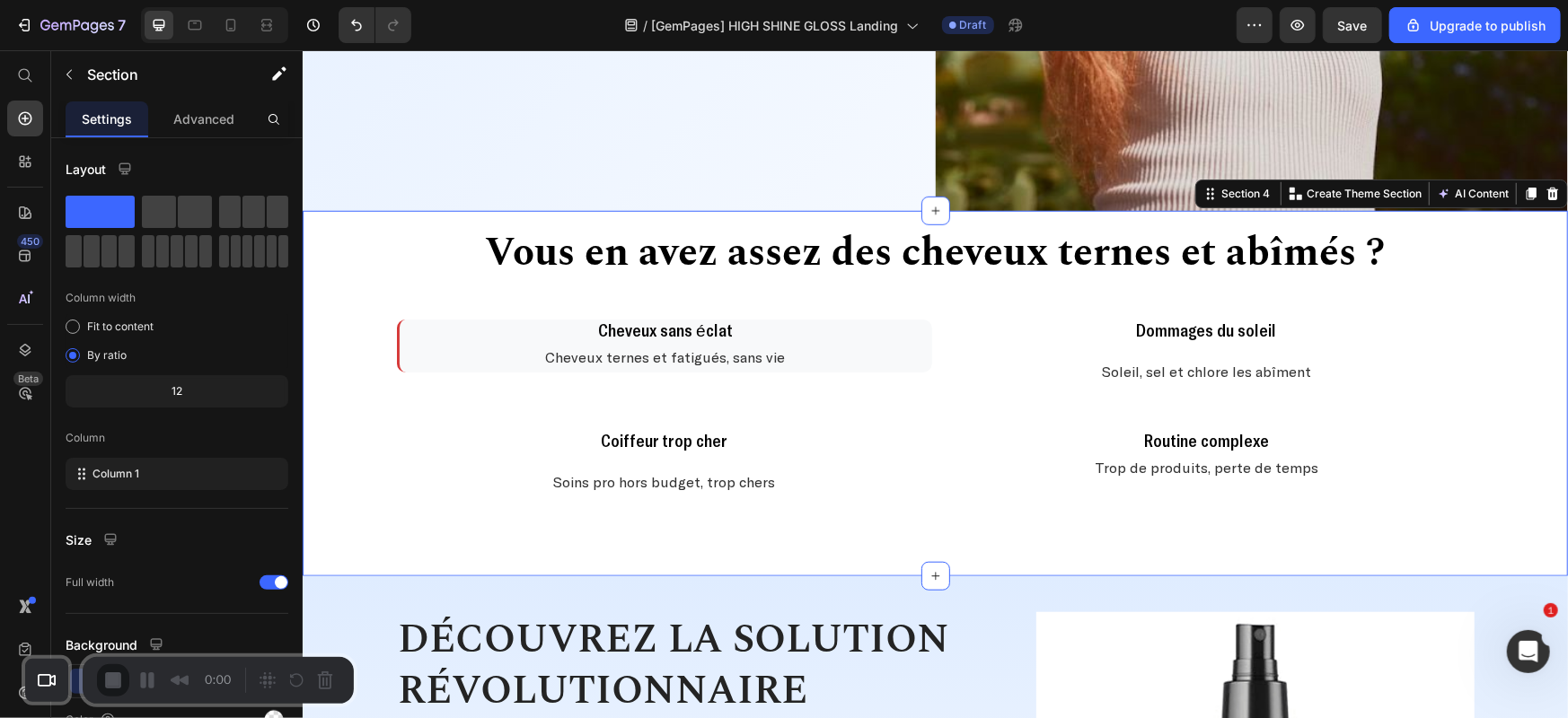 scroll, scrollTop: 898, scrollLeft: 0, axis: vertical 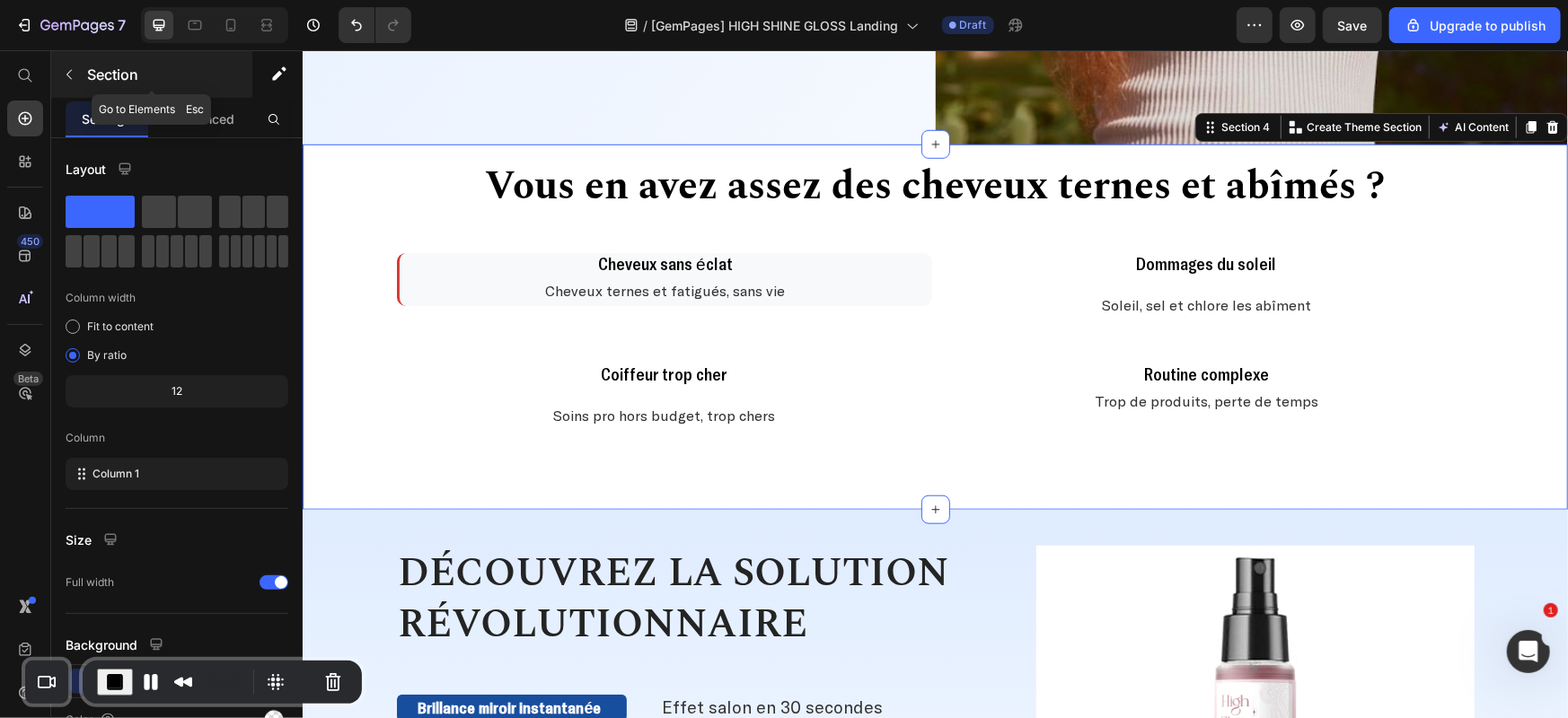 click on "Section" at bounding box center (168, 74) 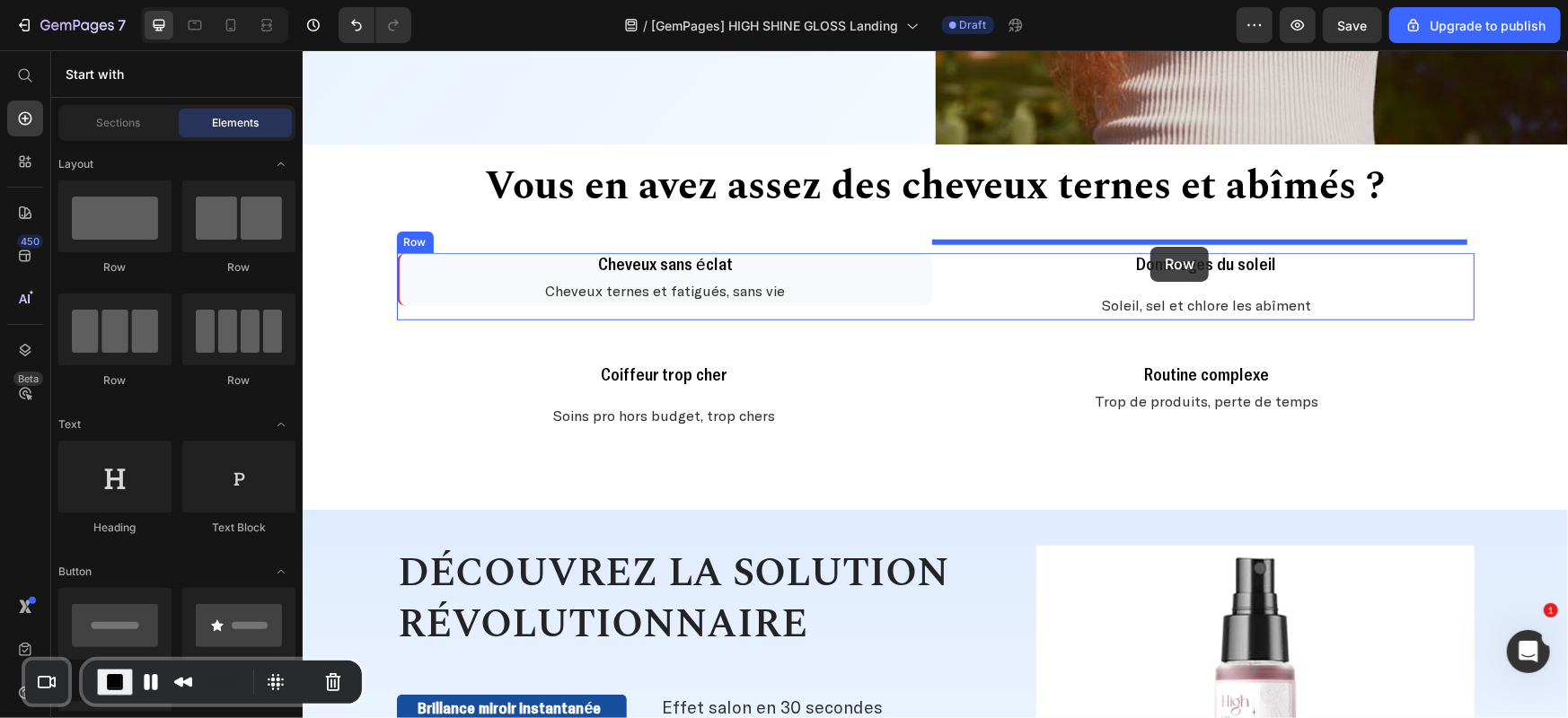 drag, startPoint x: 440, startPoint y: 288, endPoint x: 1150, endPoint y: 246, distance: 711.24117 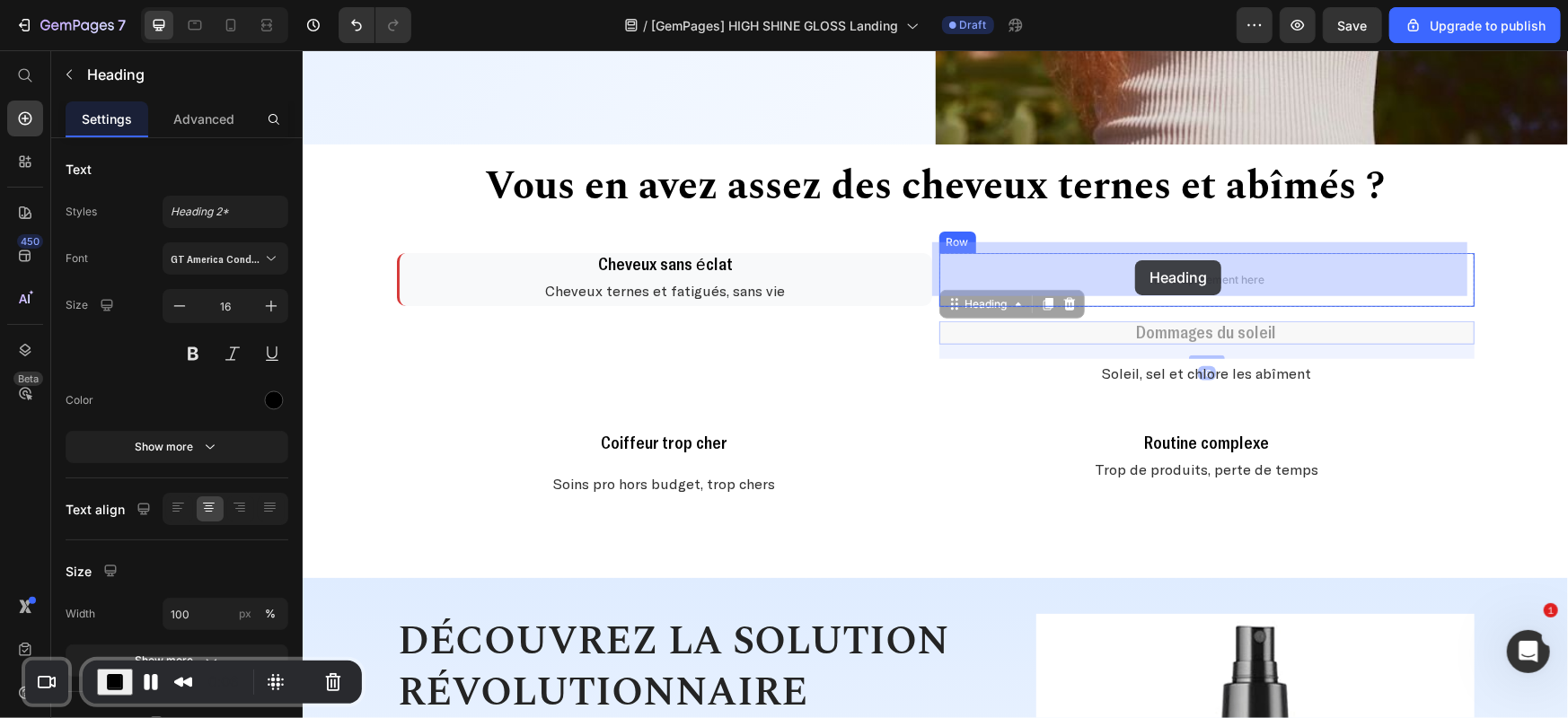 drag, startPoint x: 1133, startPoint y: 300, endPoint x: 1134, endPoint y: 258, distance: 42.011903 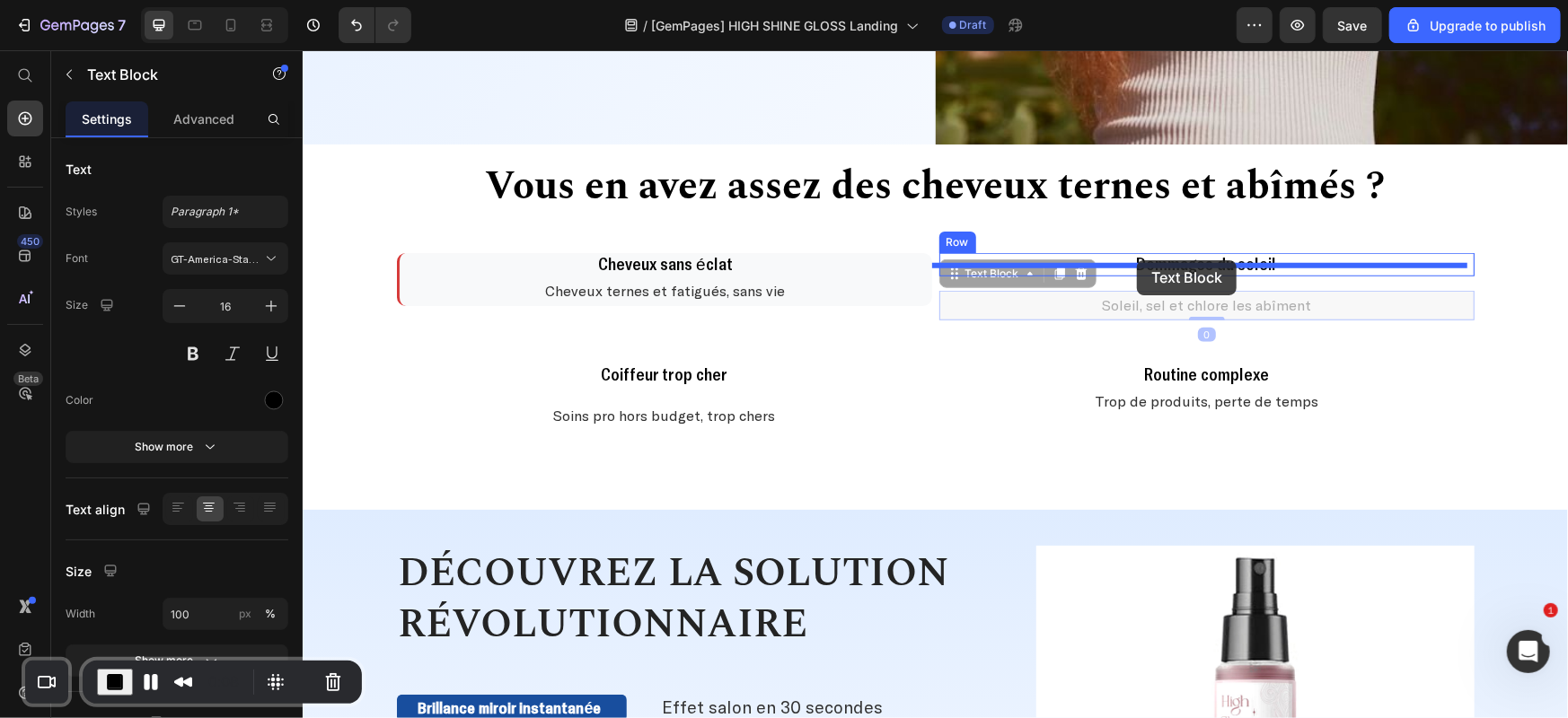 drag, startPoint x: 1135, startPoint y: 302, endPoint x: 1138, endPoint y: 258, distance: 44.10215 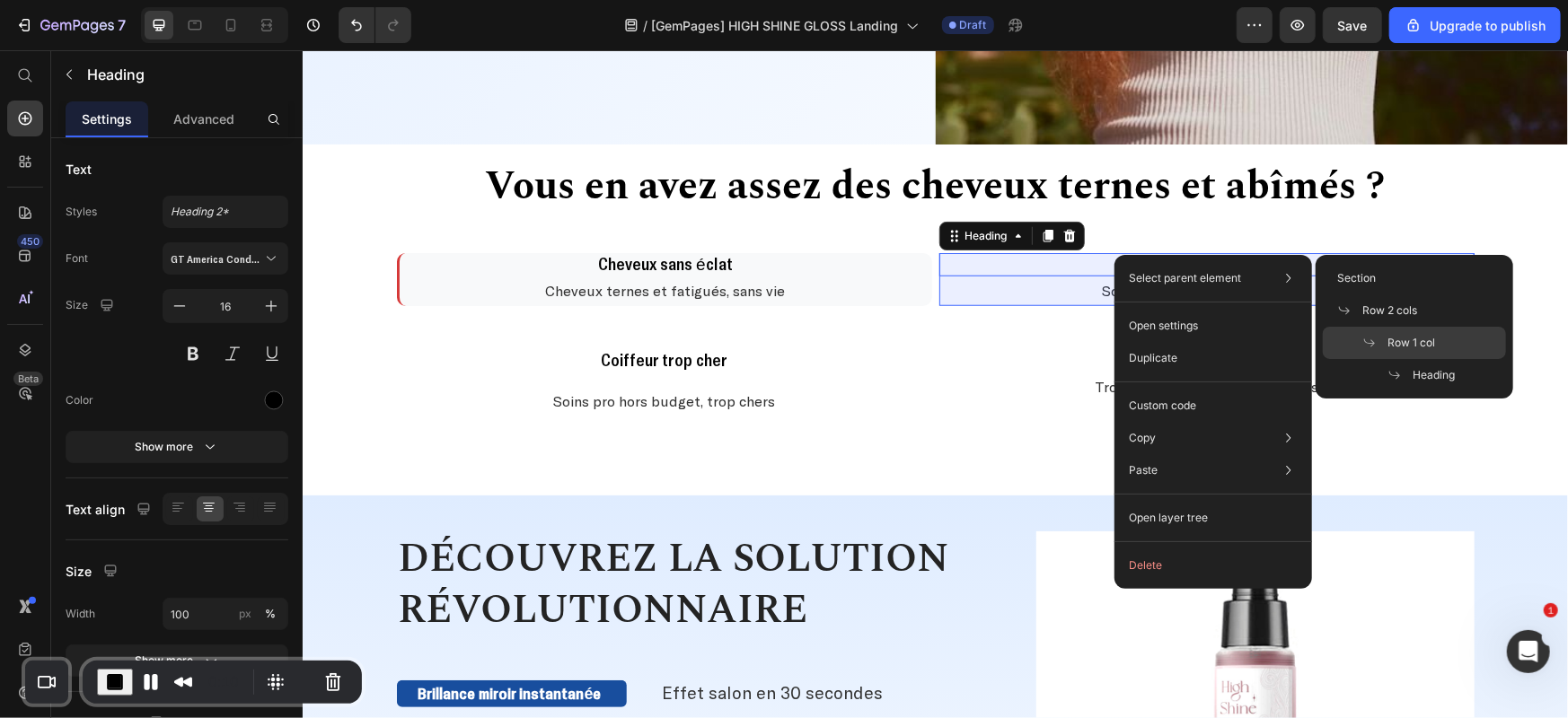 click at bounding box center (1375, 343) 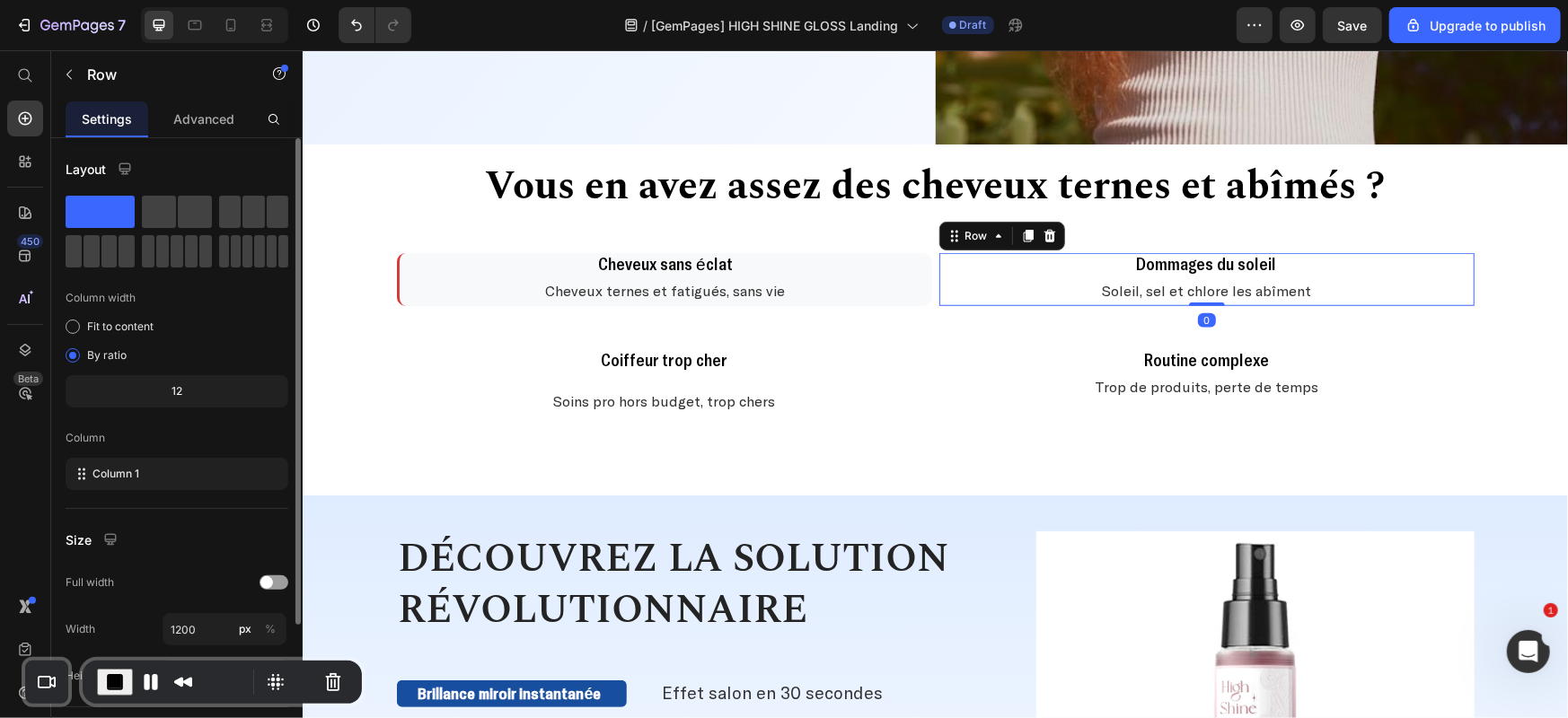 scroll, scrollTop: 187, scrollLeft: 0, axis: vertical 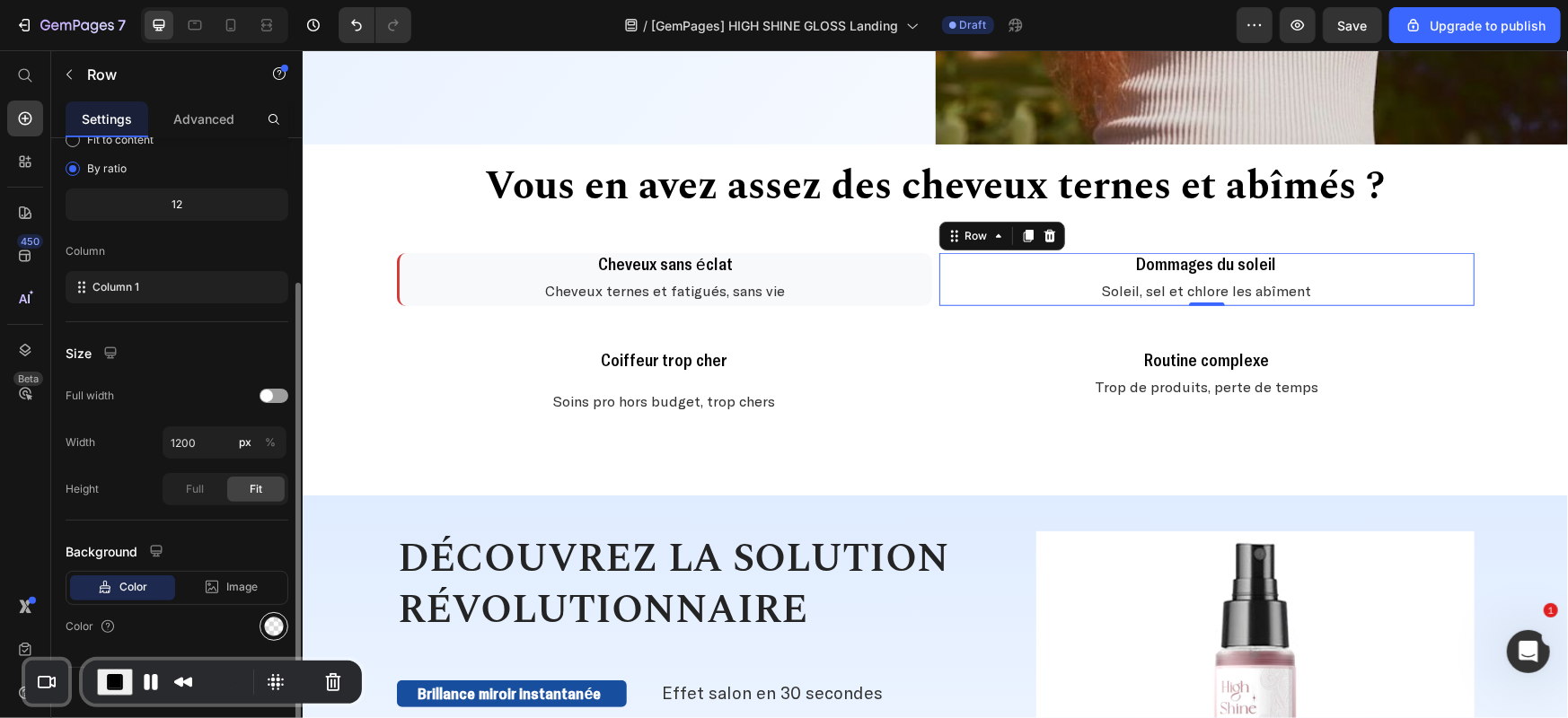 click at bounding box center [274, 626] 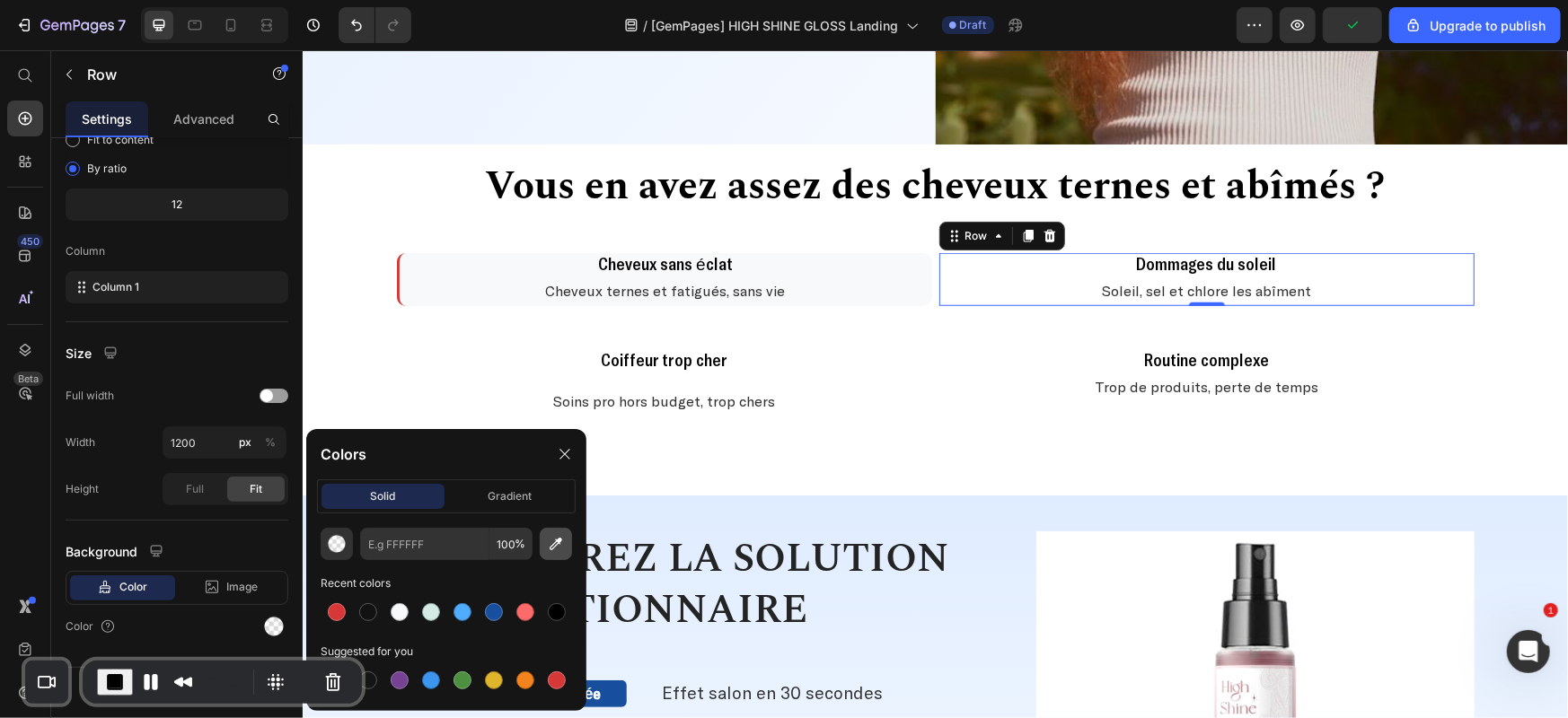click 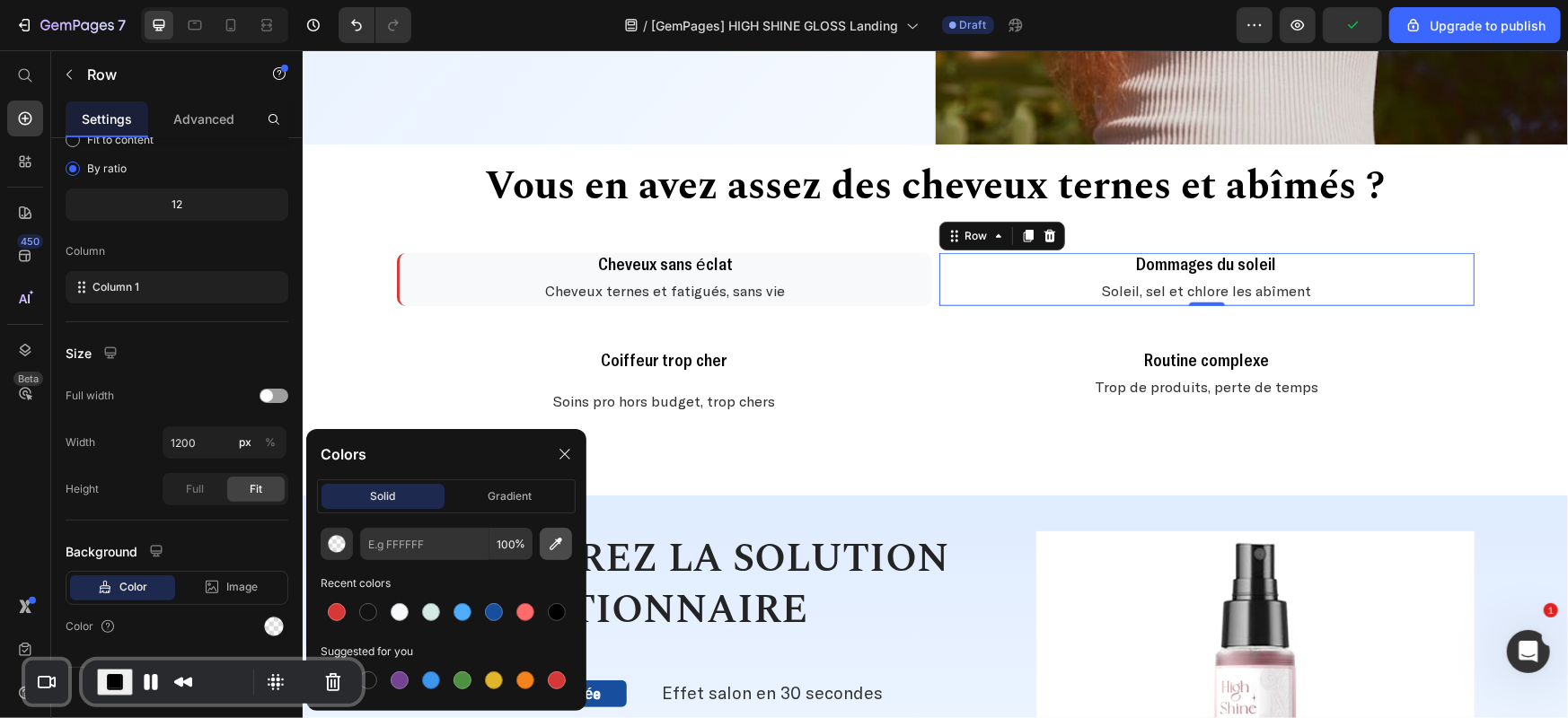 type on "F8F9FA" 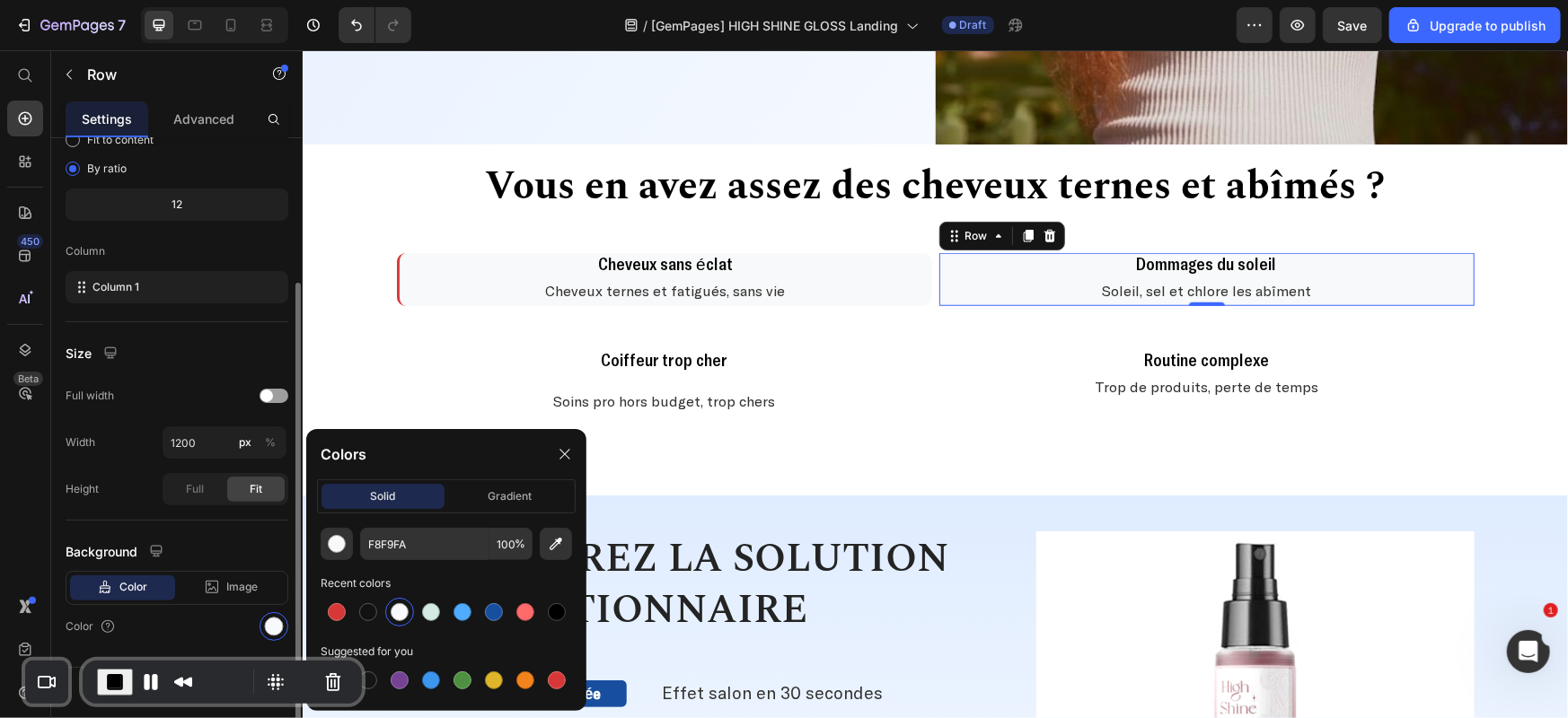 click on "Size" at bounding box center [177, 353] 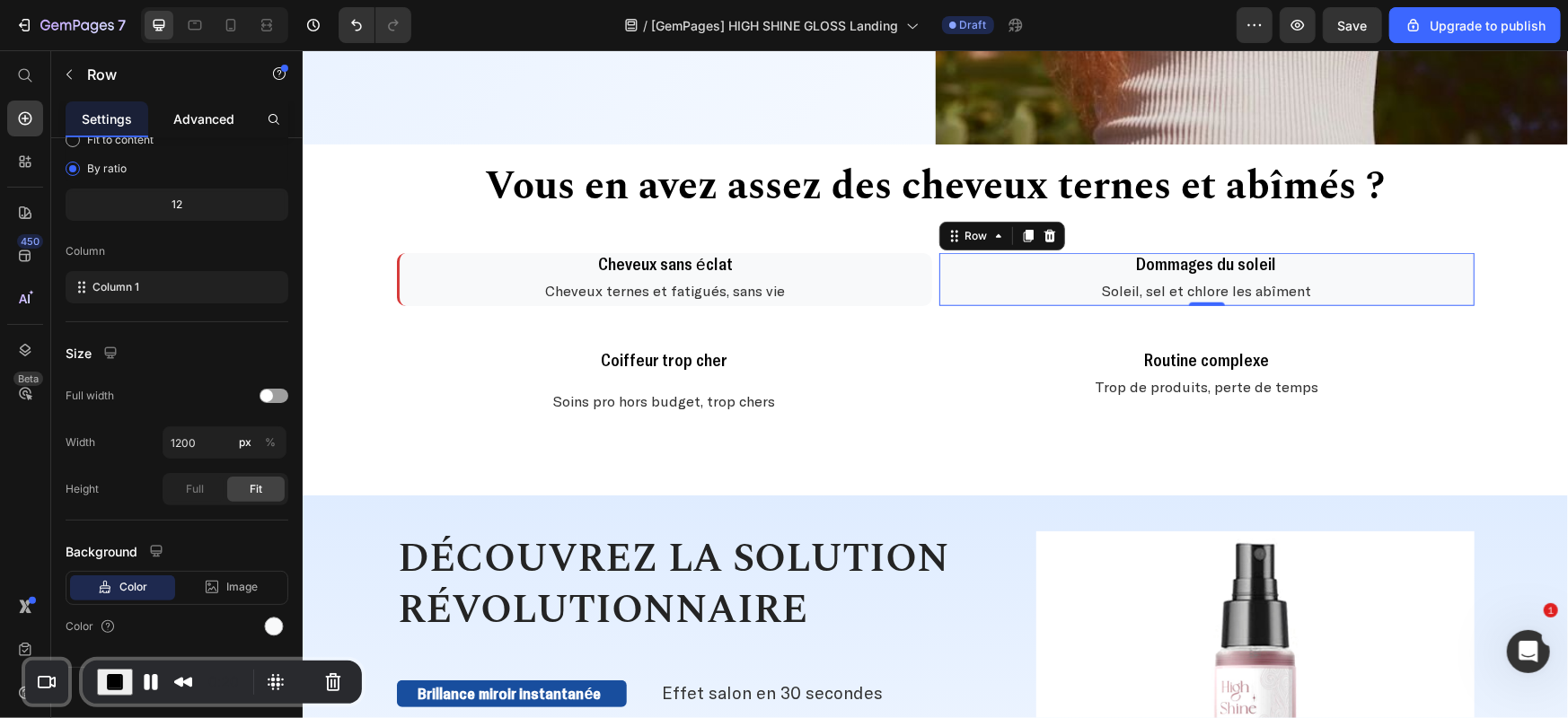 click on "Advanced" at bounding box center [204, 118] 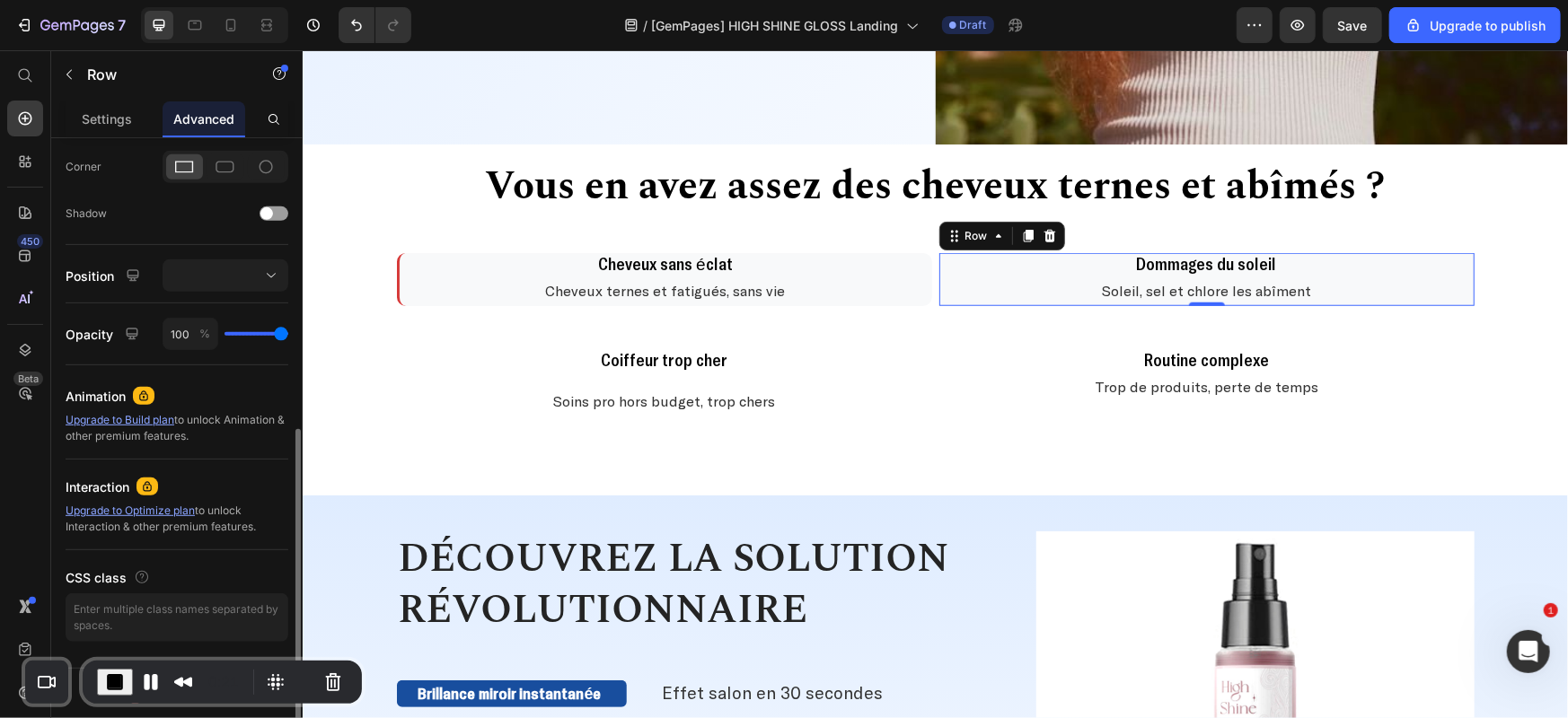 scroll, scrollTop: 240, scrollLeft: 0, axis: vertical 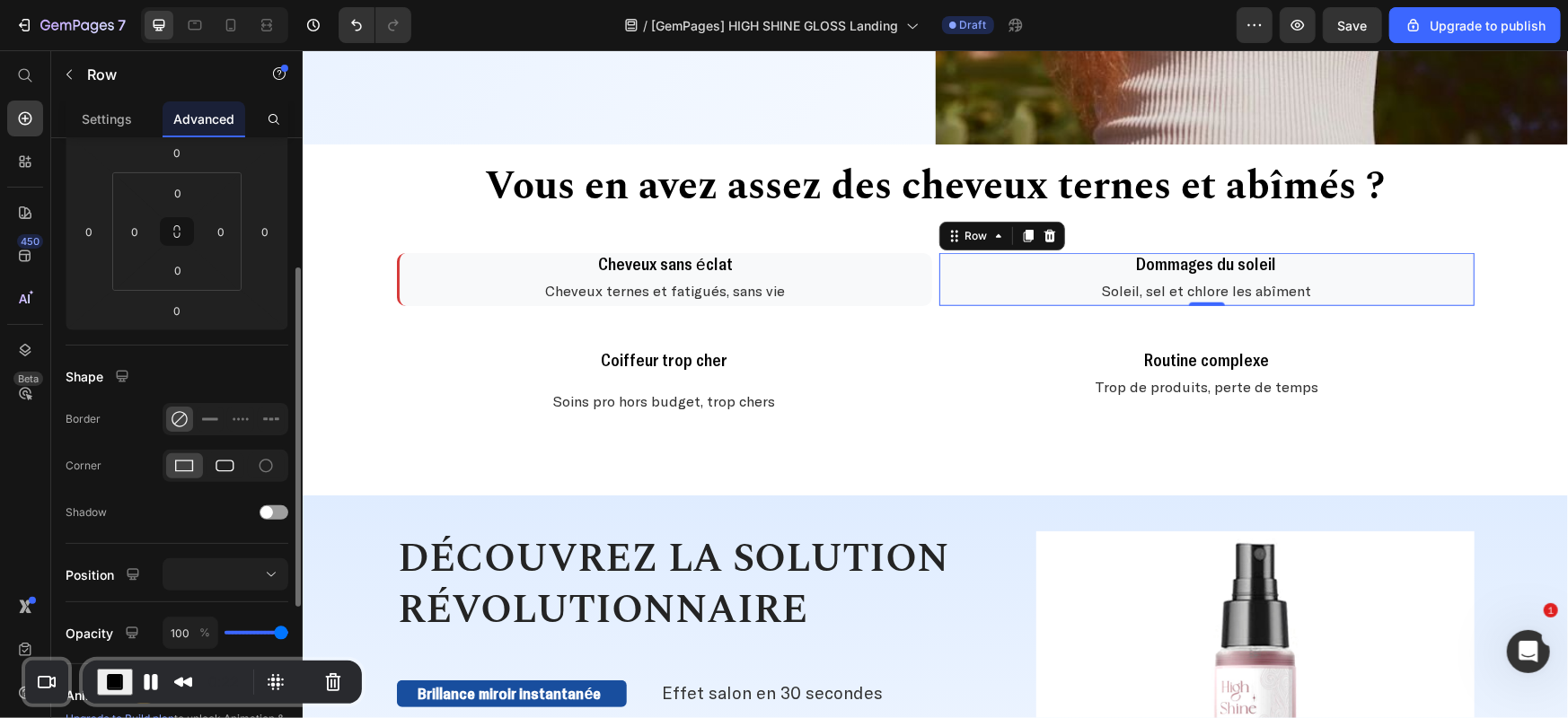 click 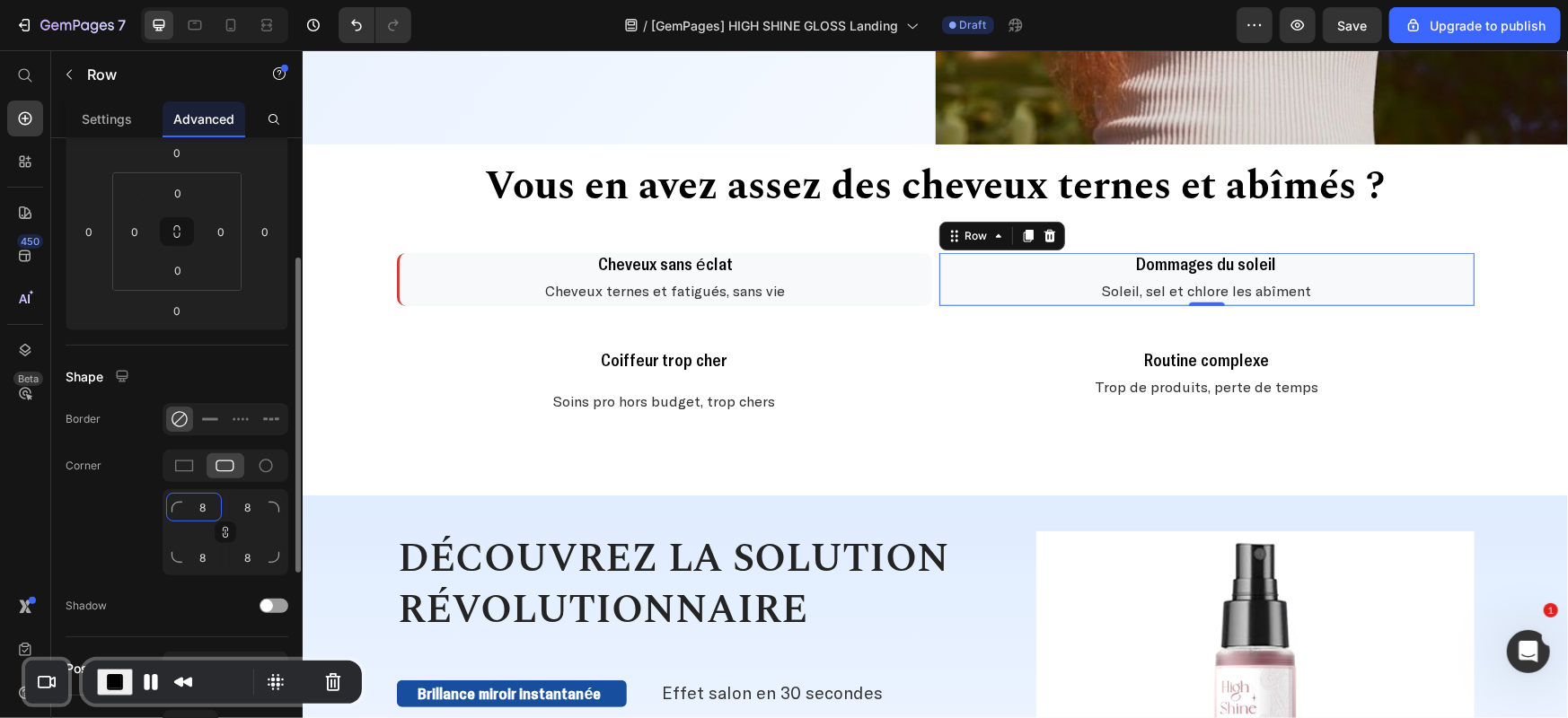 click on "8" 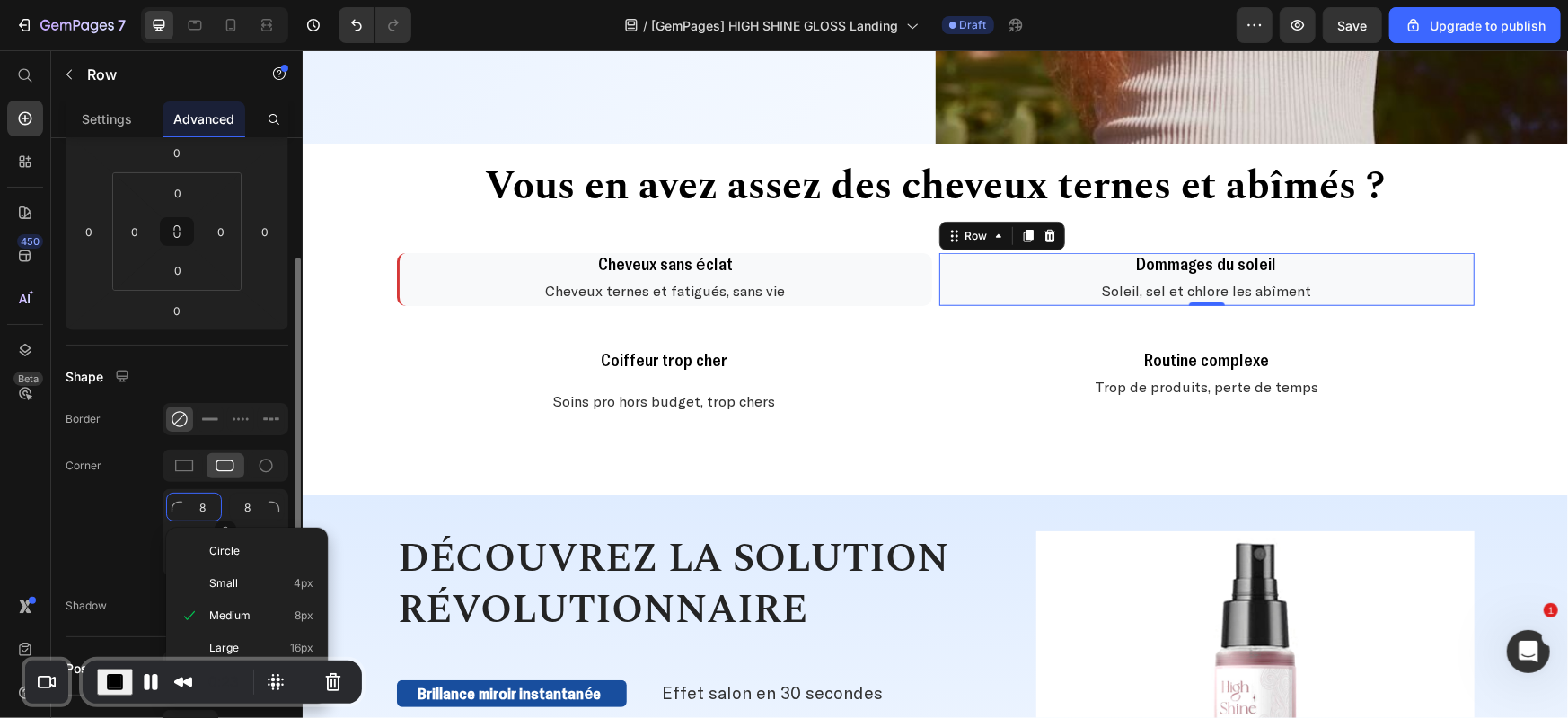 type 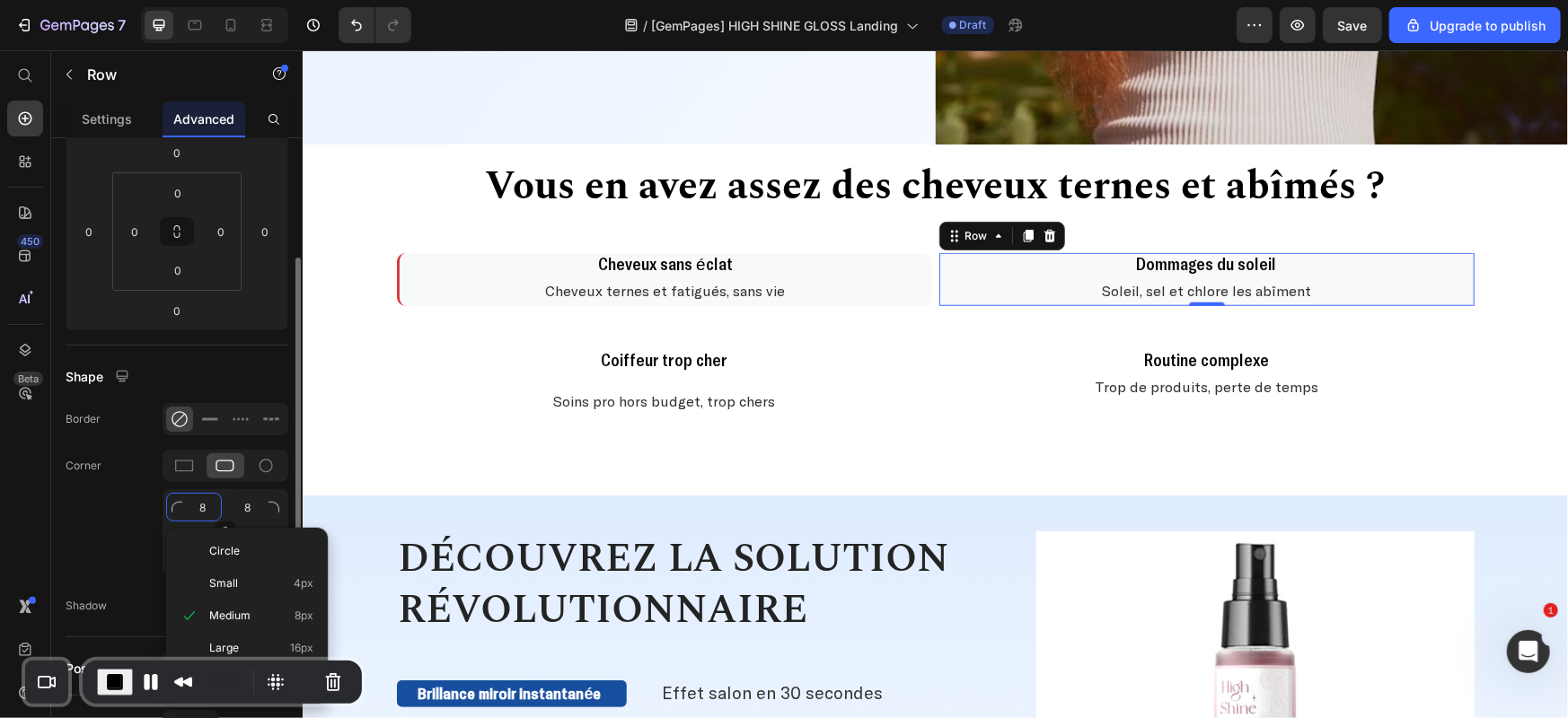 type 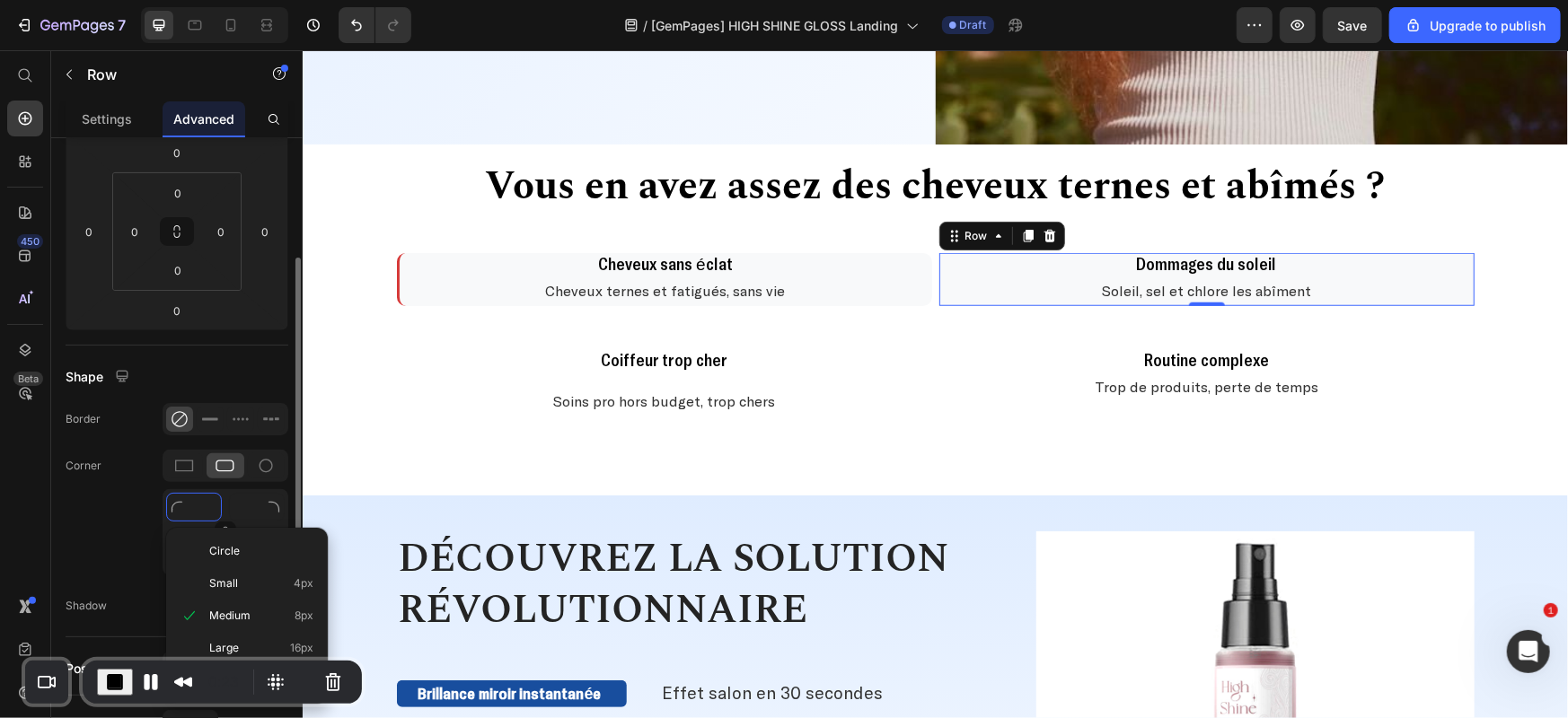 type on "1" 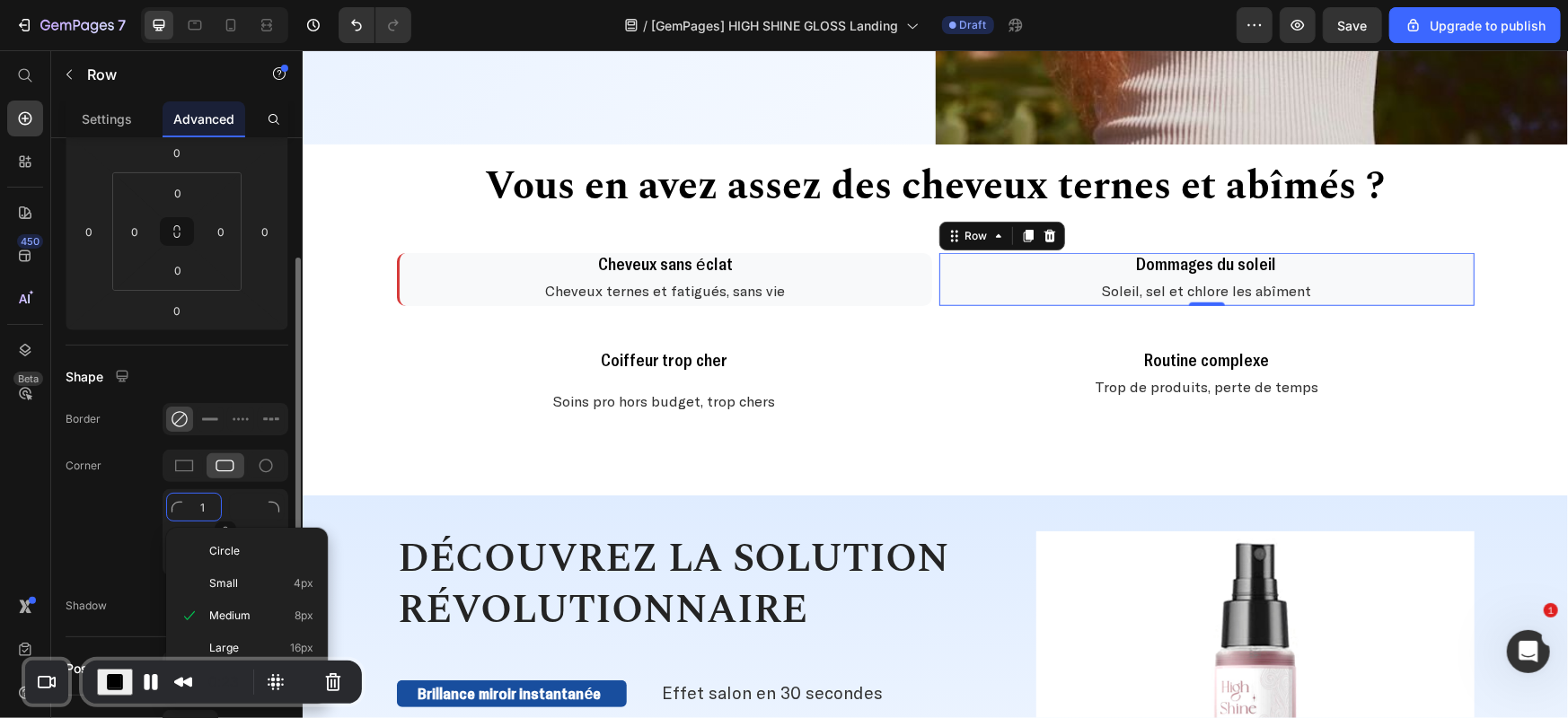 type on "1" 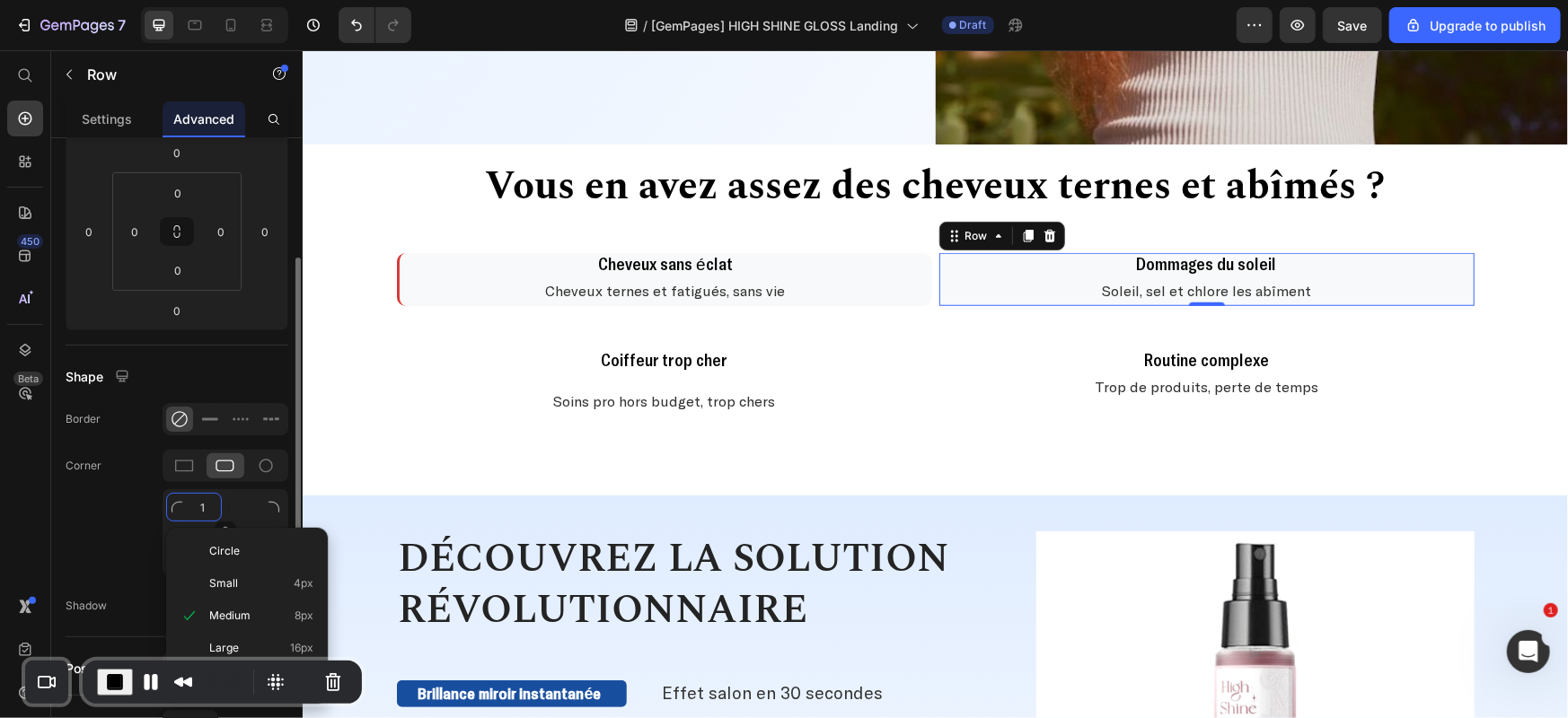 type on "1" 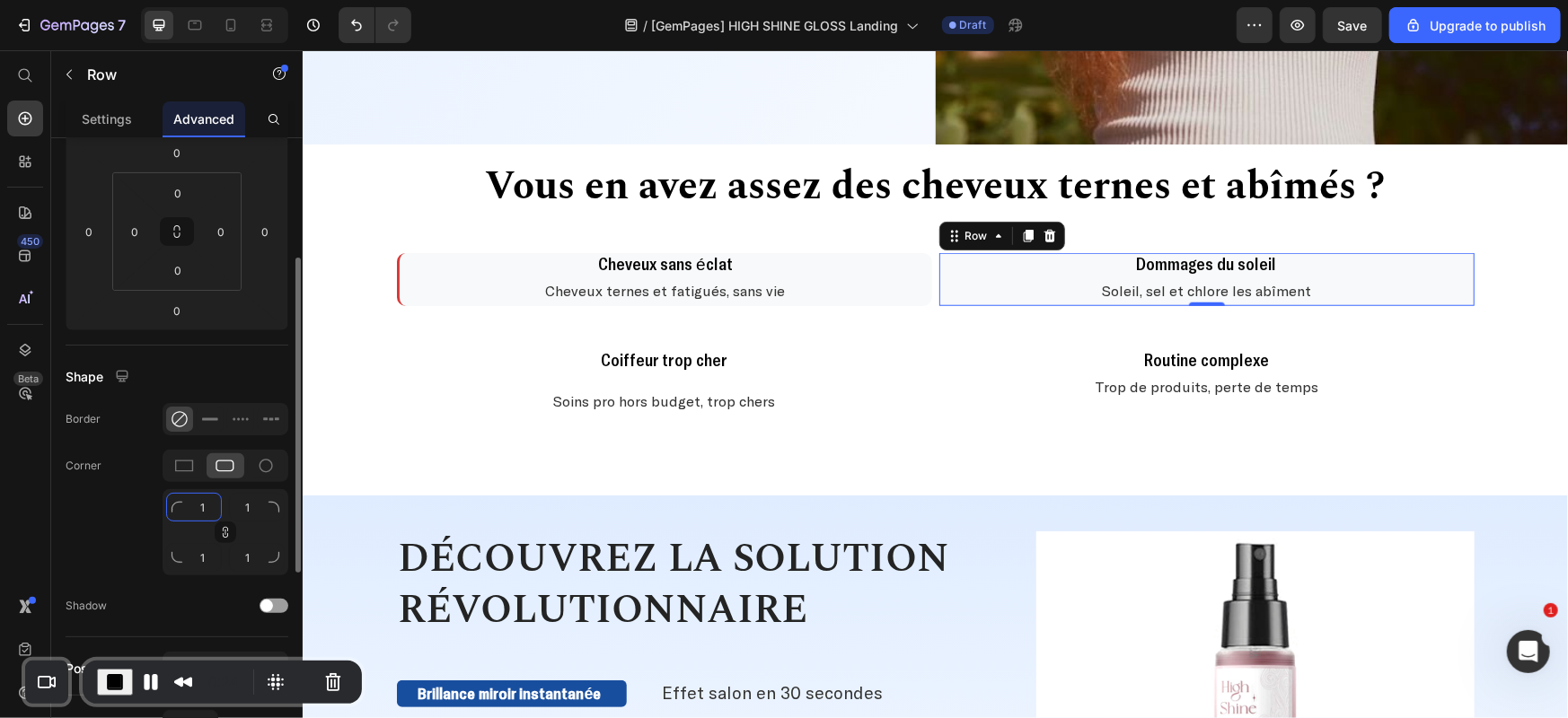 type on "10" 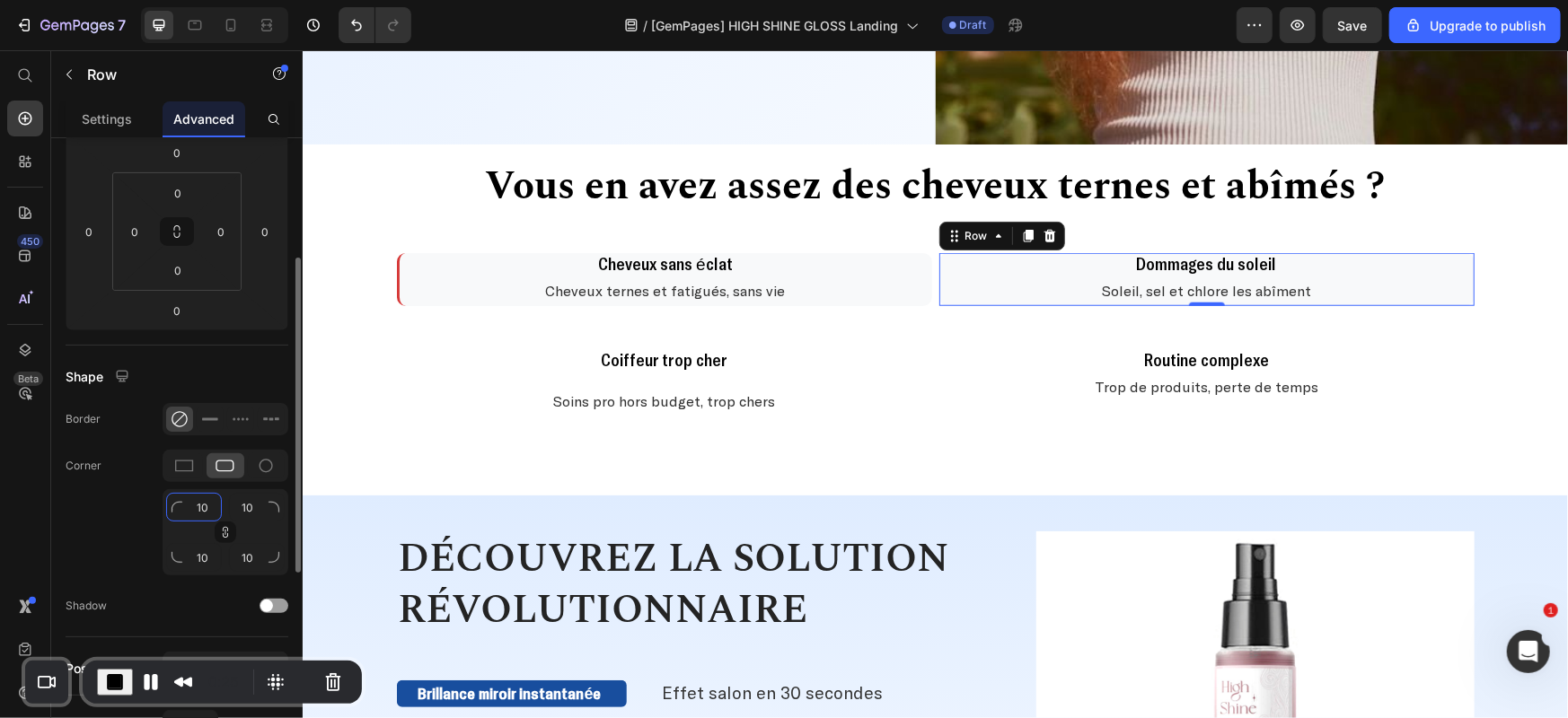 type on "10" 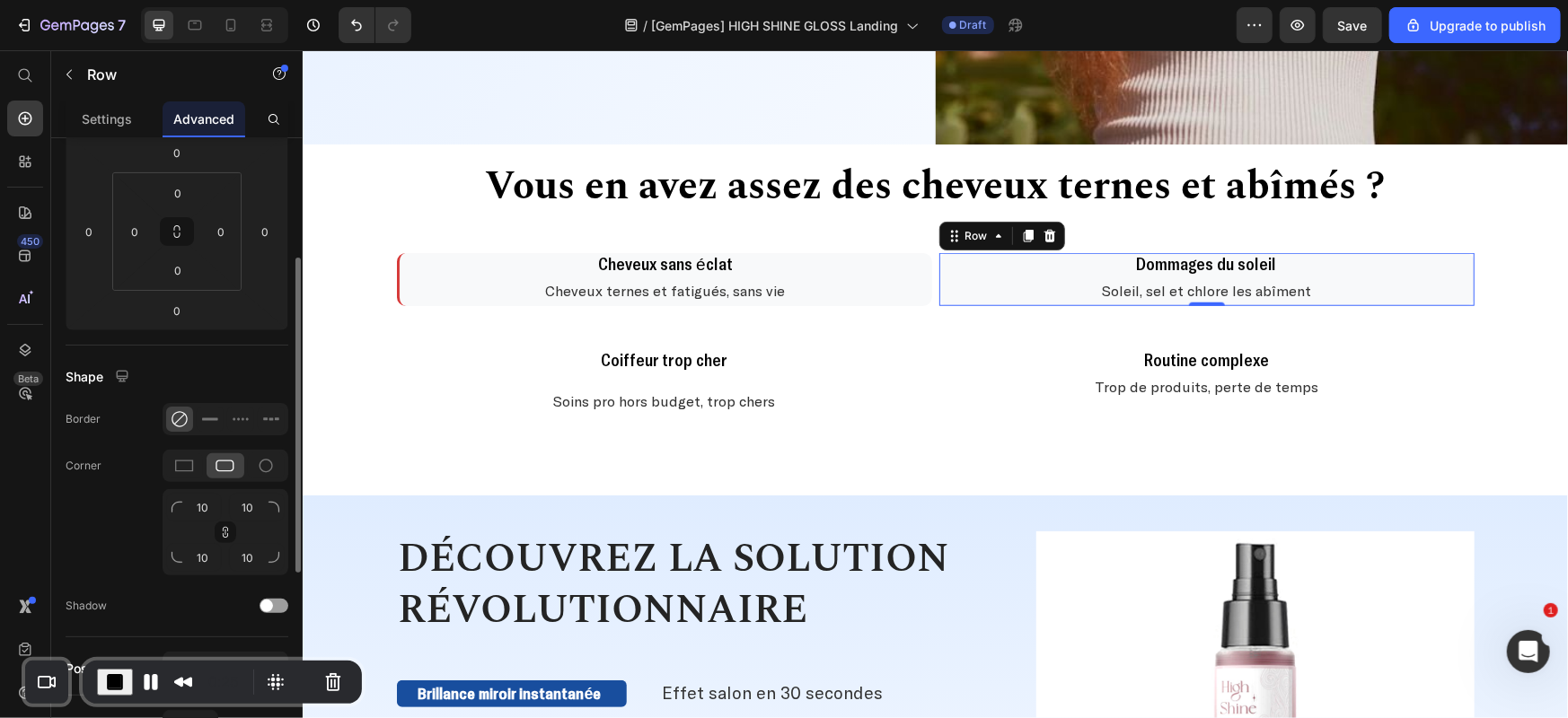 click on "Corner 10 10 10 10" 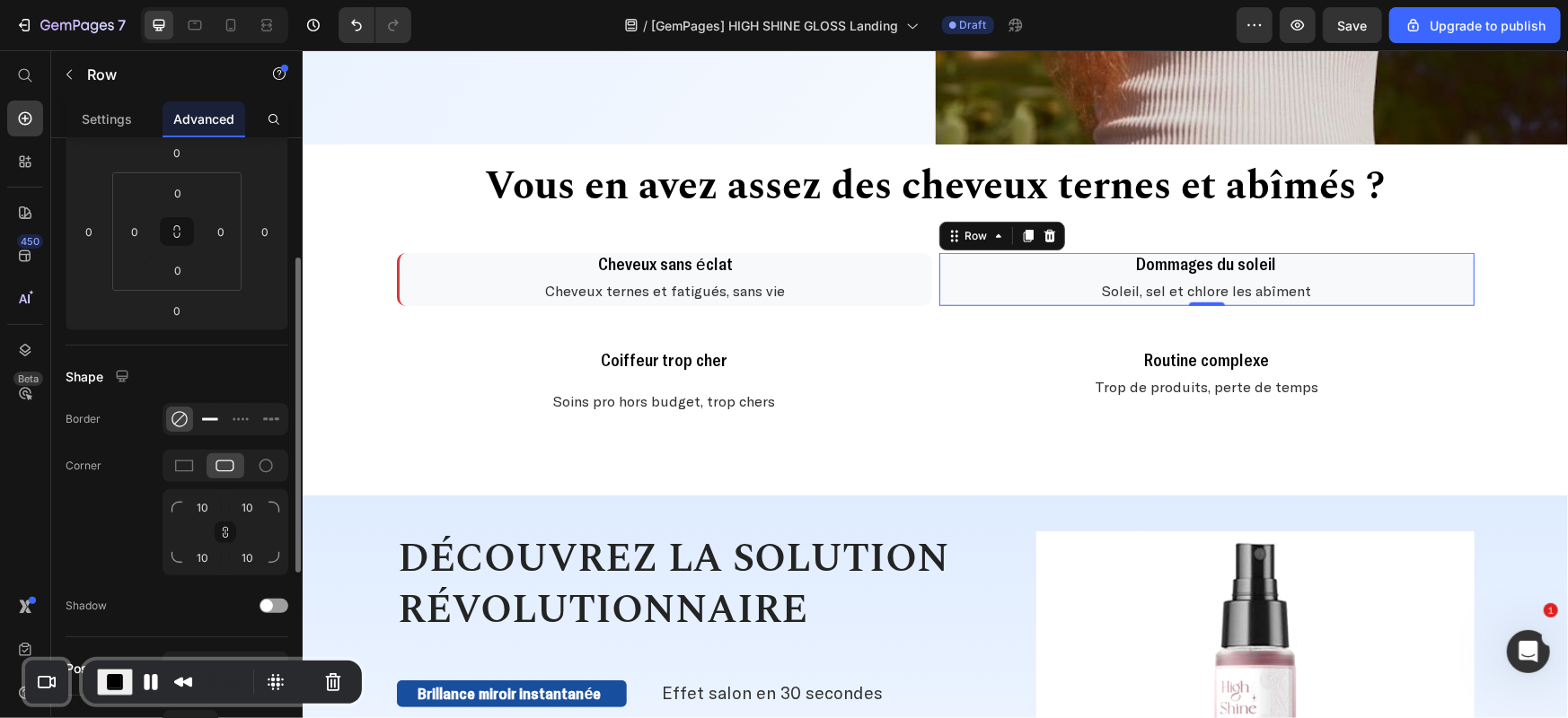 click 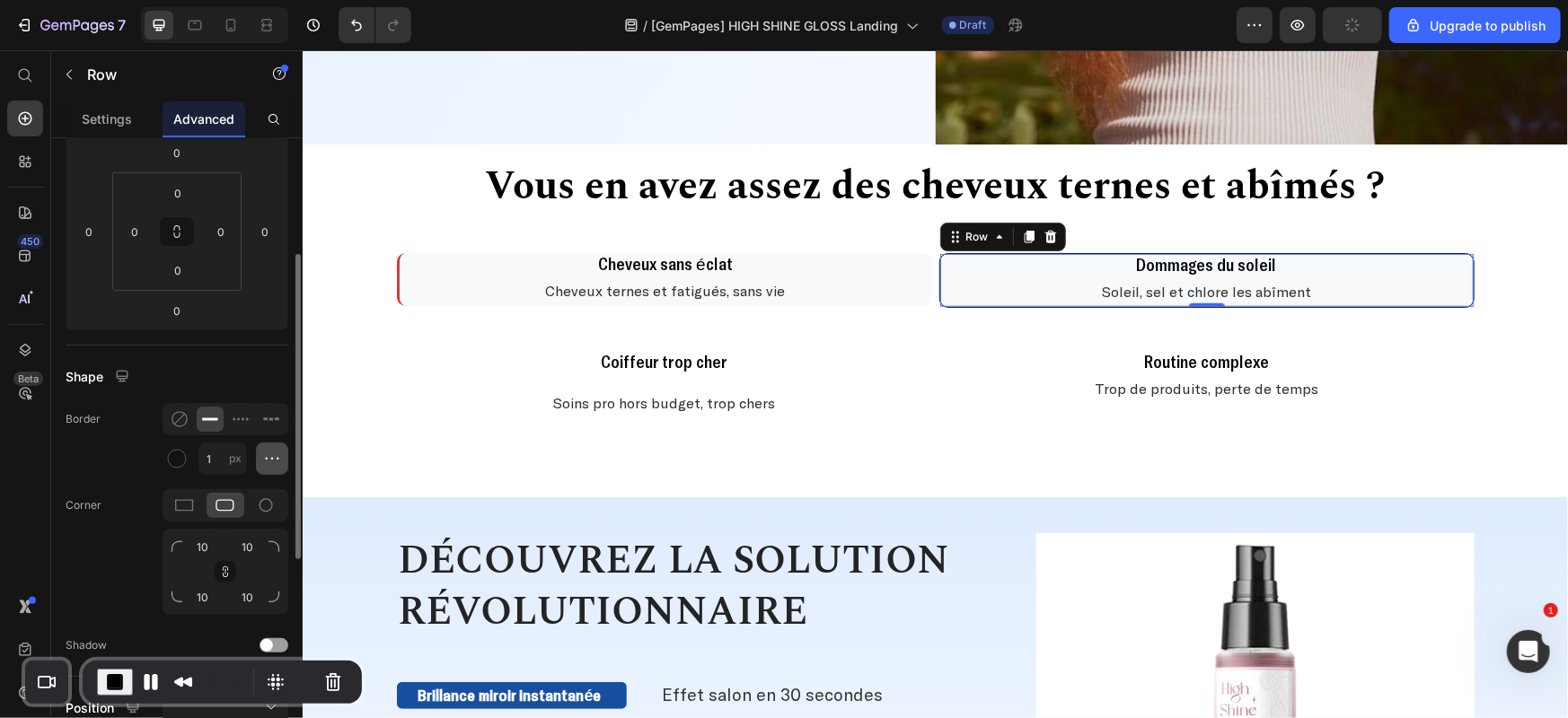 click 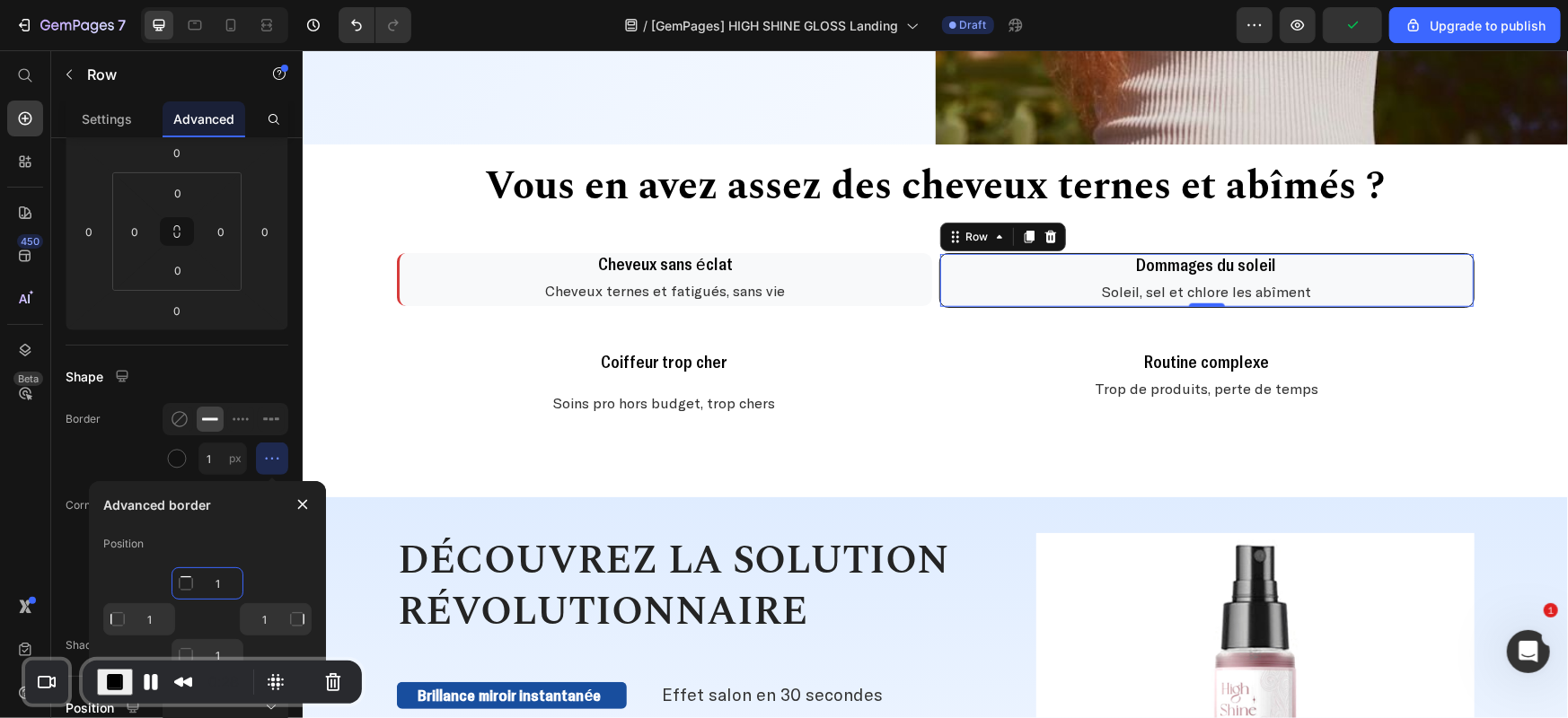 click on "1" 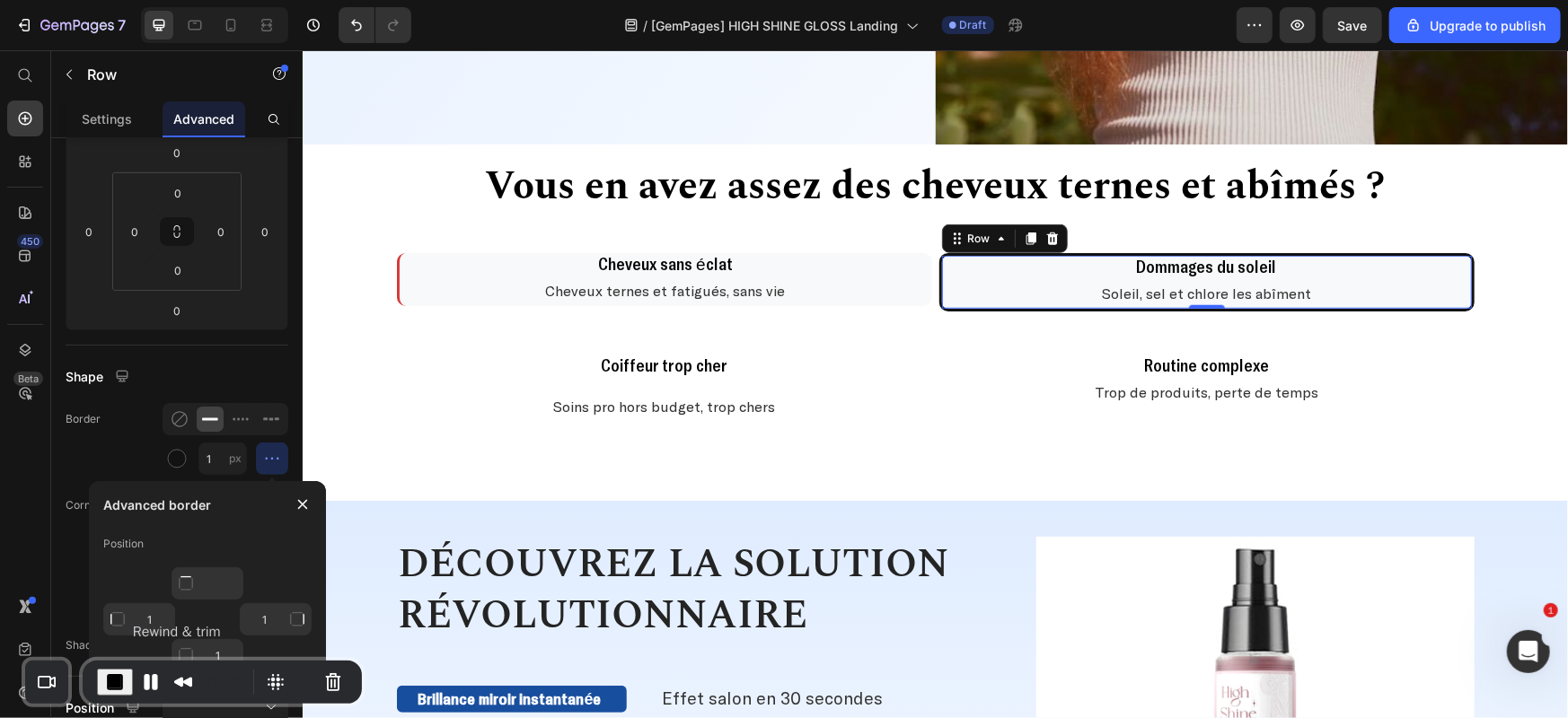 type on "0" 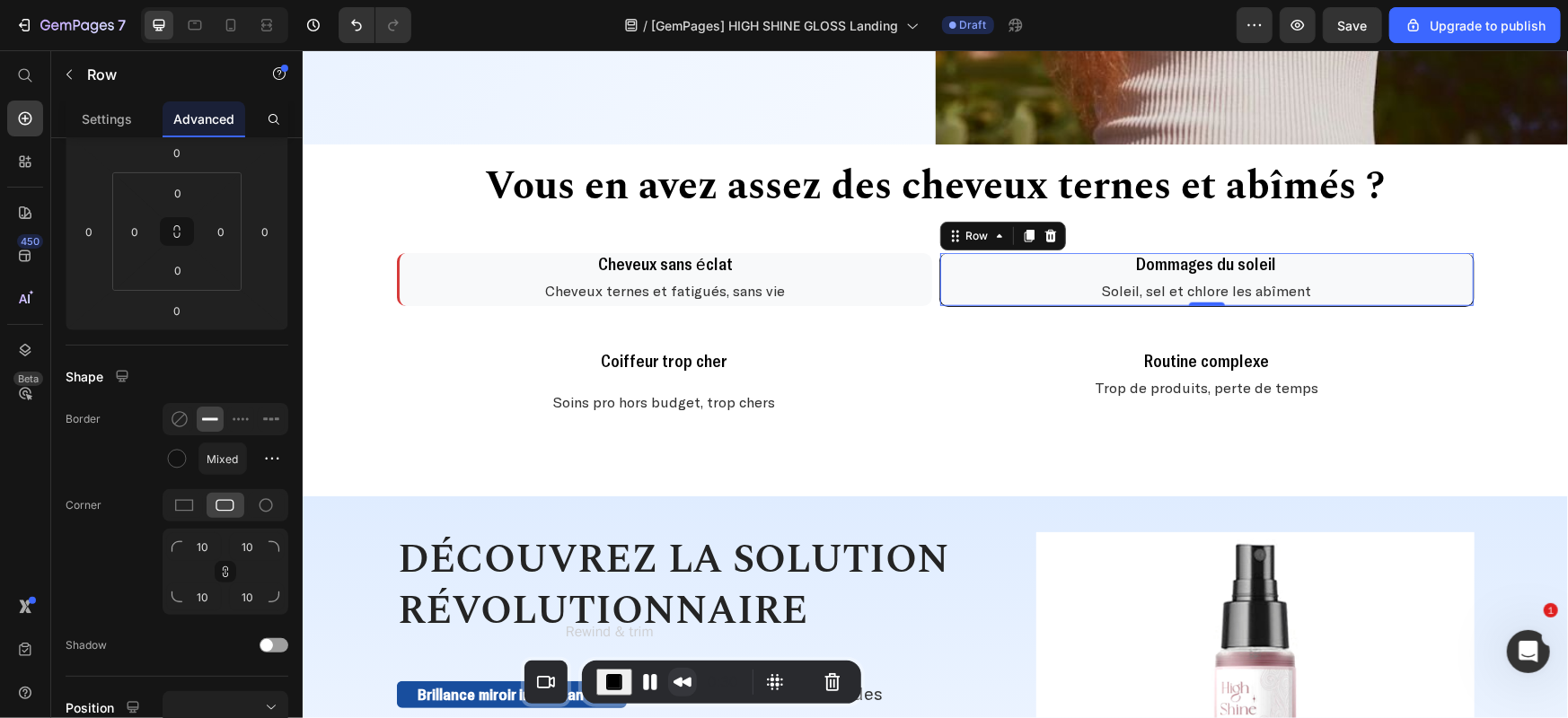 drag, startPoint x: 166, startPoint y: 665, endPoint x: 668, endPoint y: 669, distance: 502.0159 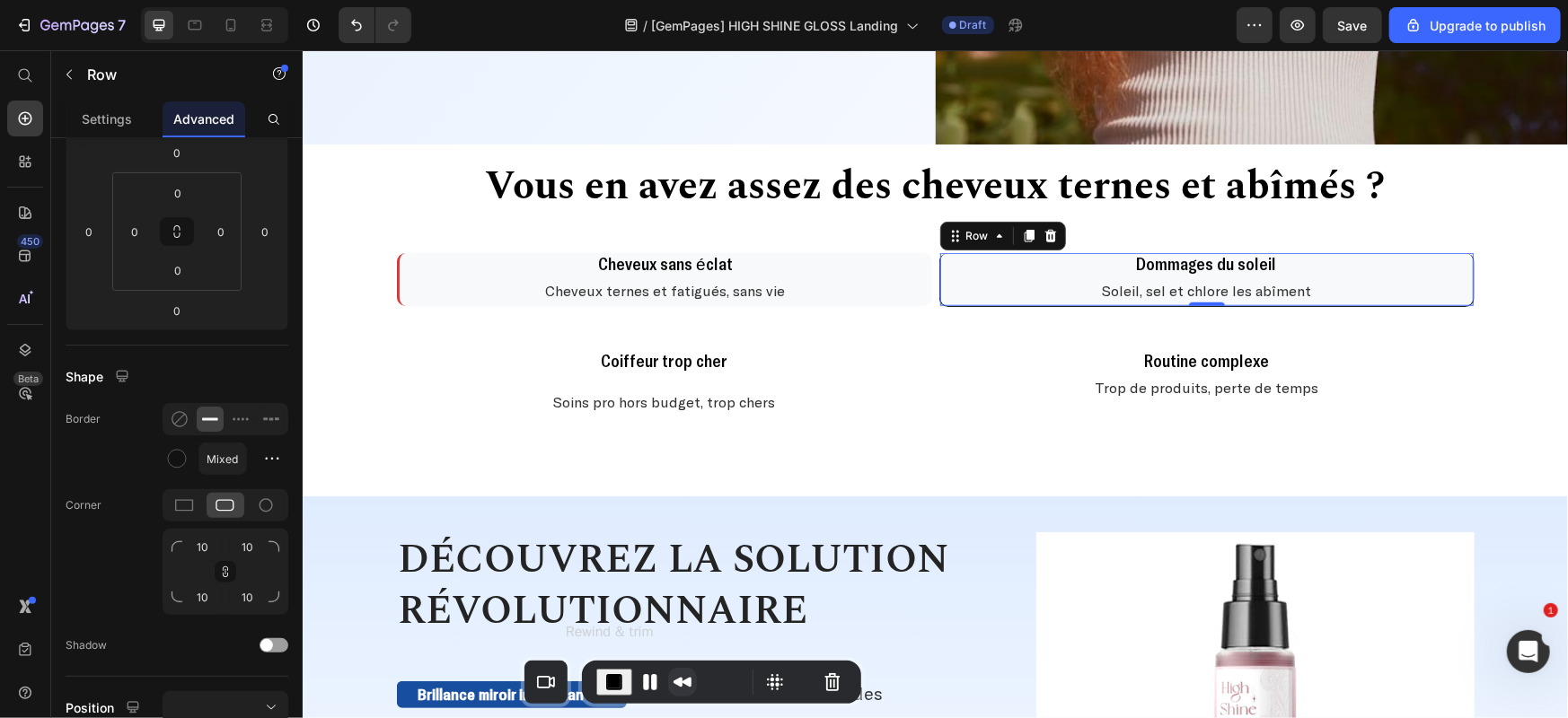click at bounding box center [683, 682] 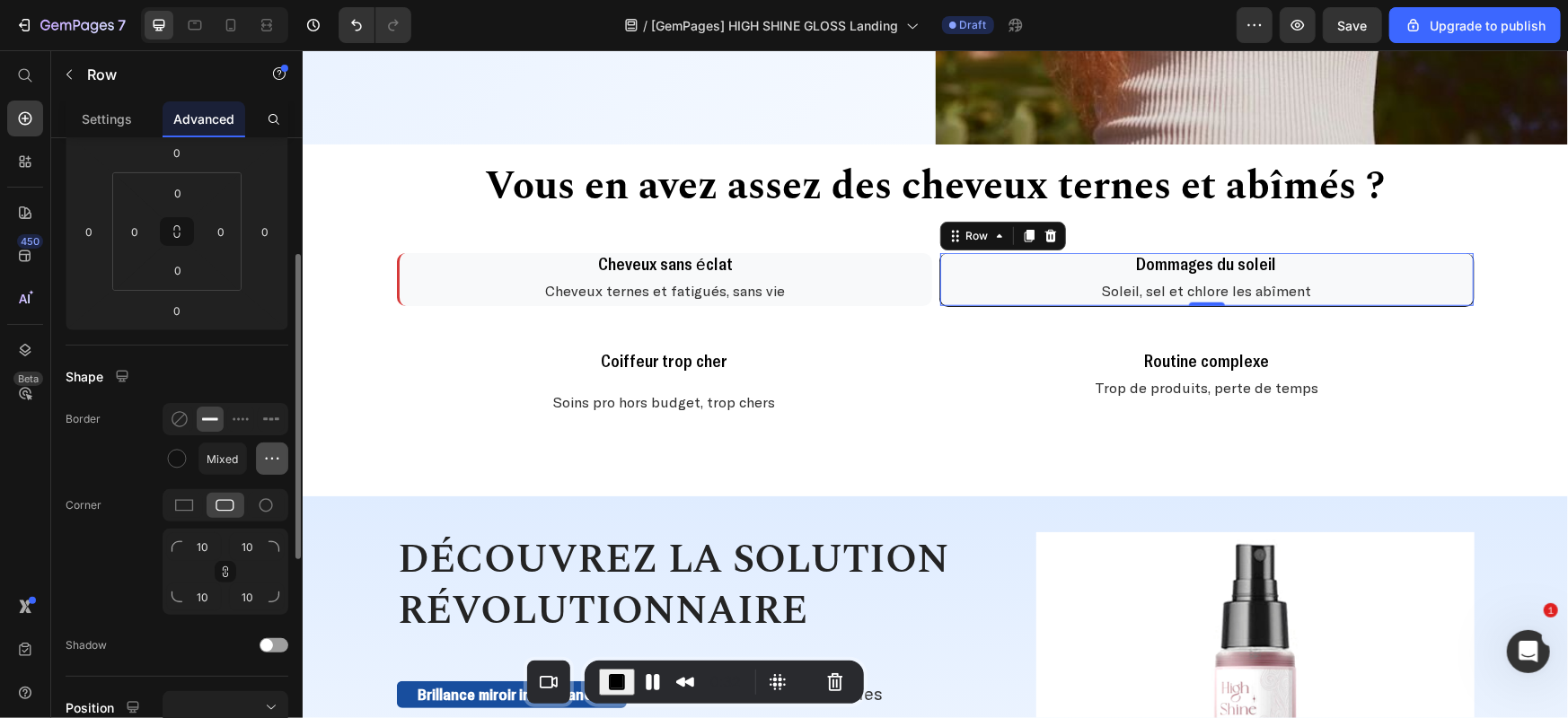 click 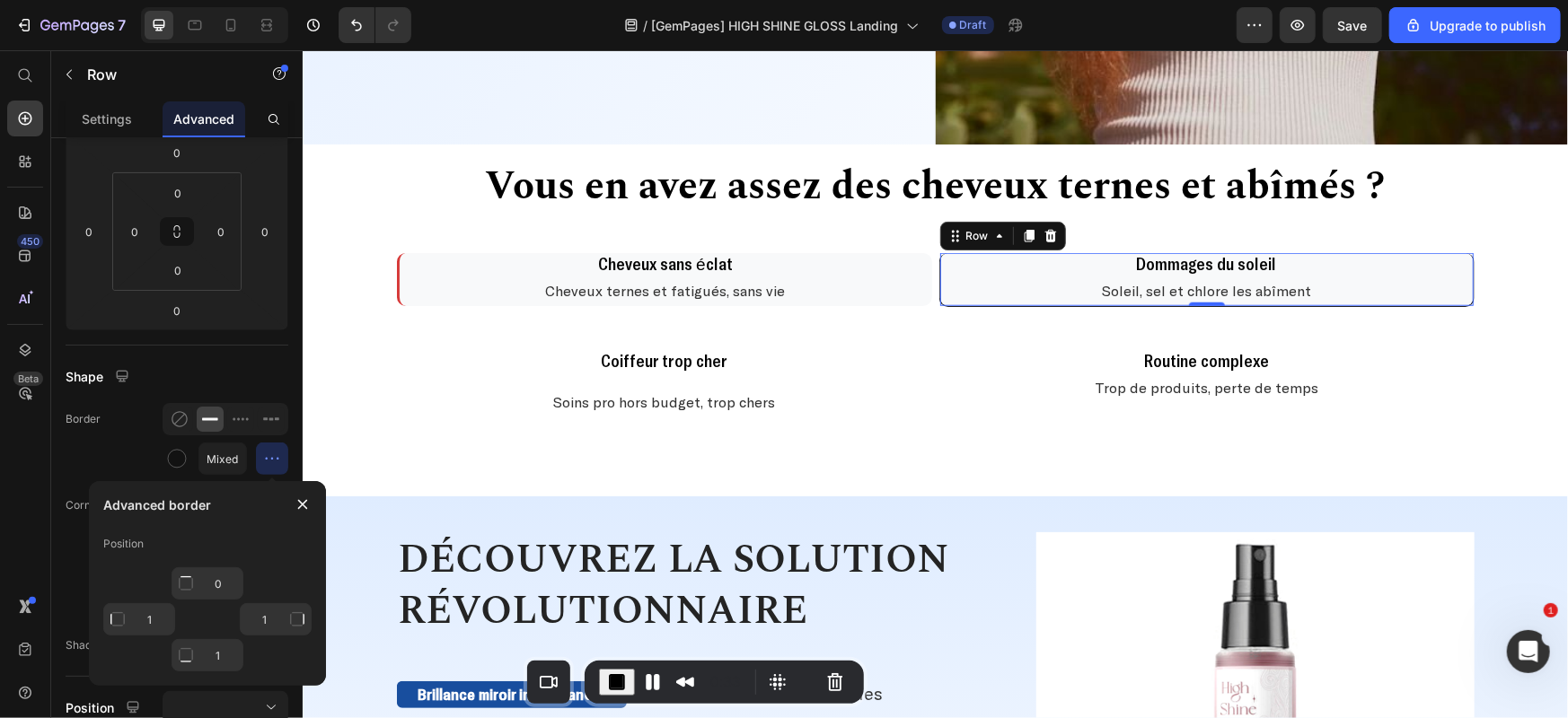 click at bounding box center [297, 619] 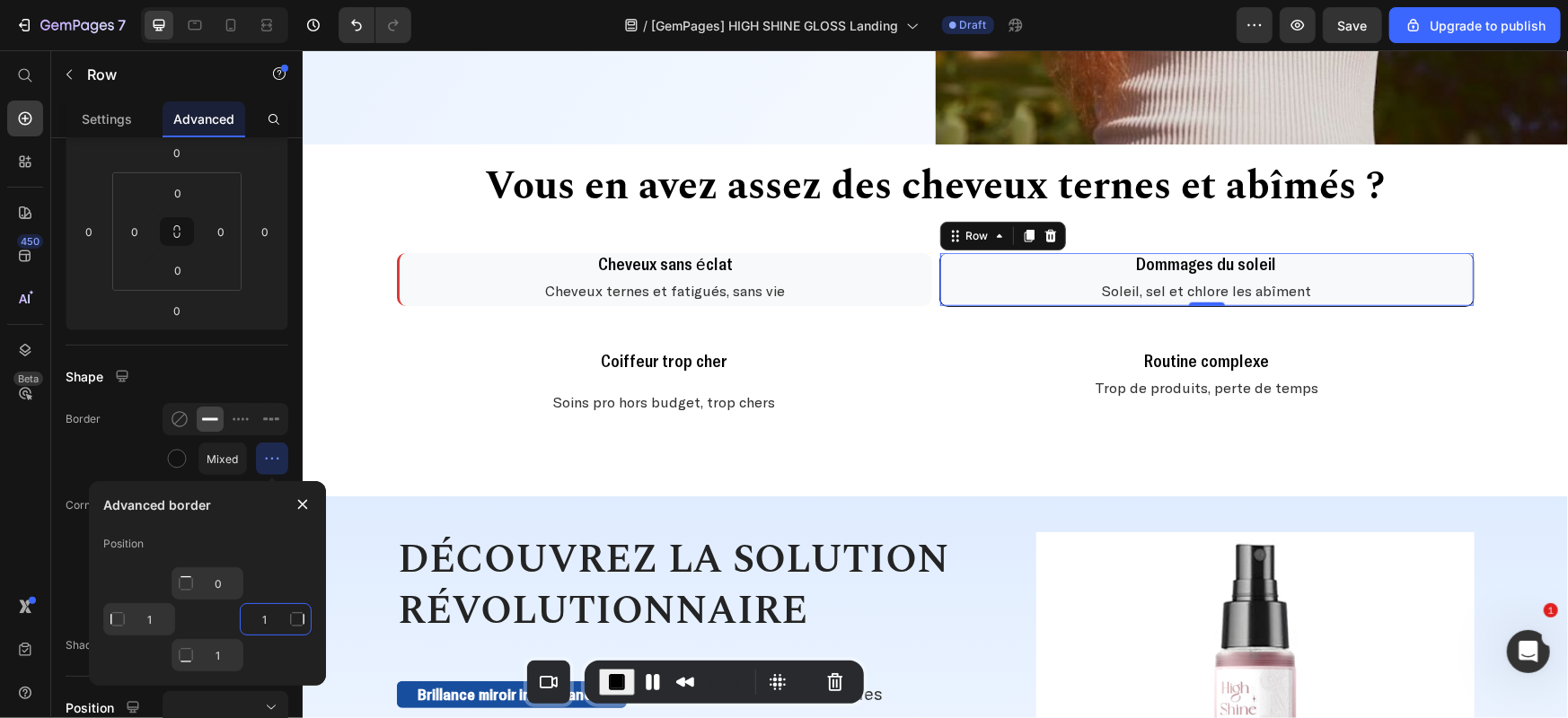 click on "1" 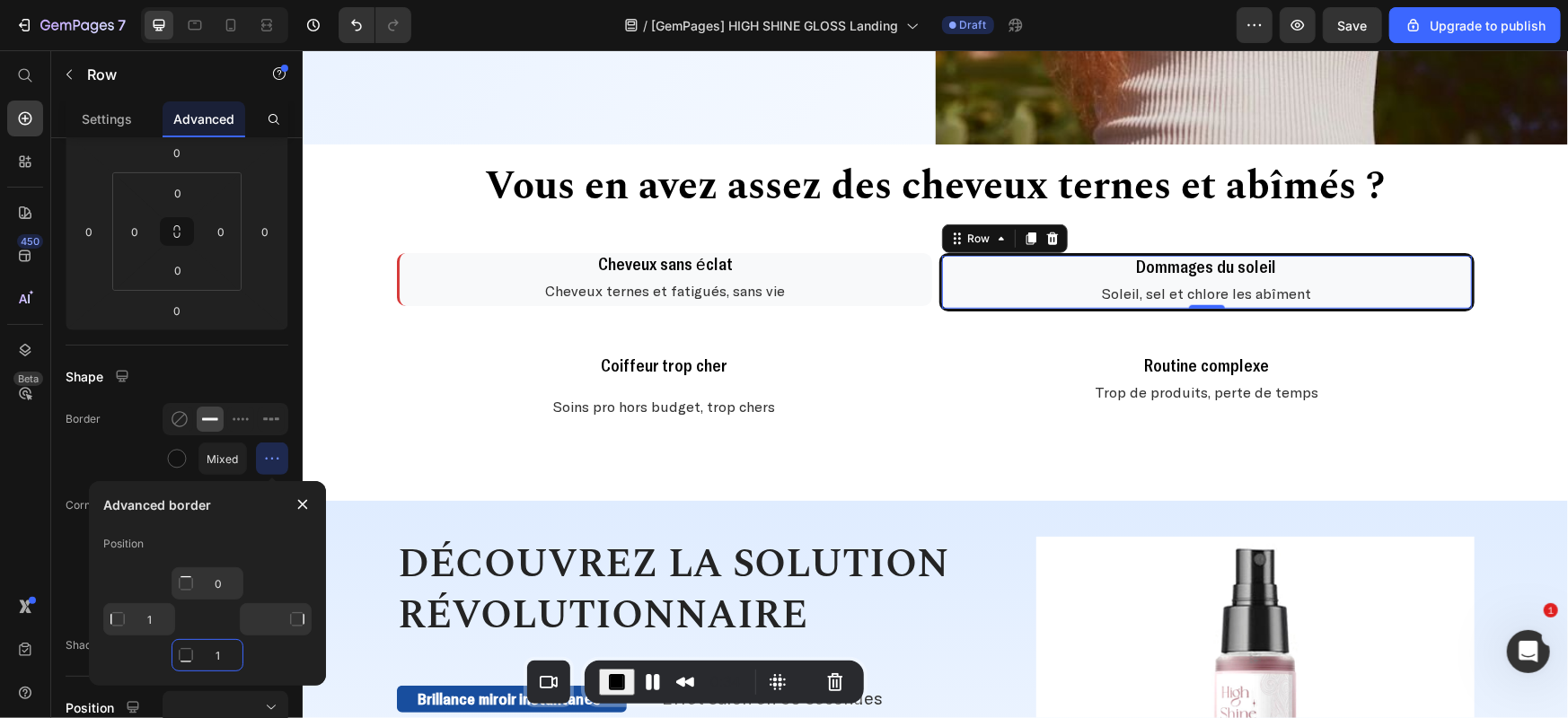 click on "1" 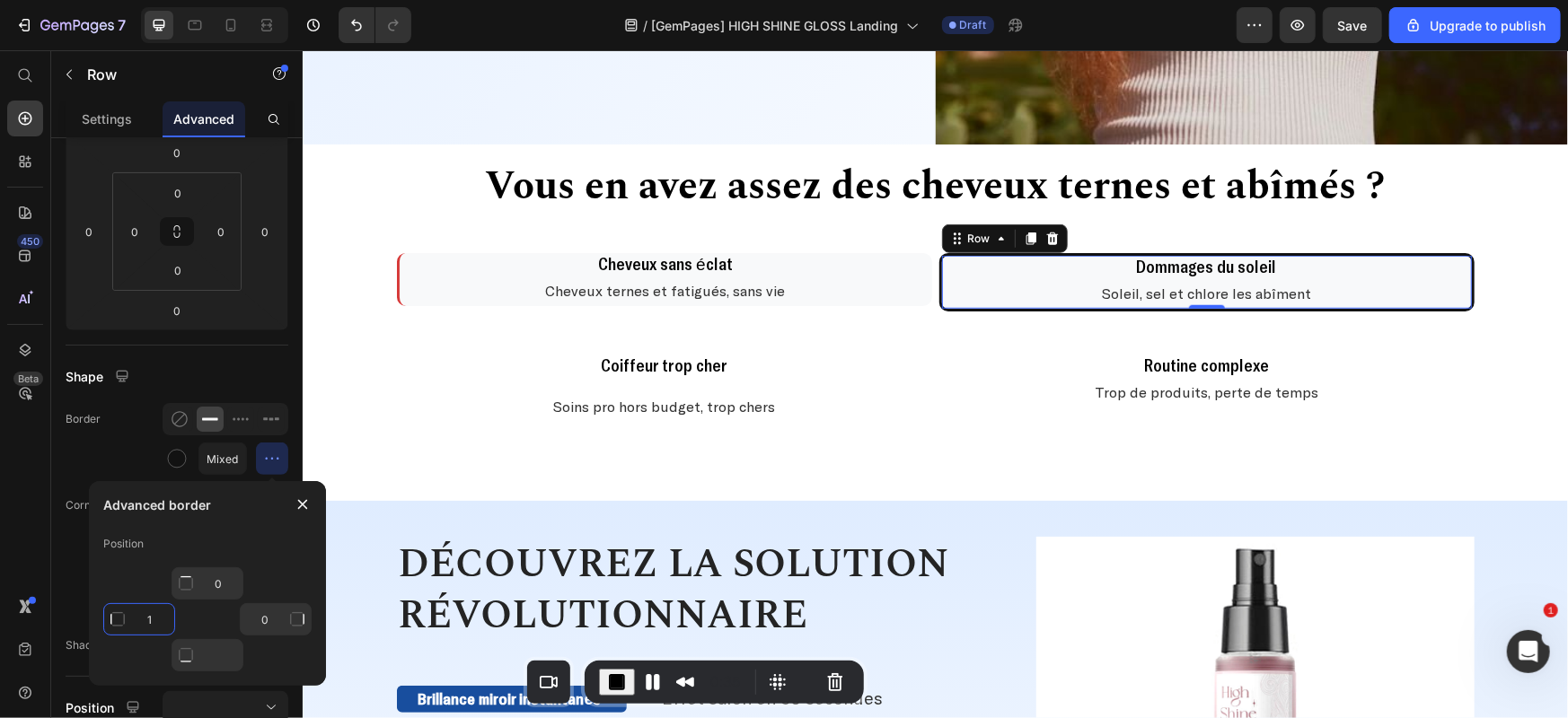 type on "0" 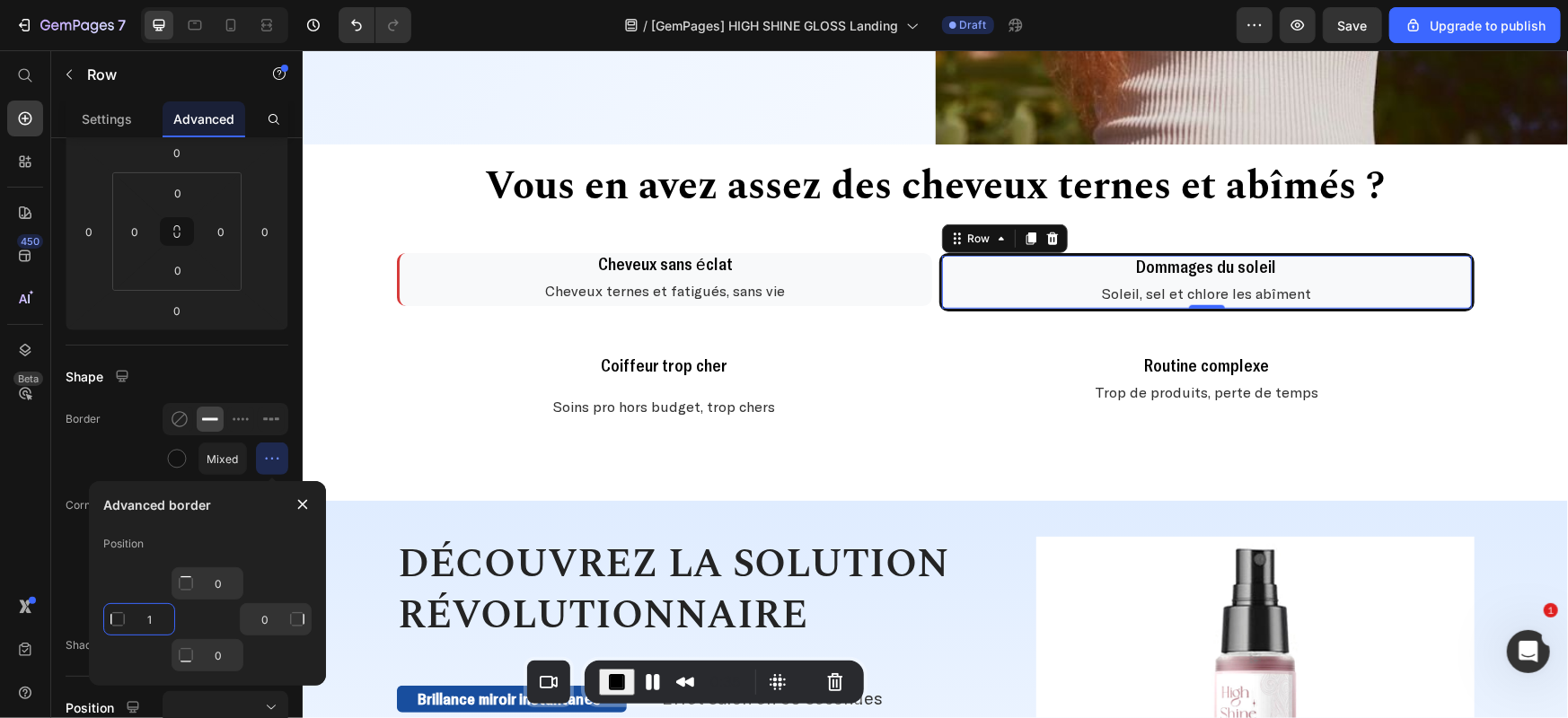 click on "1" 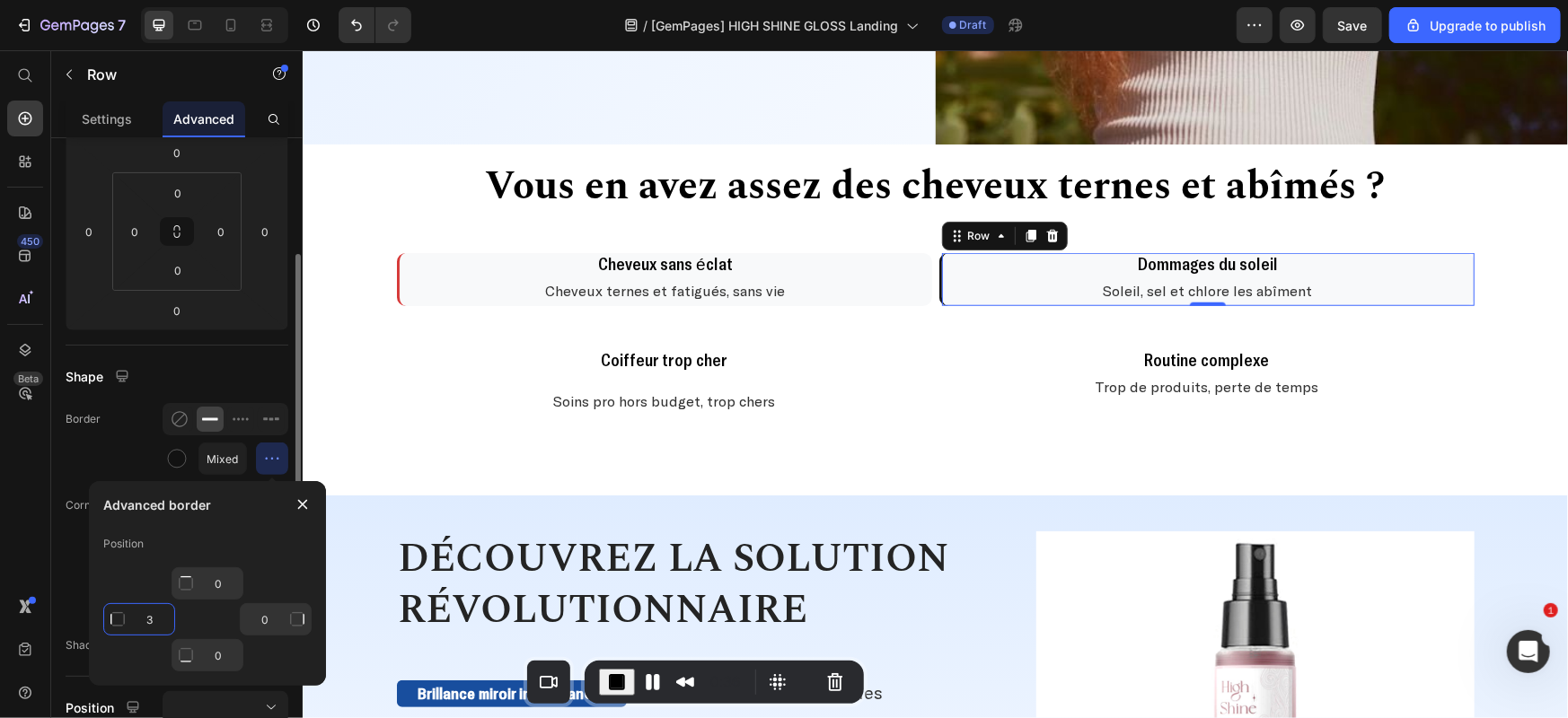 type on "3" 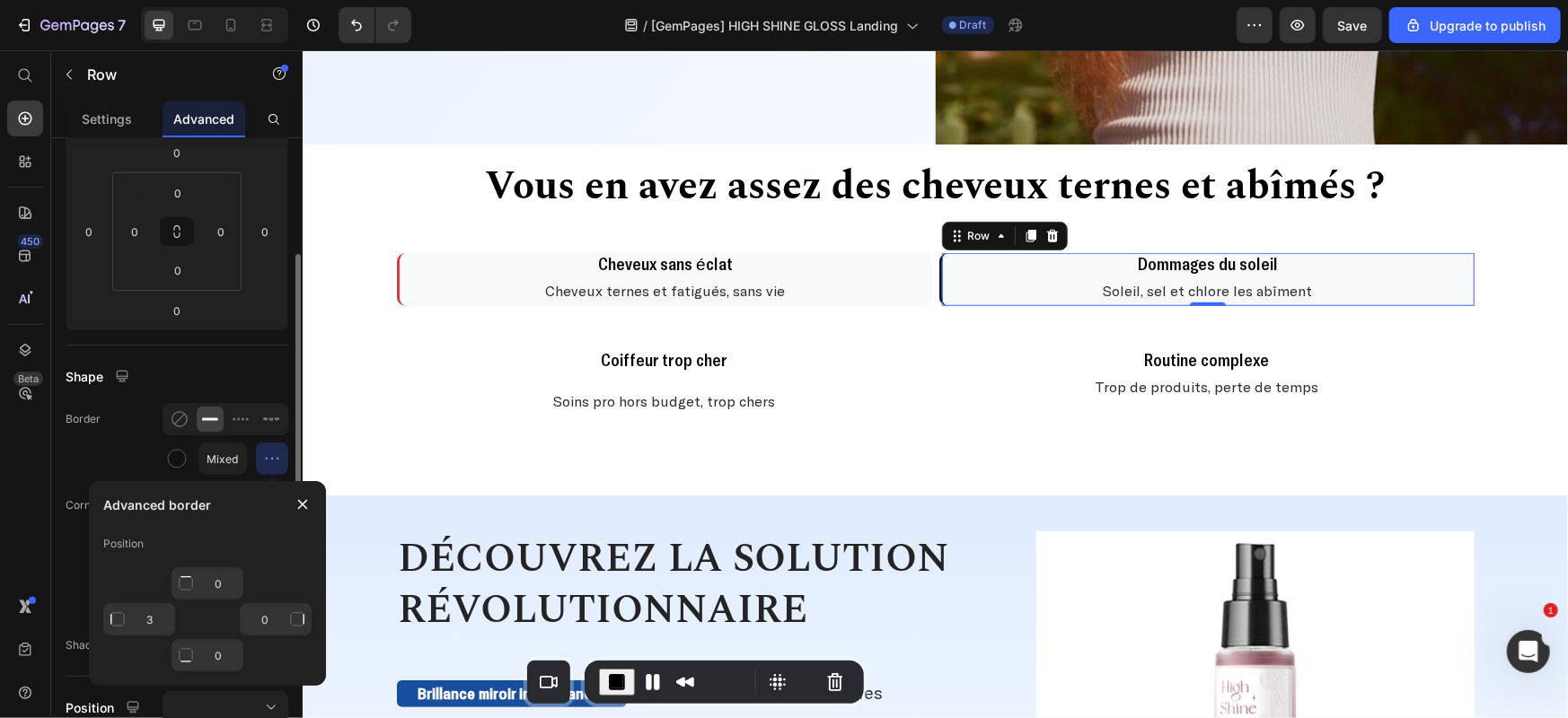 click on "Border Mixed" 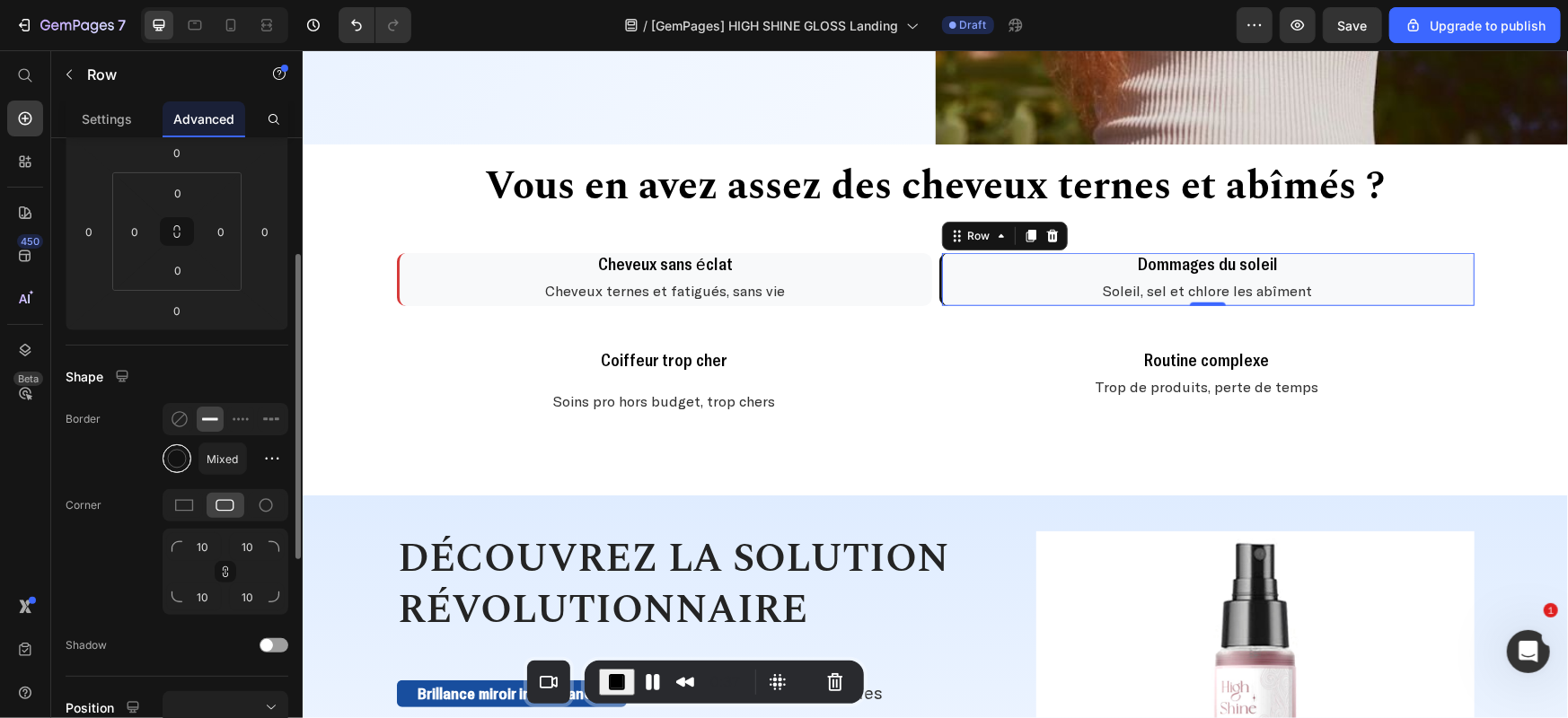 click at bounding box center [177, 459] 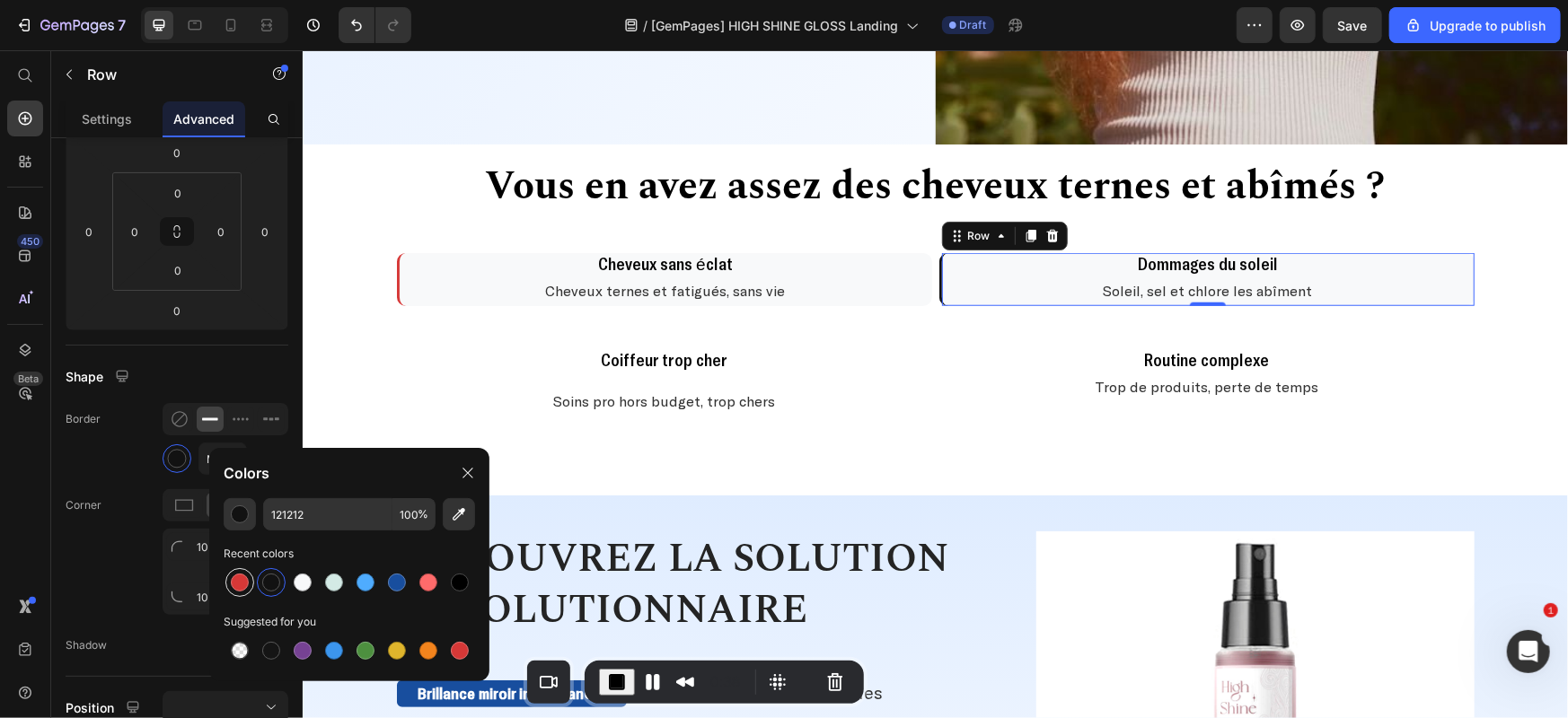 click at bounding box center [240, 582] 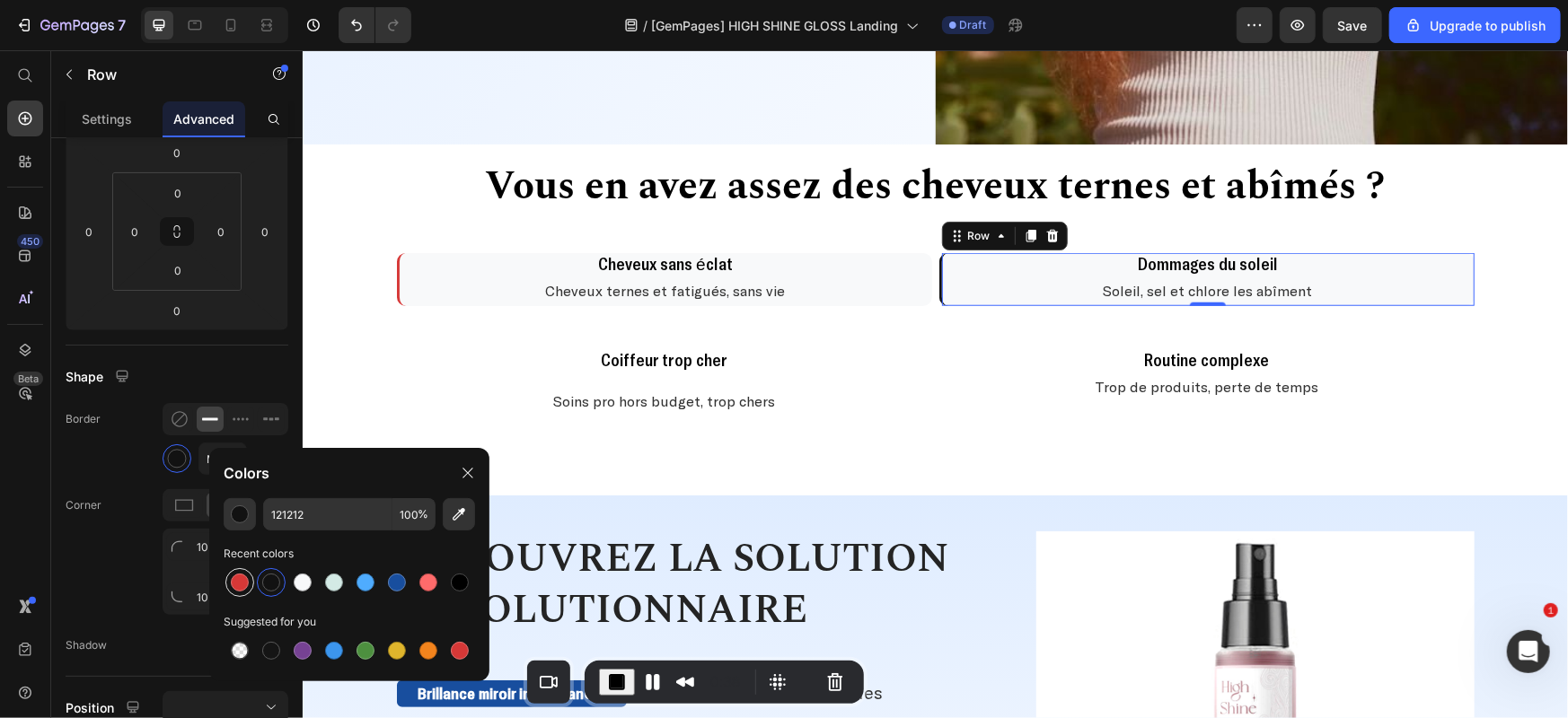 type on "D63837" 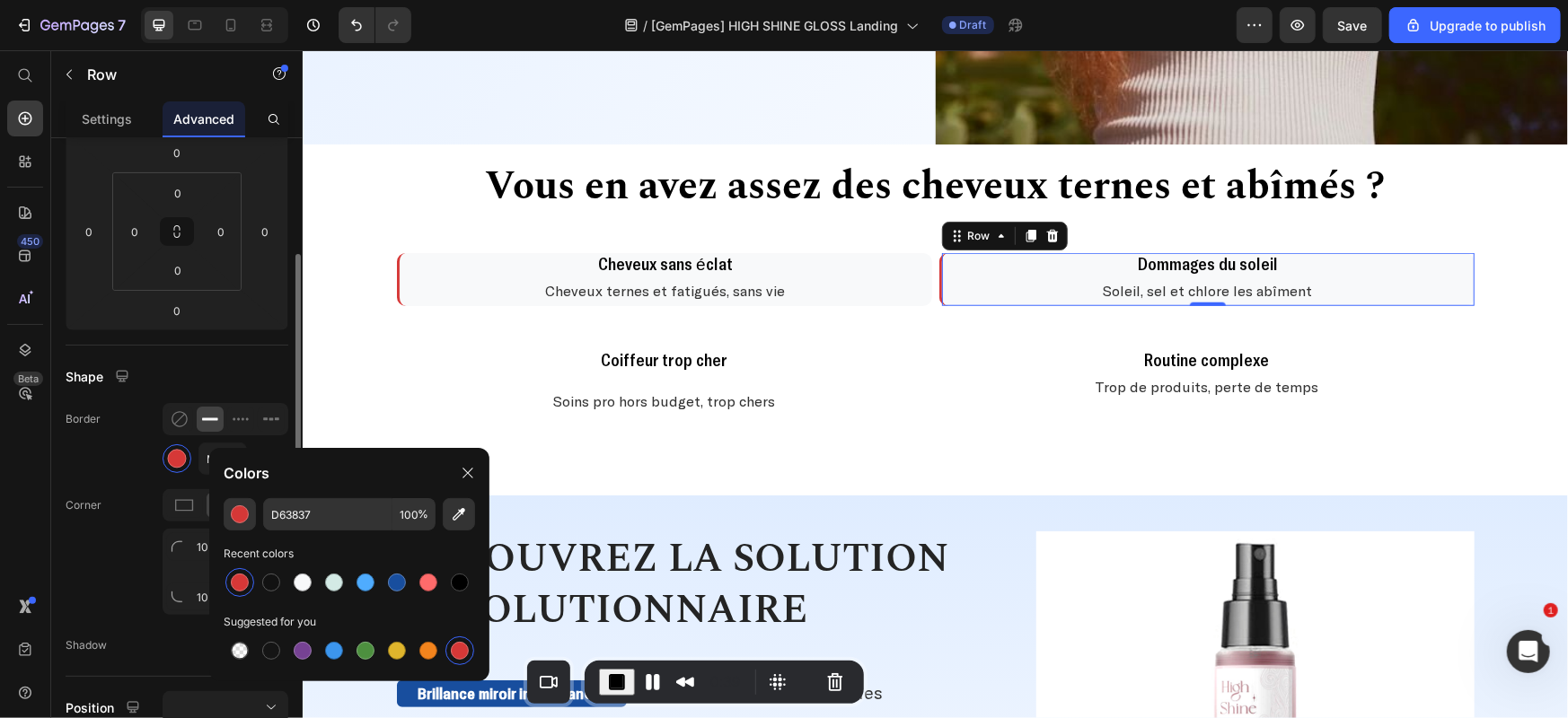 click on "Shape Border Mixed Corner 10 10 10 10 Shadow" 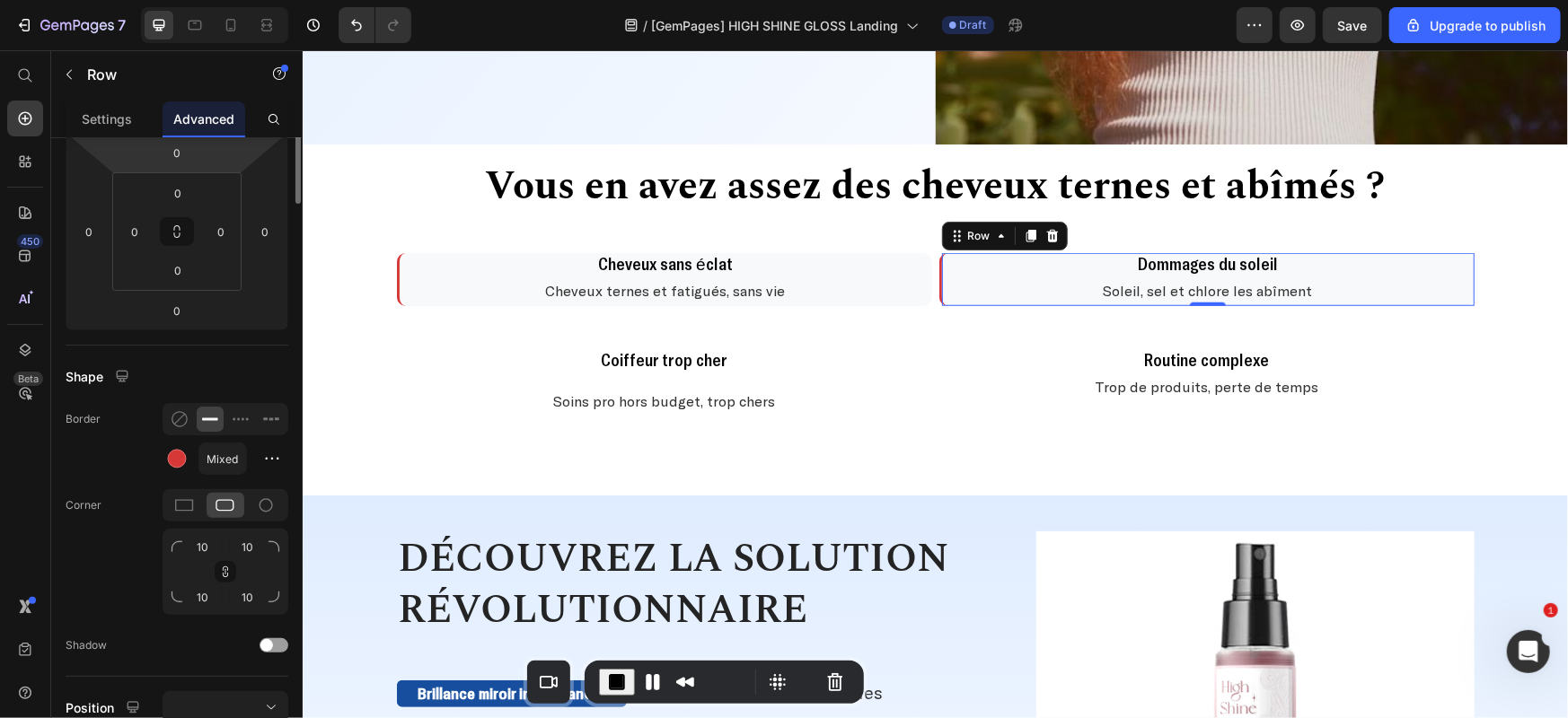 scroll, scrollTop: 0, scrollLeft: 0, axis: both 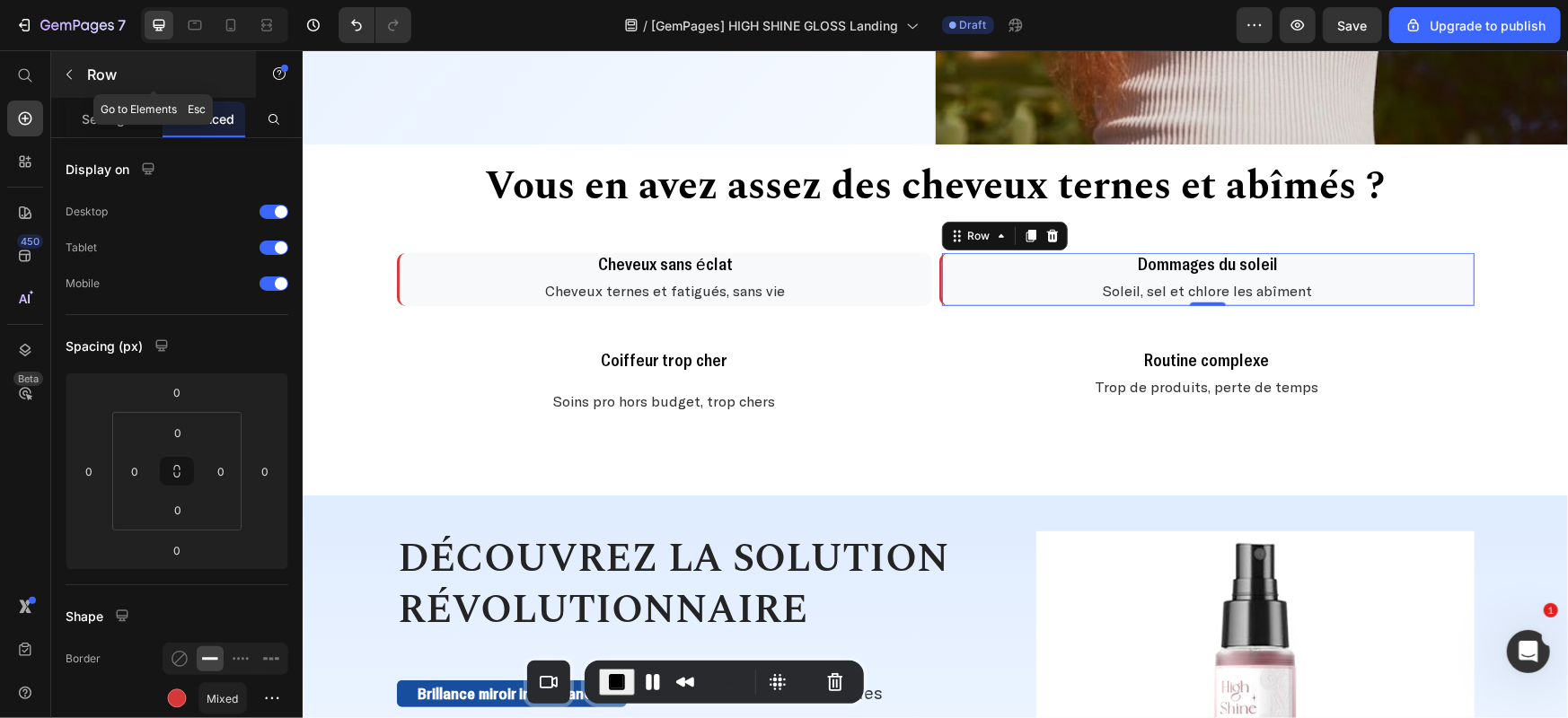 click on "Row" at bounding box center (163, 74) 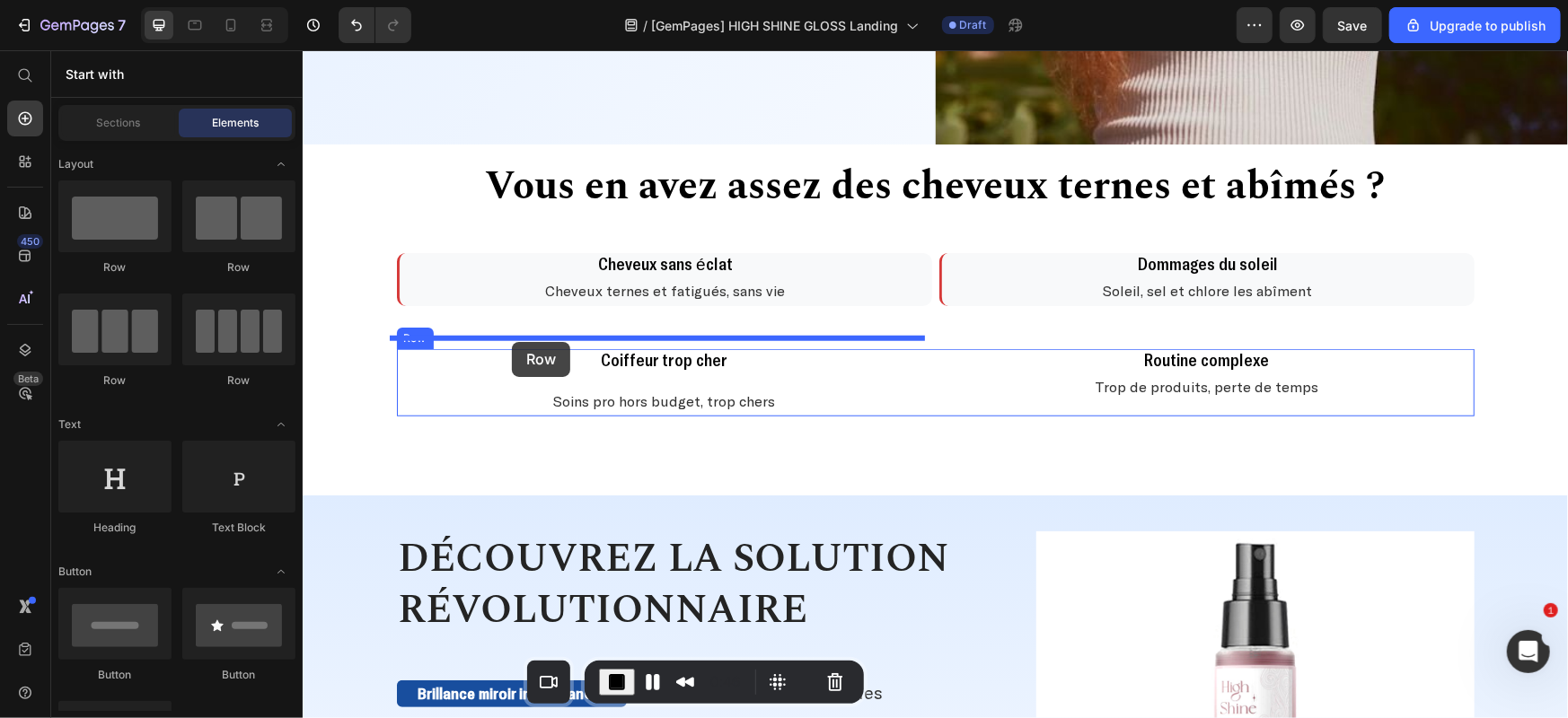 drag, startPoint x: 421, startPoint y: 266, endPoint x: 511, endPoint y: 341, distance: 117.15375 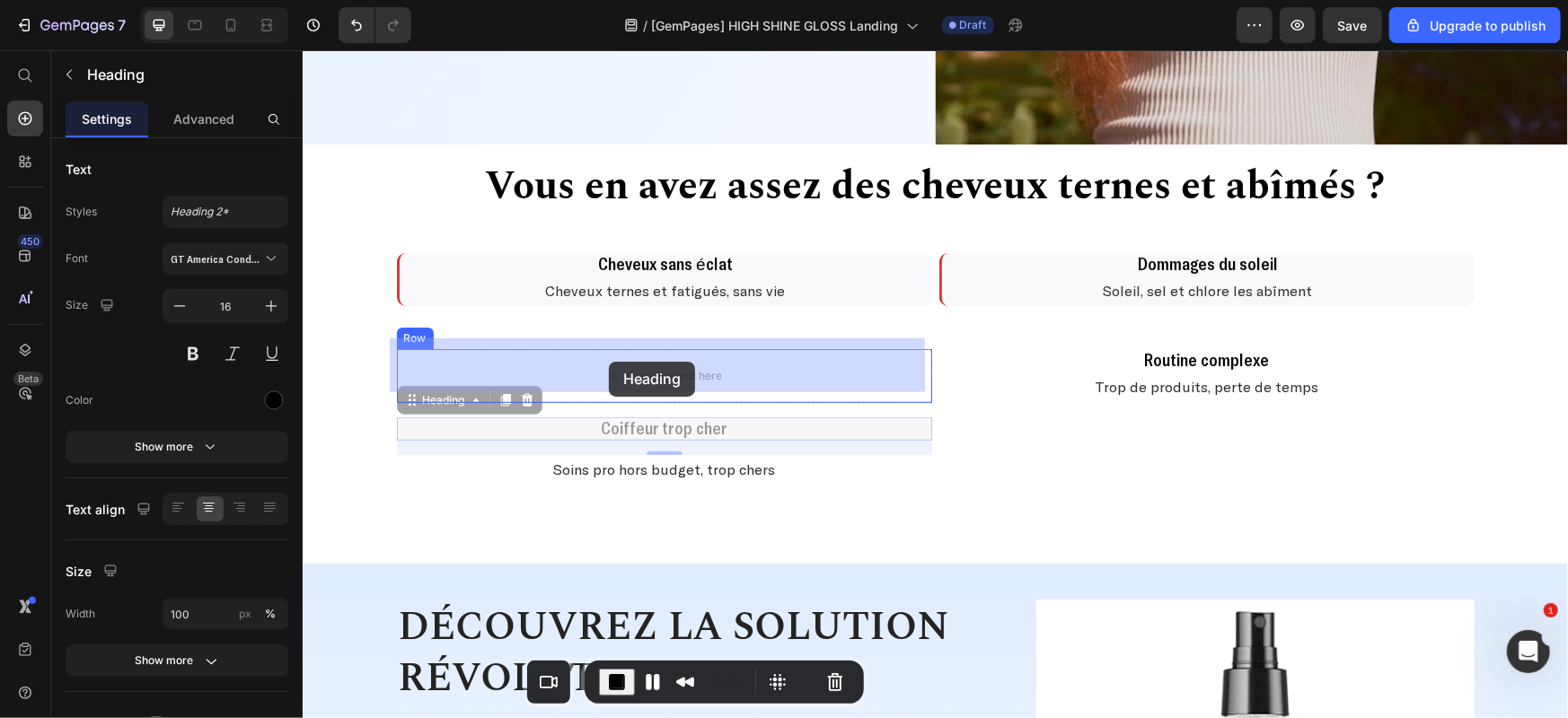 drag, startPoint x: 599, startPoint y: 422, endPoint x: 608, endPoint y: 364, distance: 58.69412 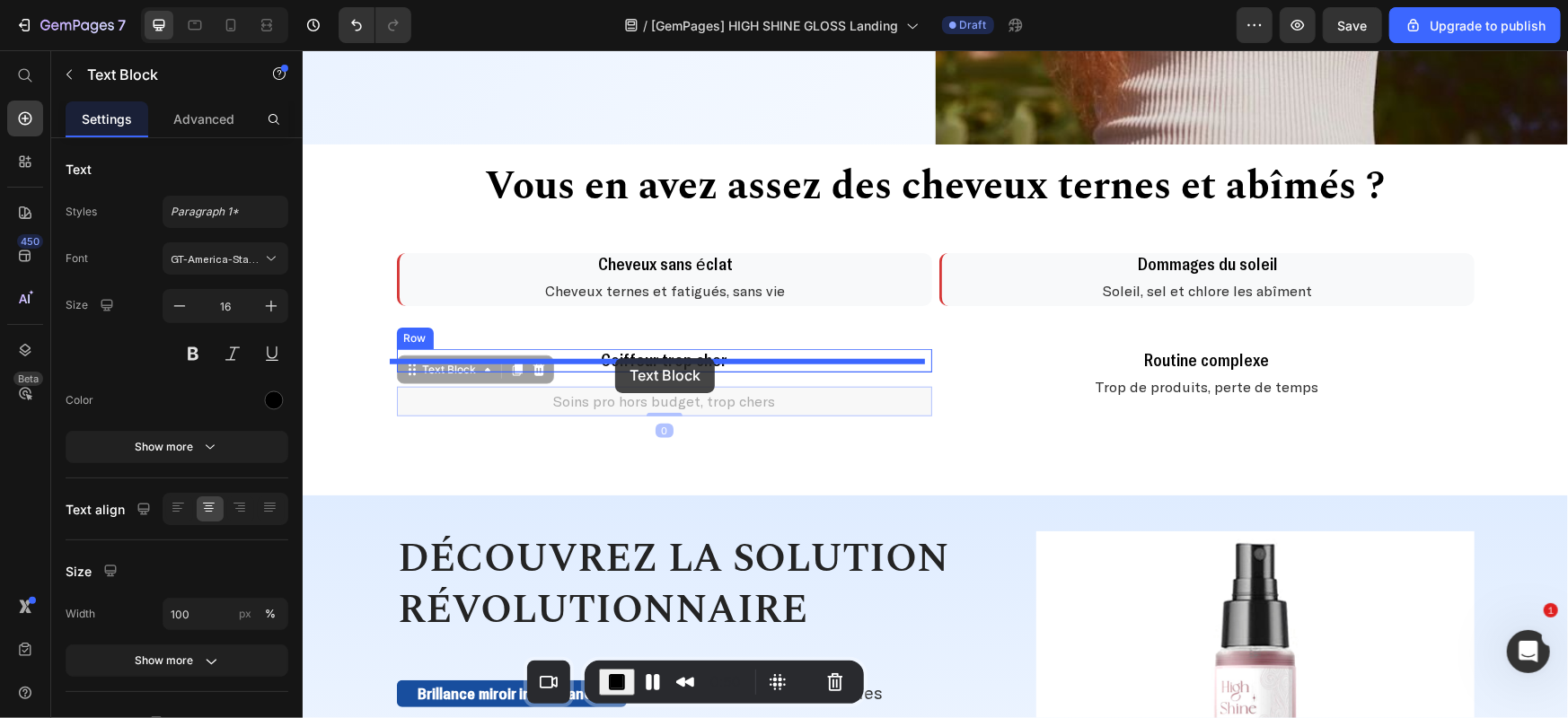 drag, startPoint x: 612, startPoint y: 372, endPoint x: 614, endPoint y: 357, distance: 15.13275 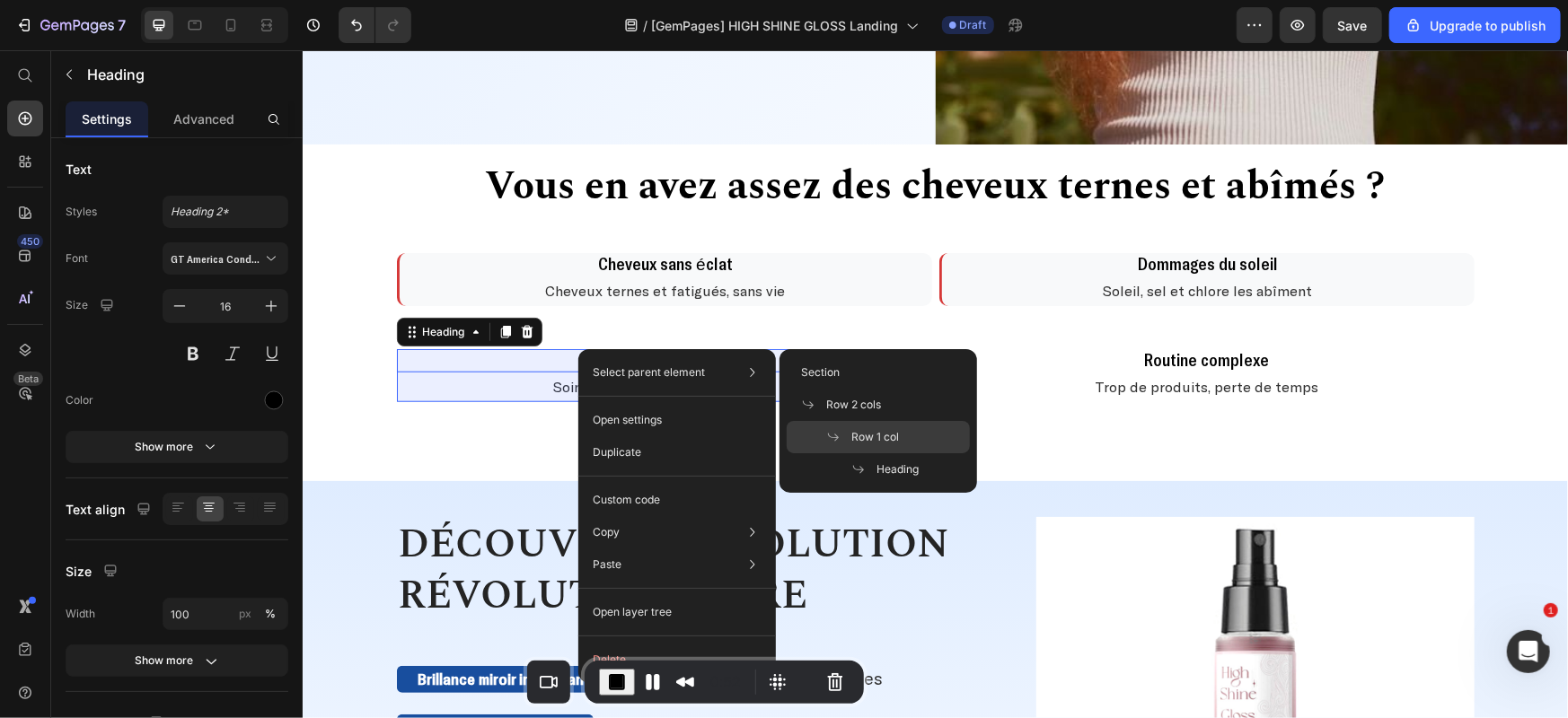 drag, startPoint x: 859, startPoint y: 432, endPoint x: 467, endPoint y: 399, distance: 393.3866 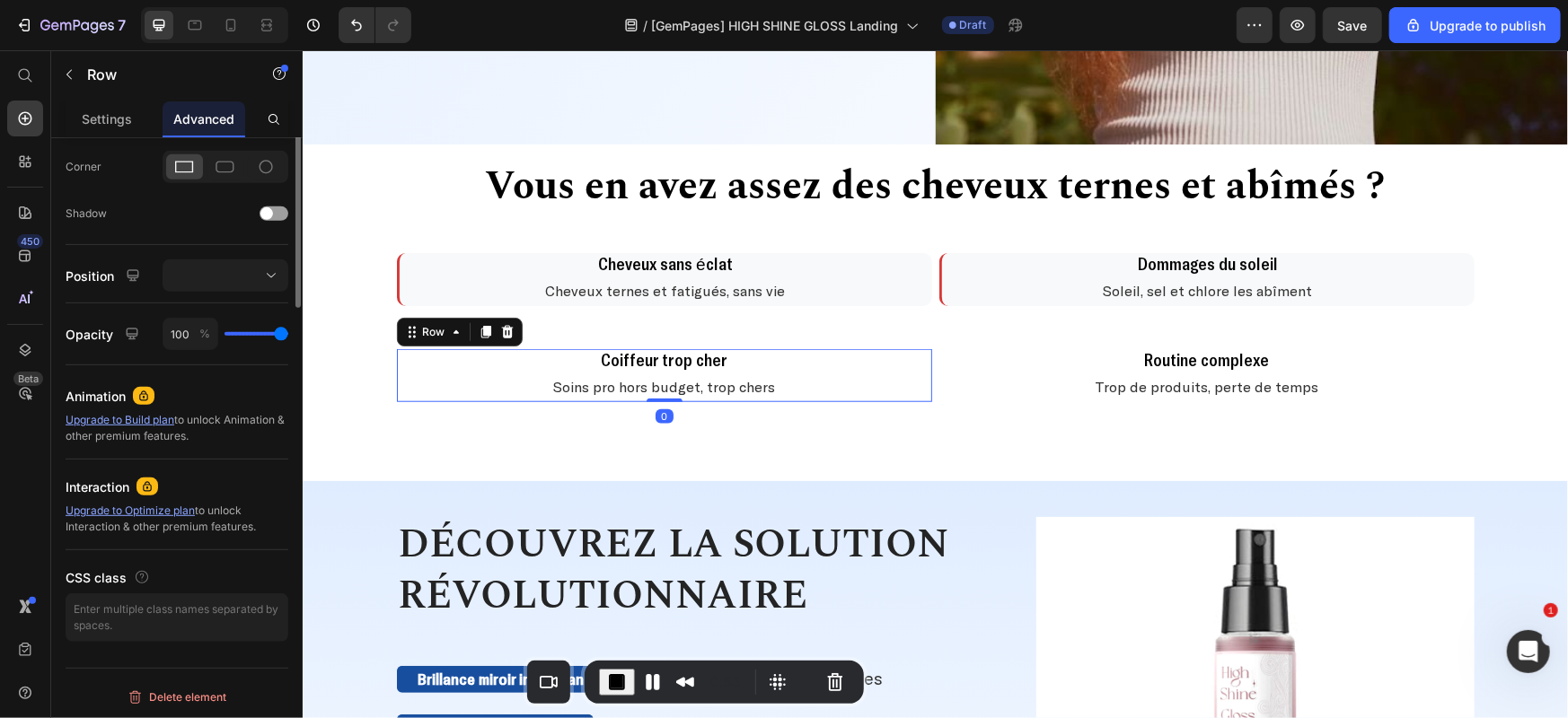 scroll, scrollTop: 240, scrollLeft: 0, axis: vertical 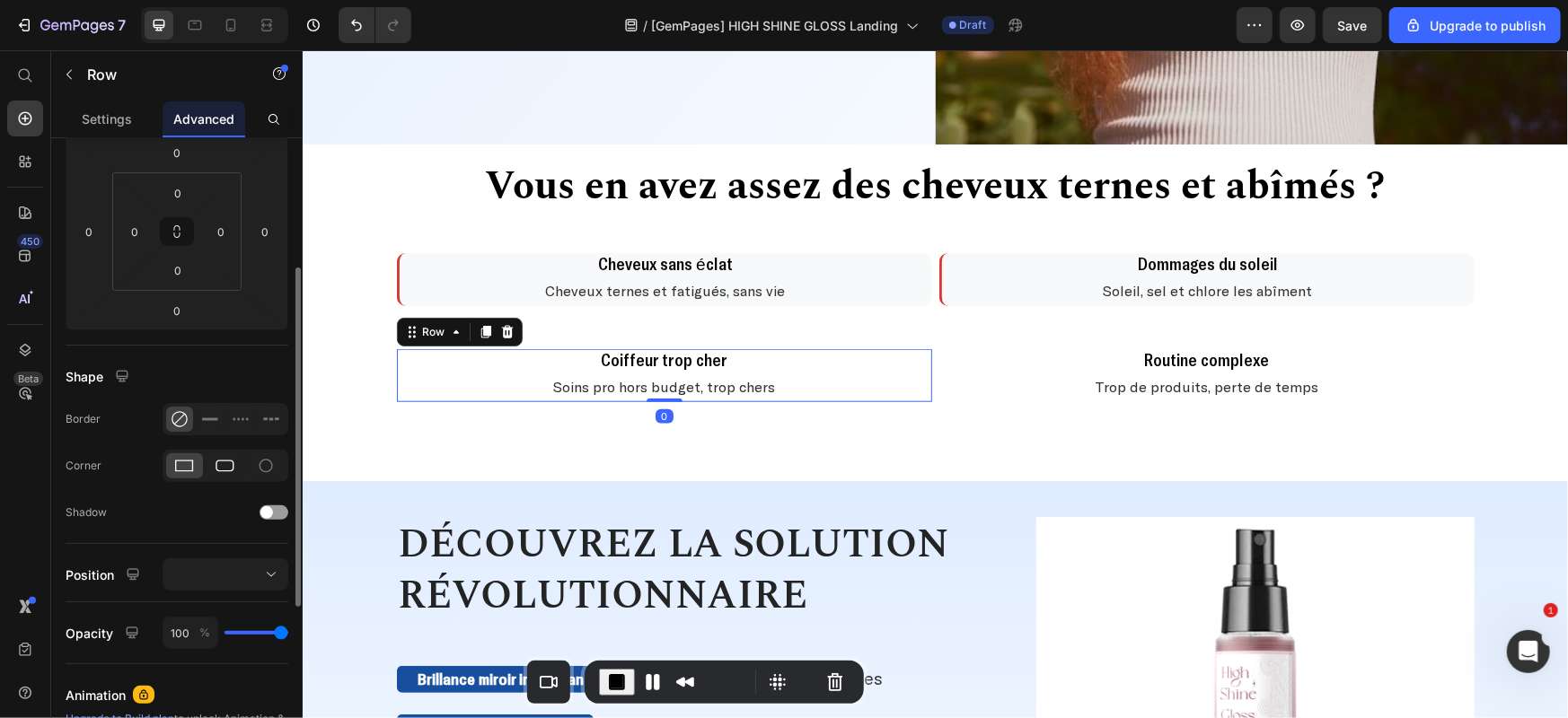 click 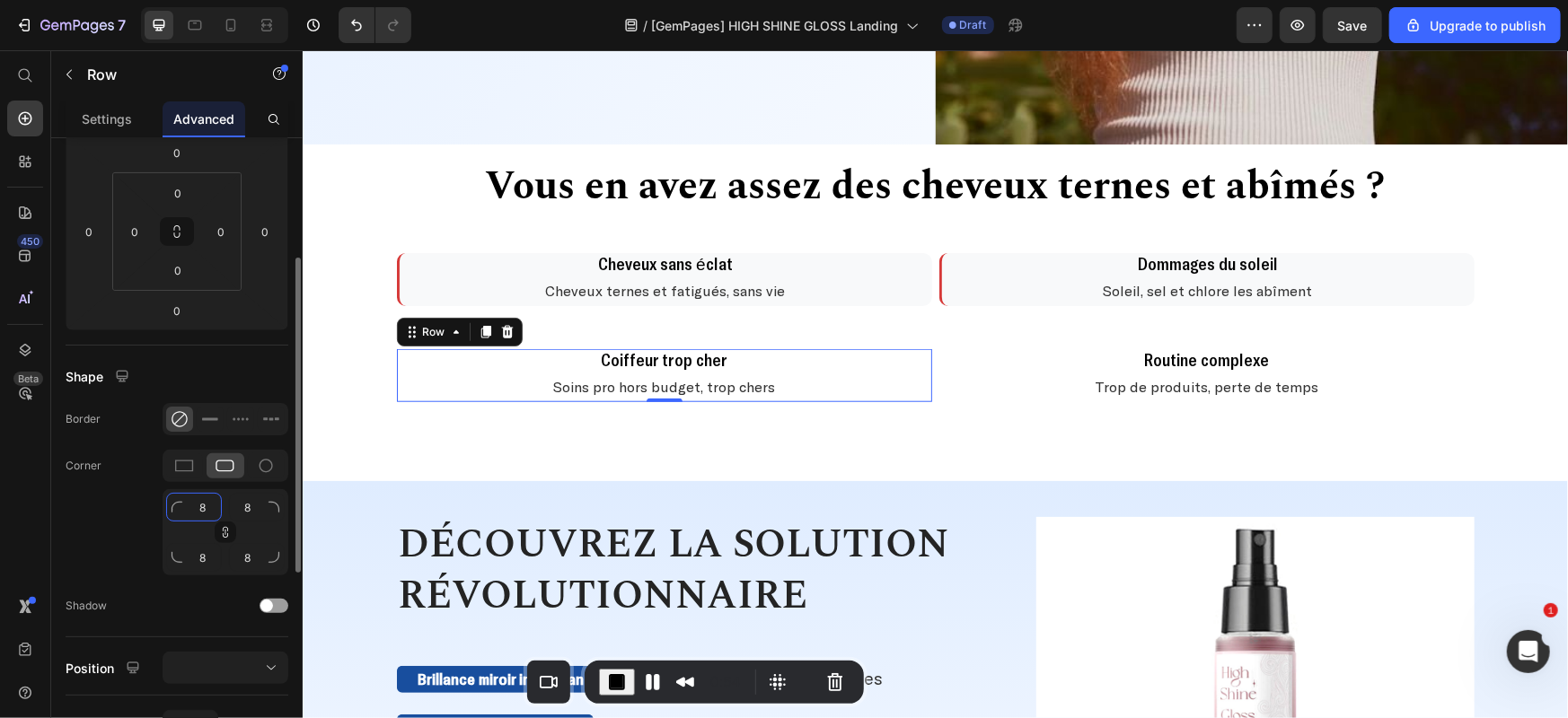 click on "8" 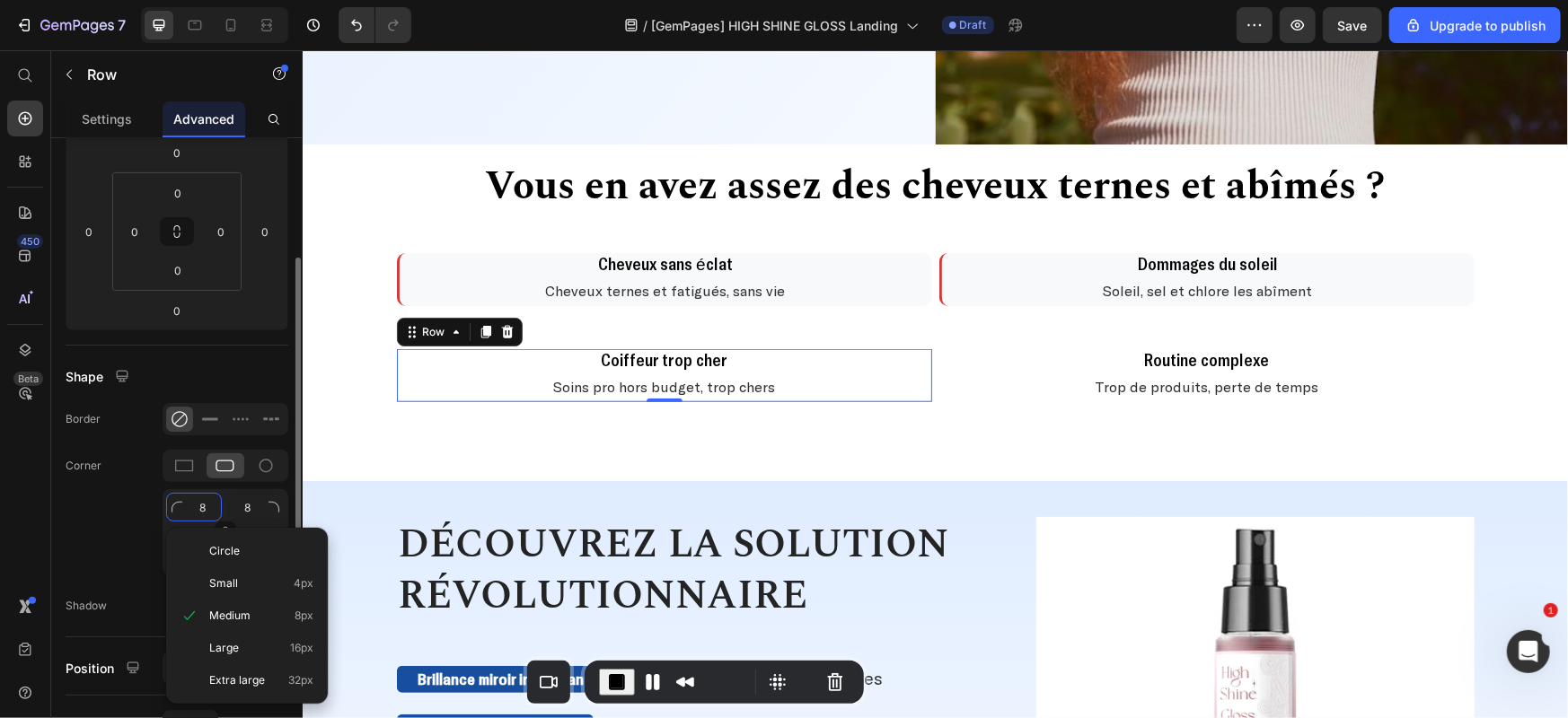 type 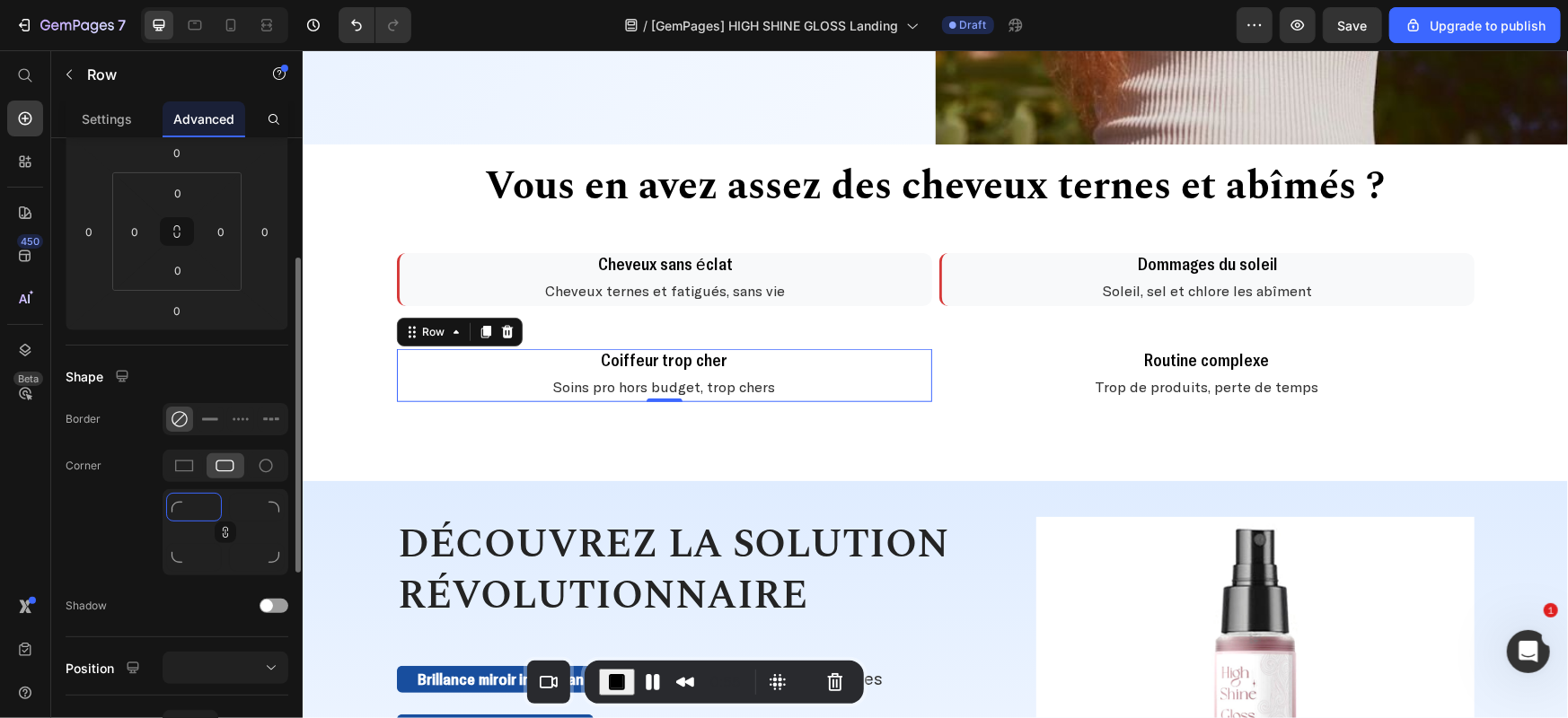 type on "1" 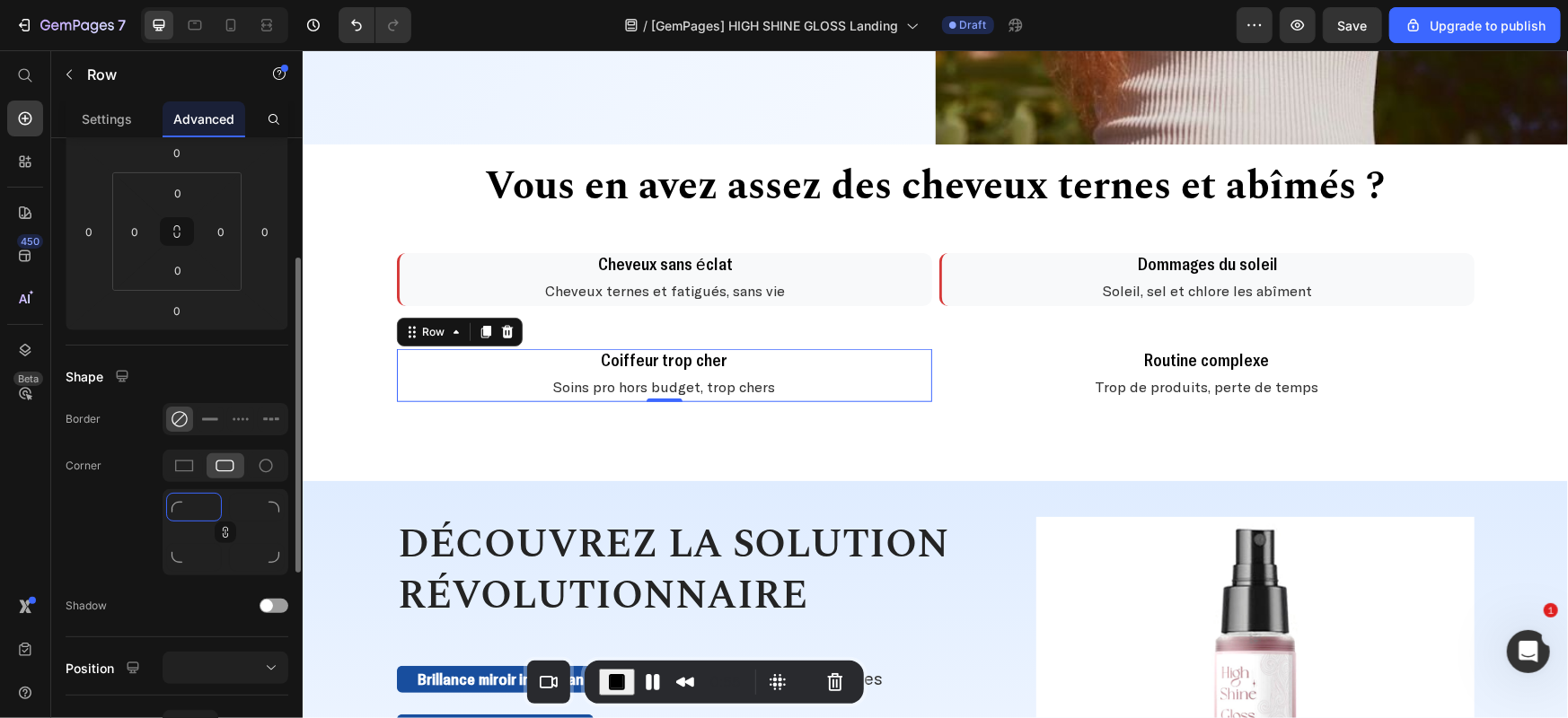type on "1" 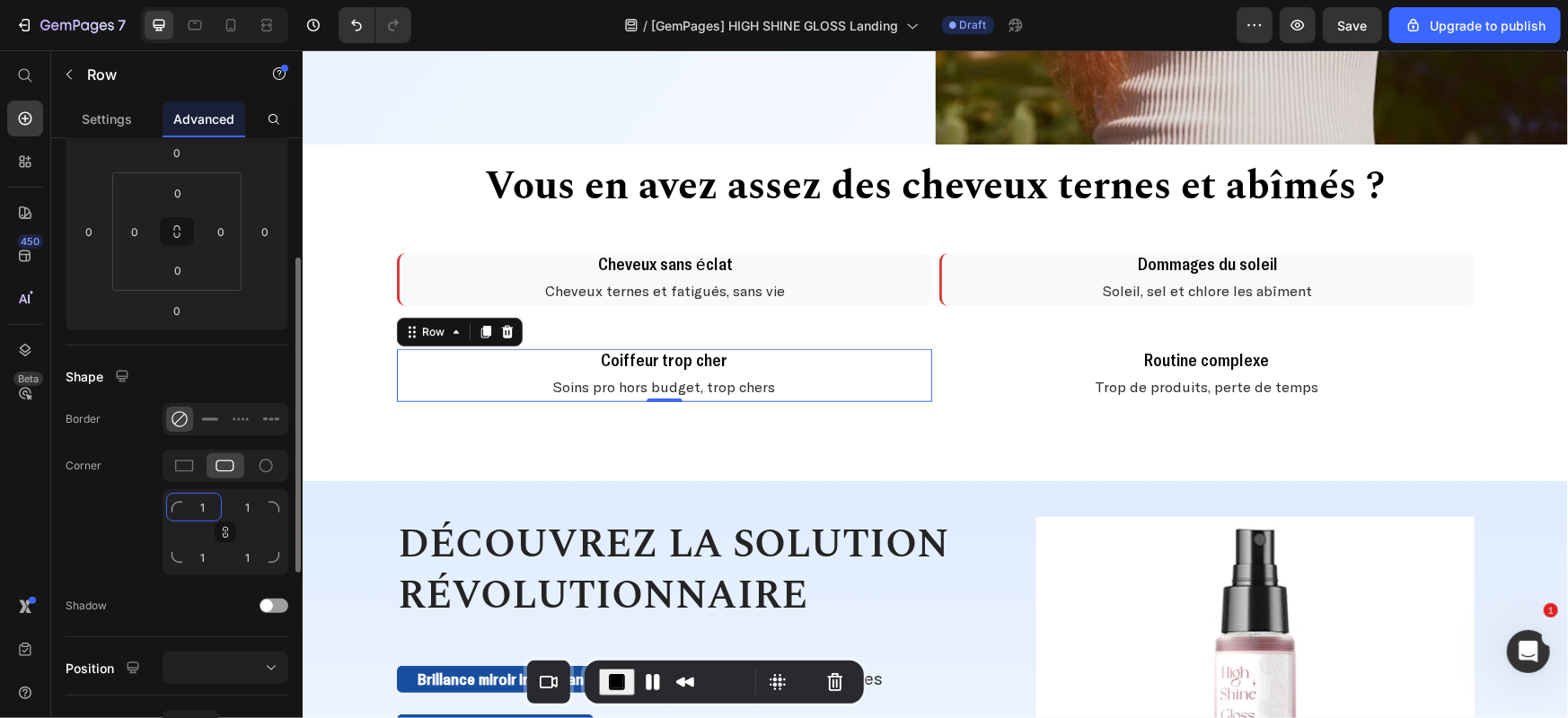 type on "10" 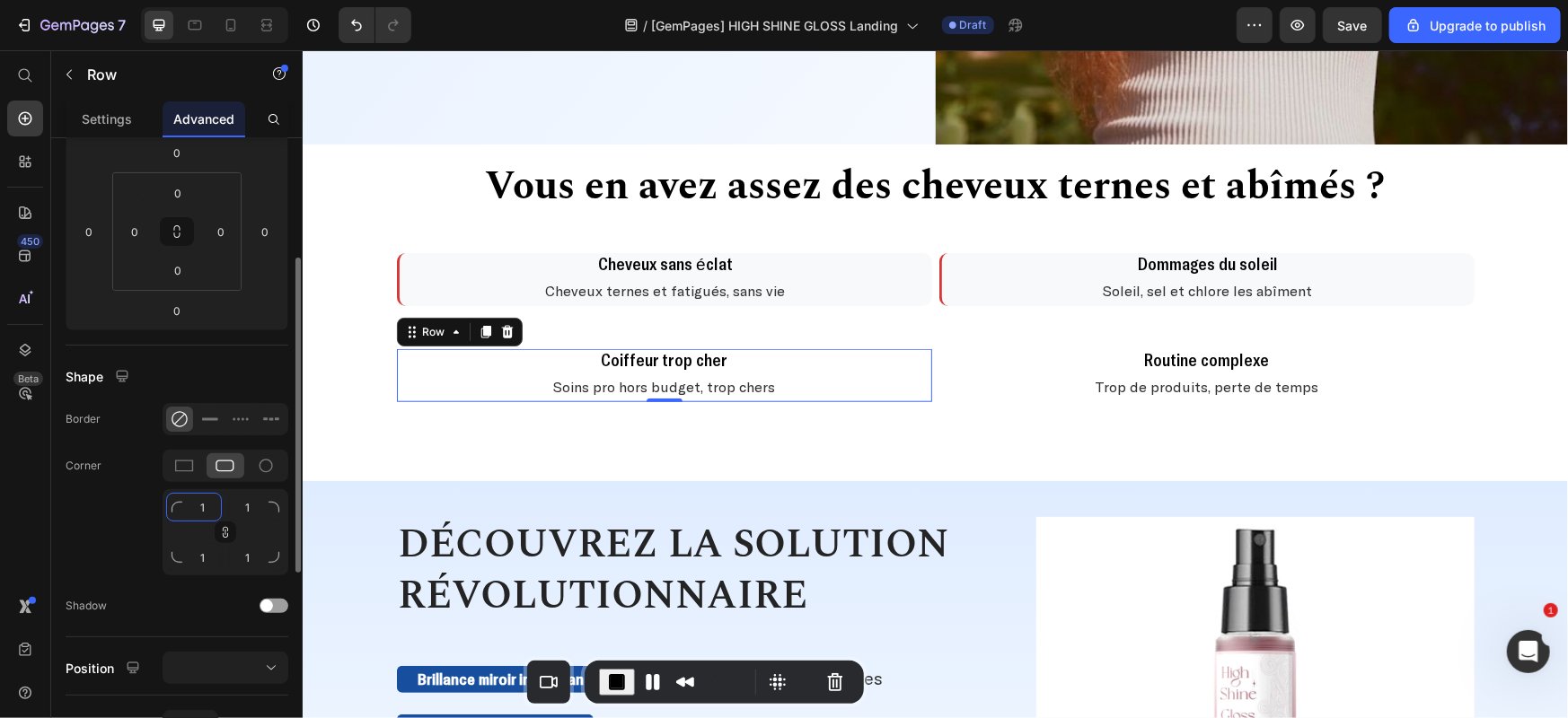 type on "10" 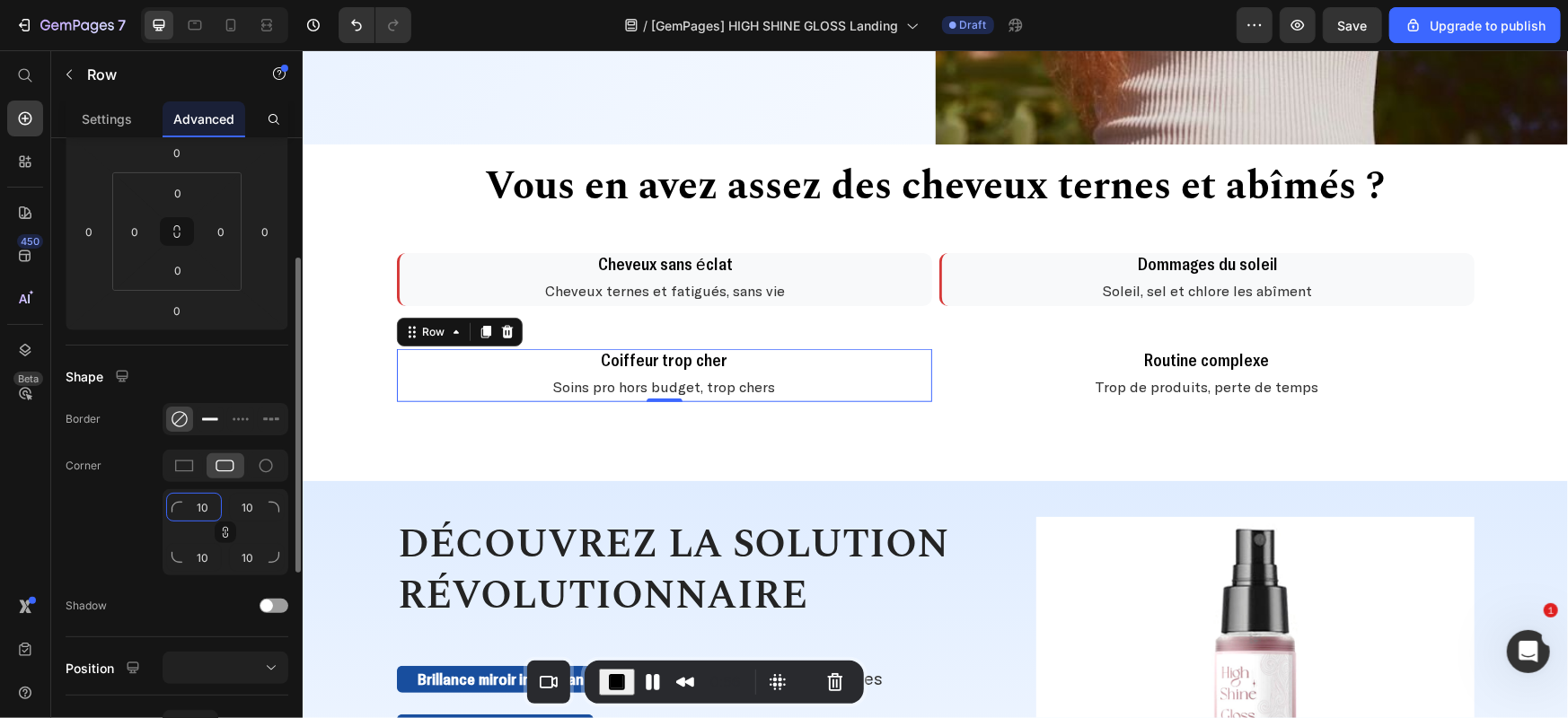 type on "10" 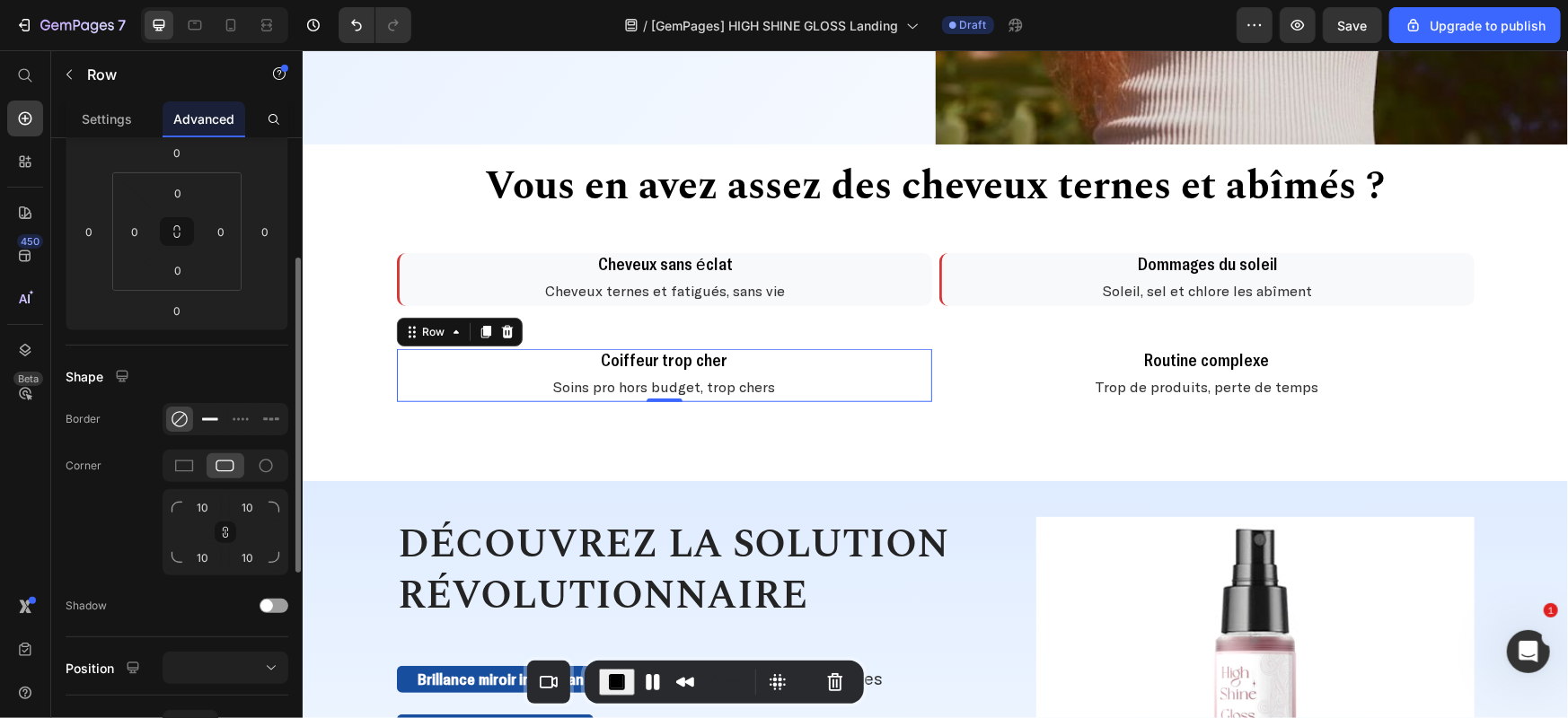 click 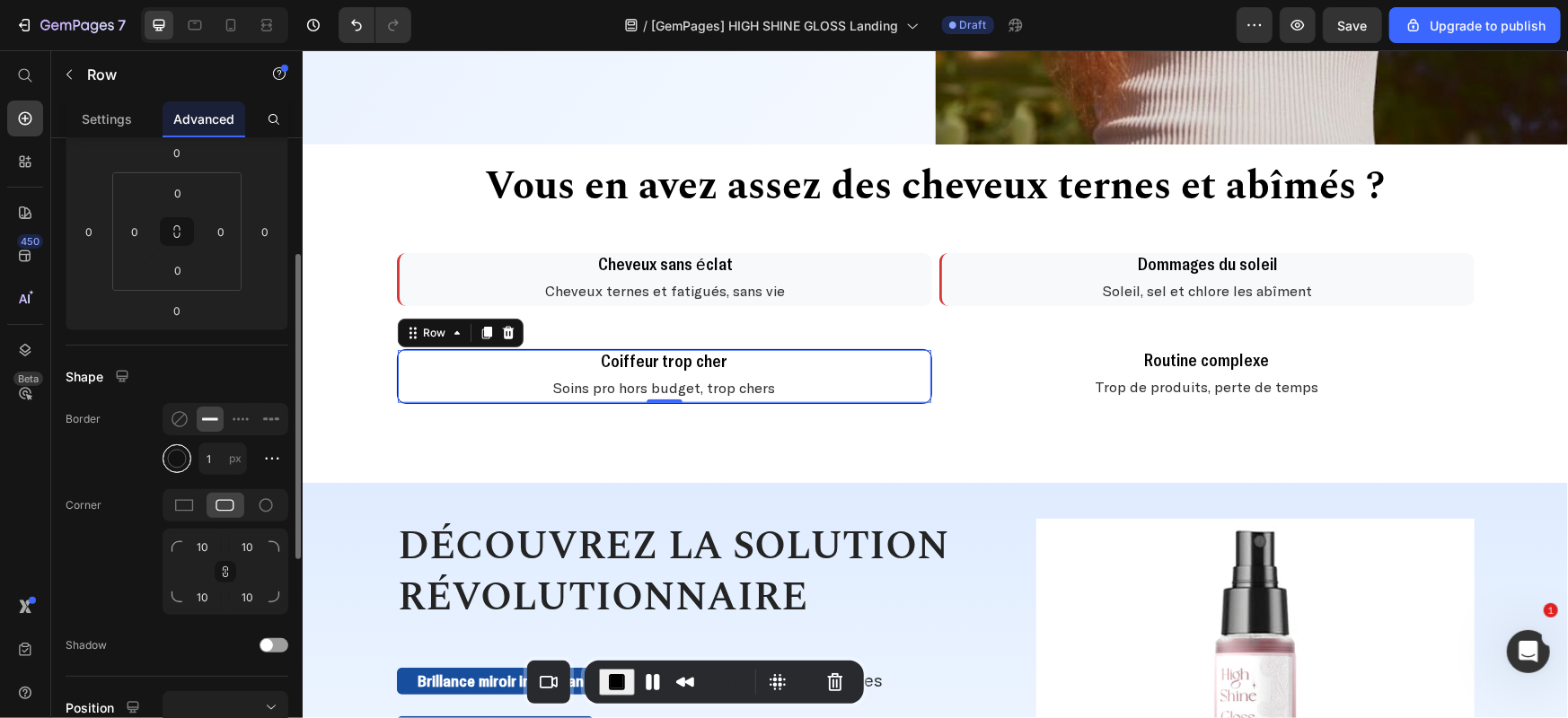 click at bounding box center (177, 459) 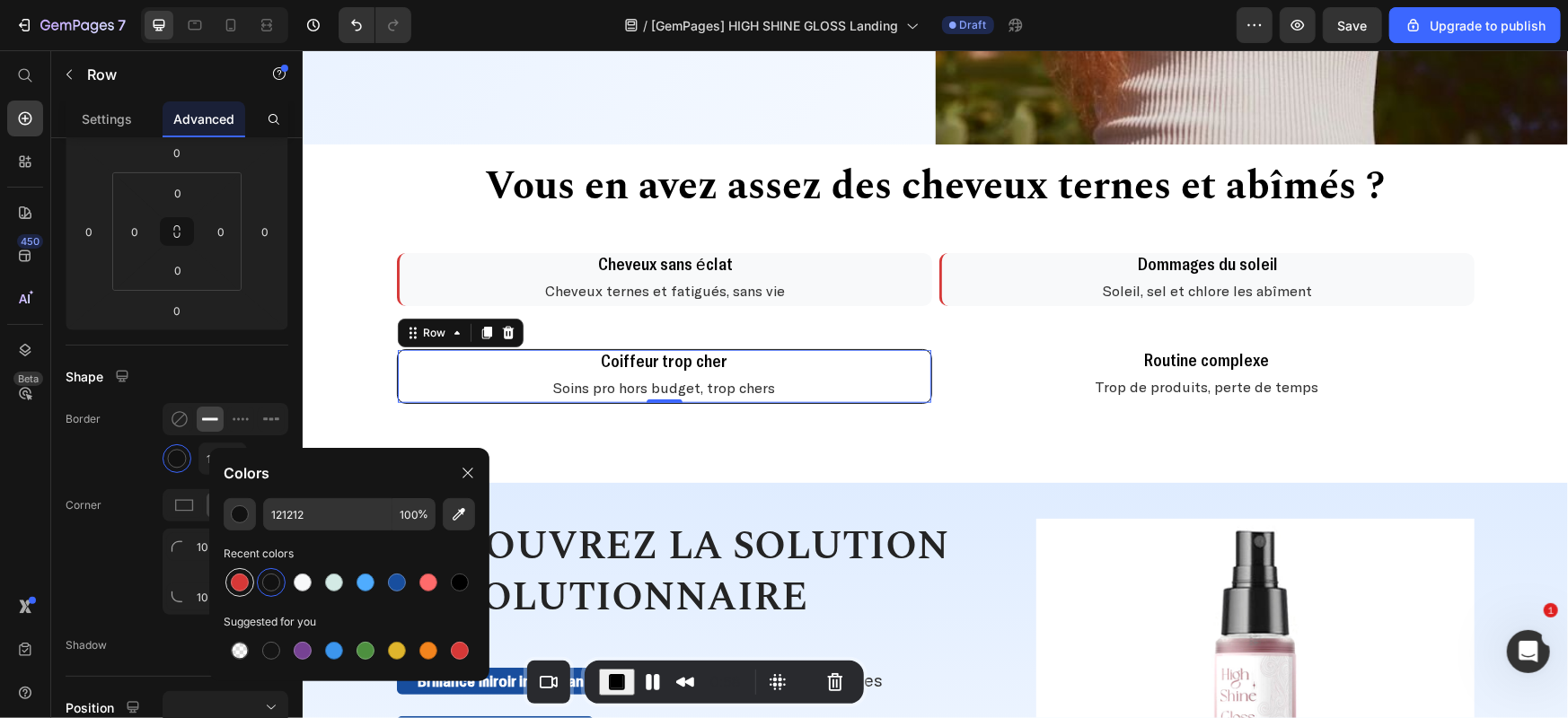 click at bounding box center [240, 582] 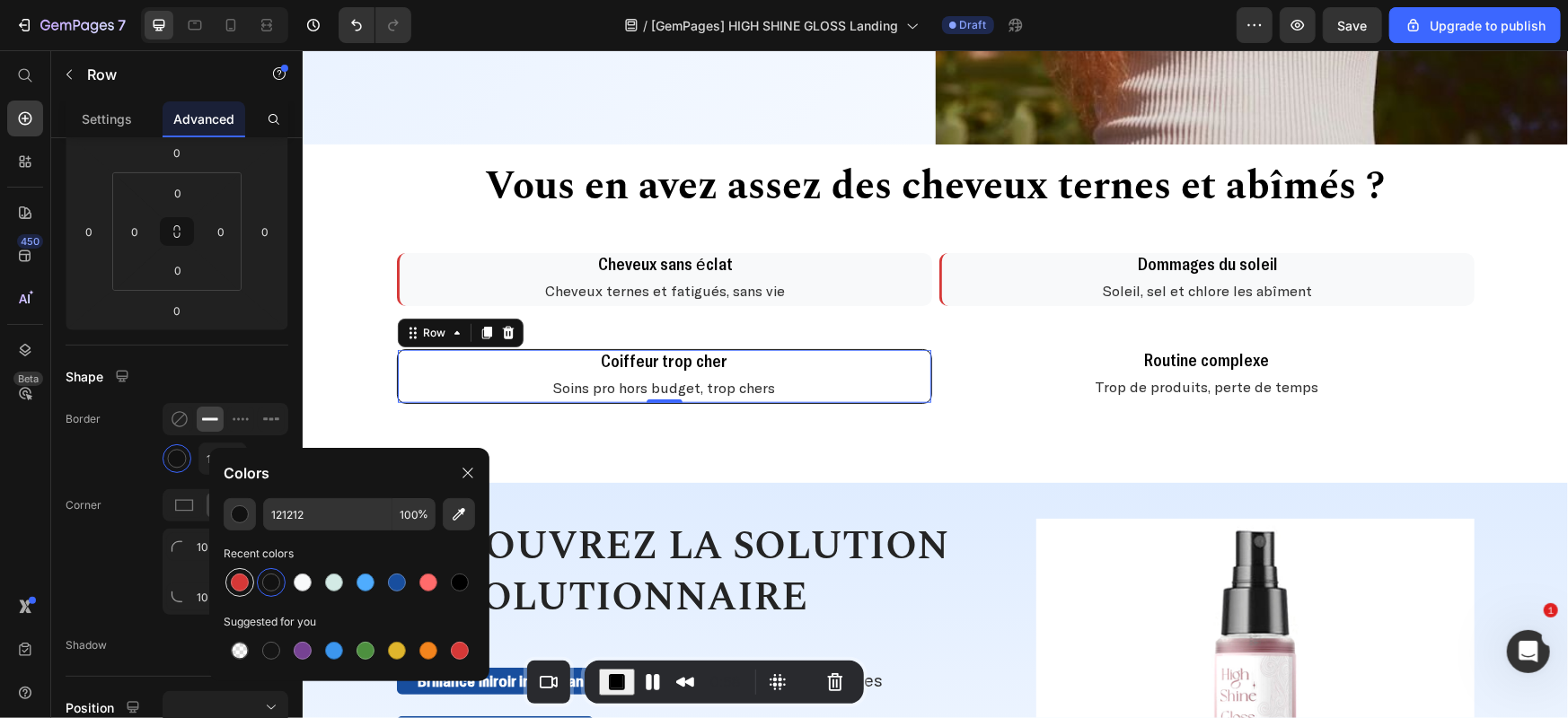 type on "D63837" 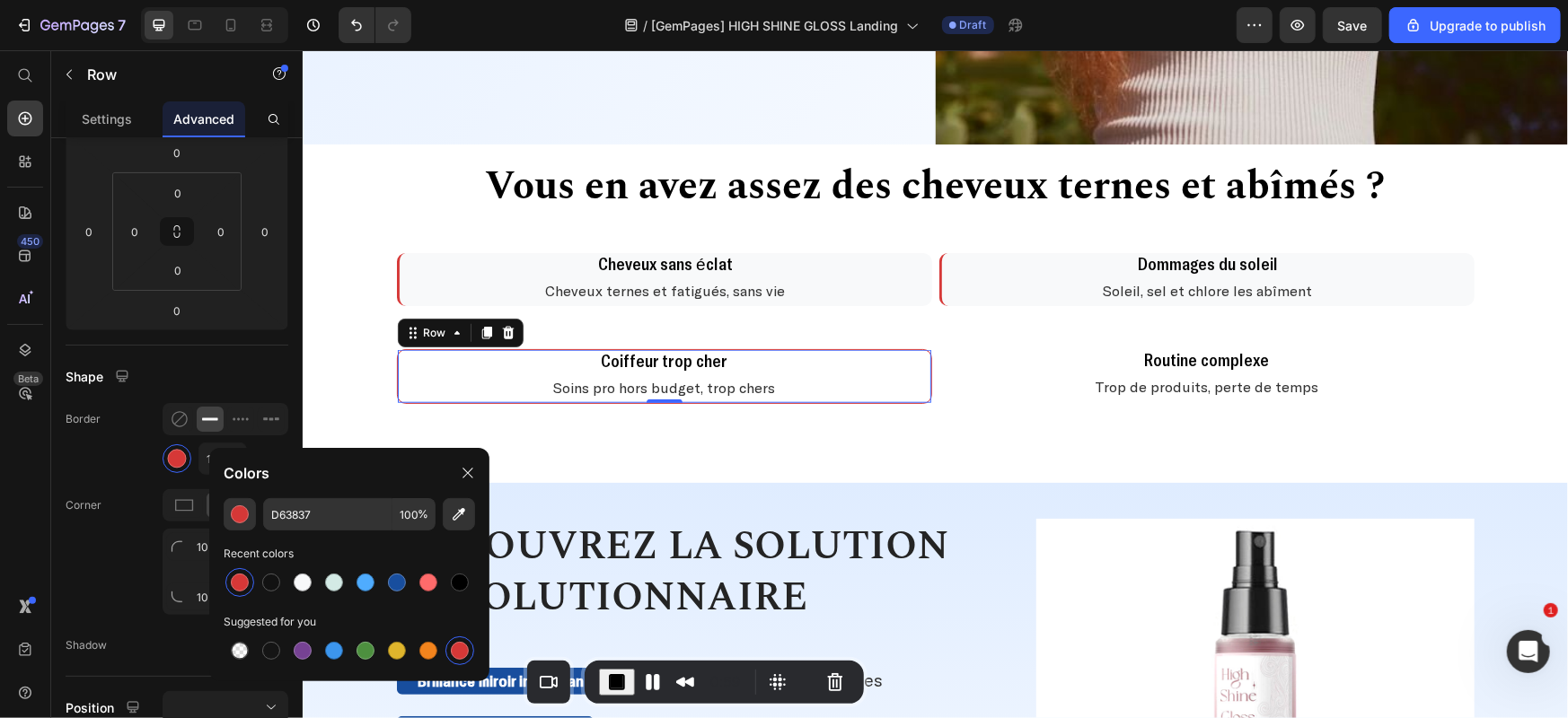 click on "450 Beta" at bounding box center [25, 384] 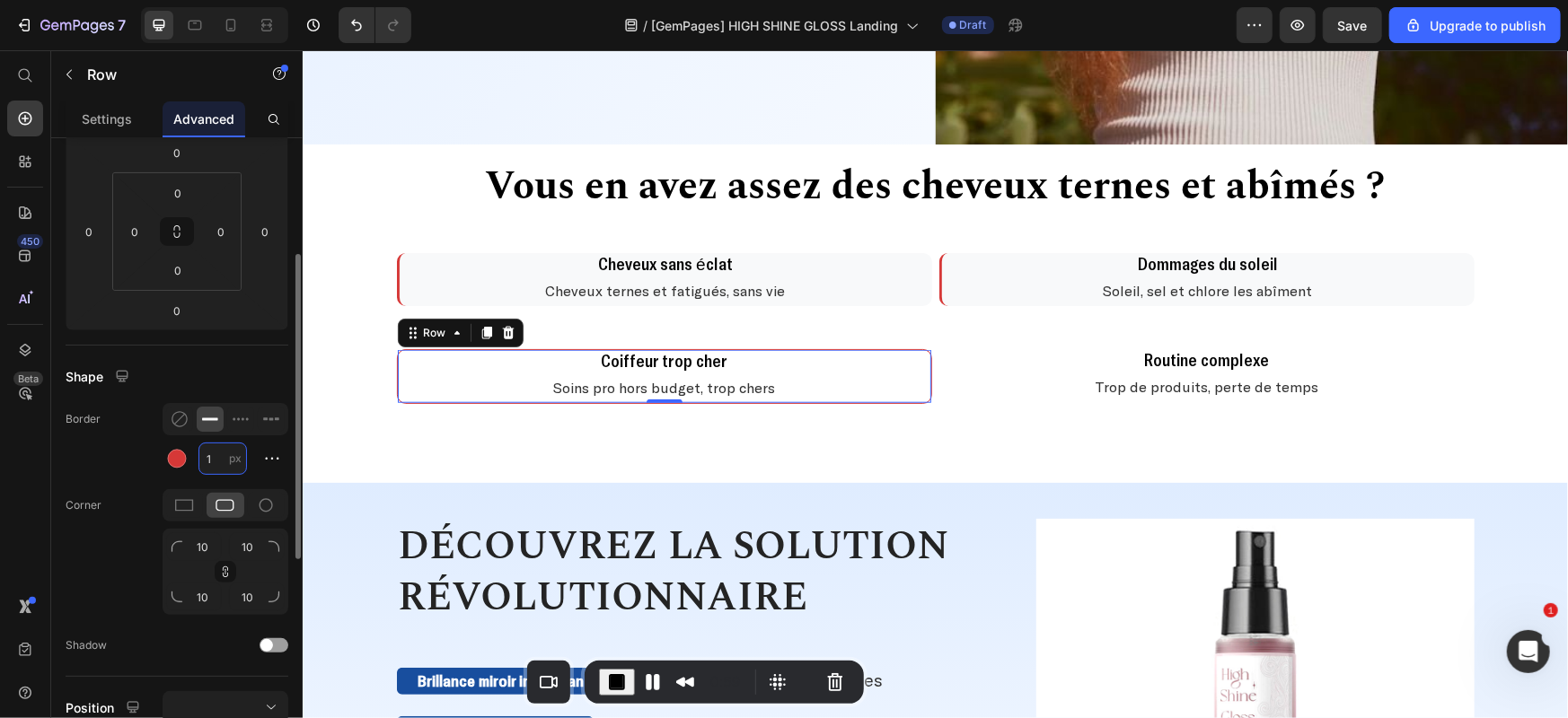 click on "1" at bounding box center (223, 459) 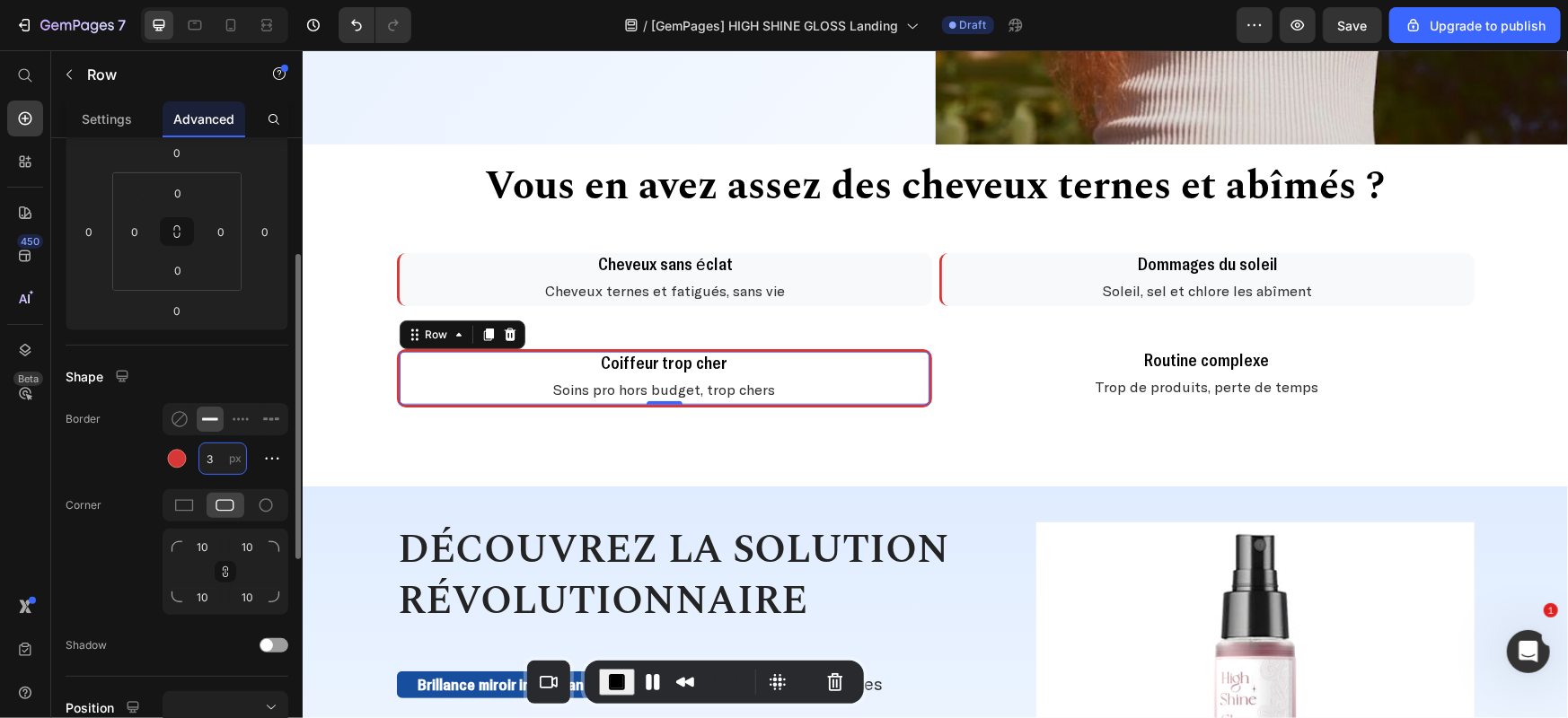type on "3" 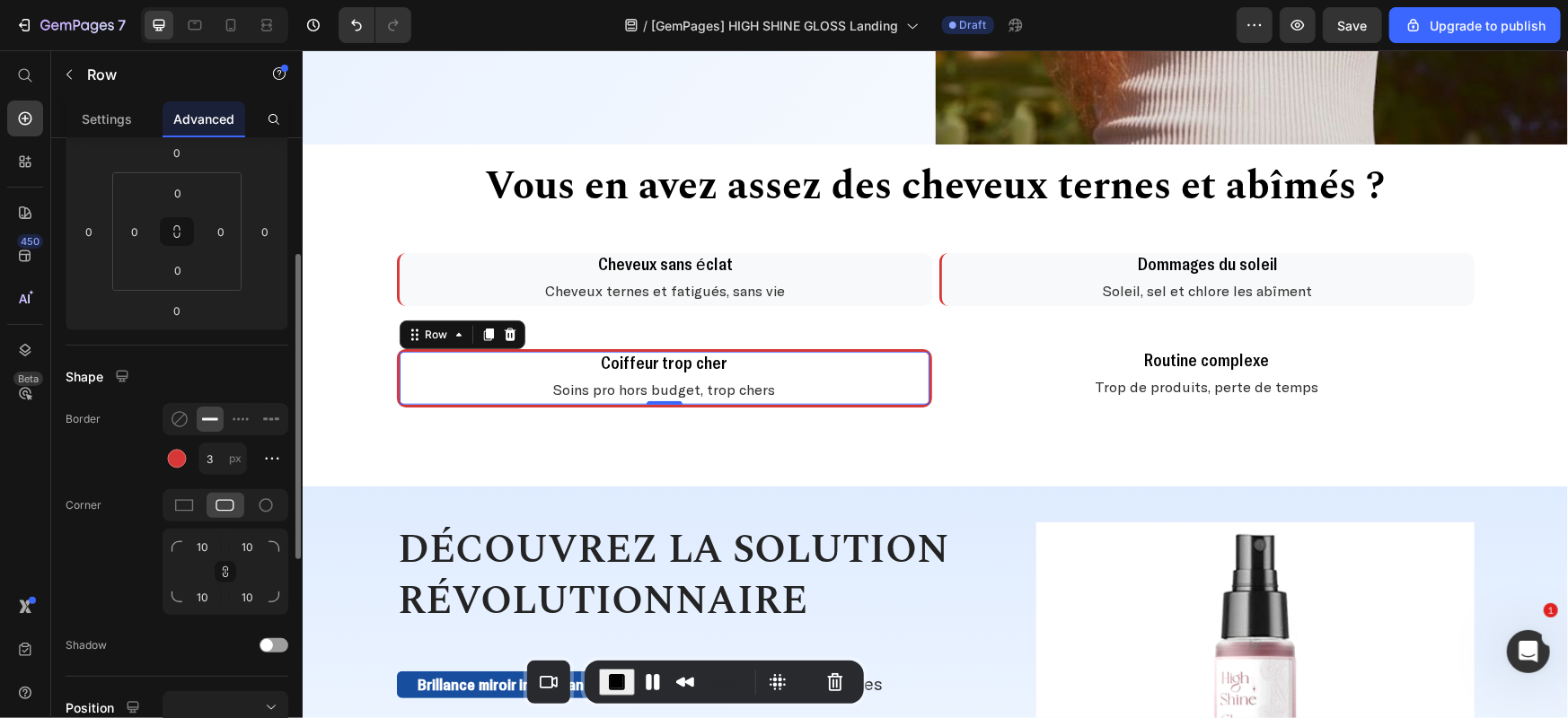 click on "3 px" at bounding box center (243, 459) 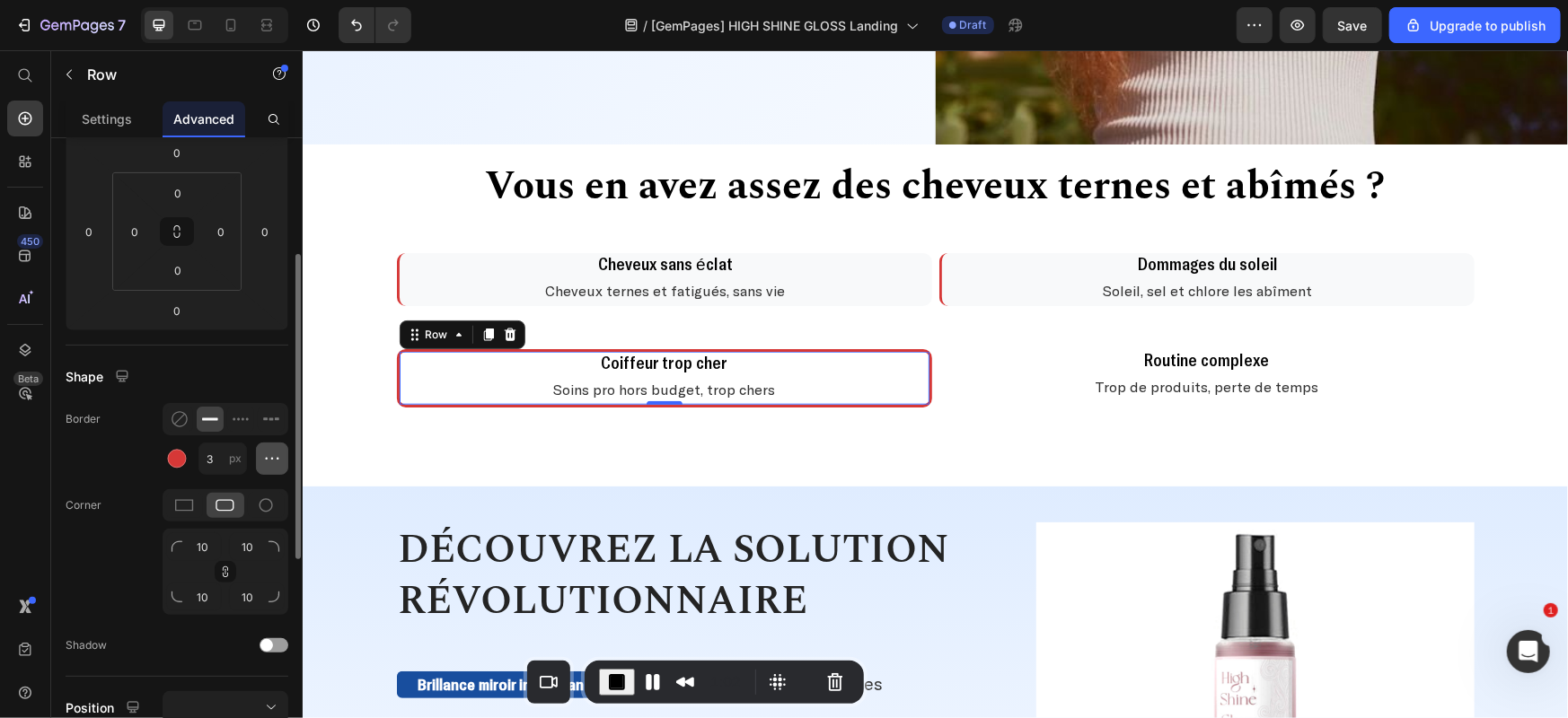 click 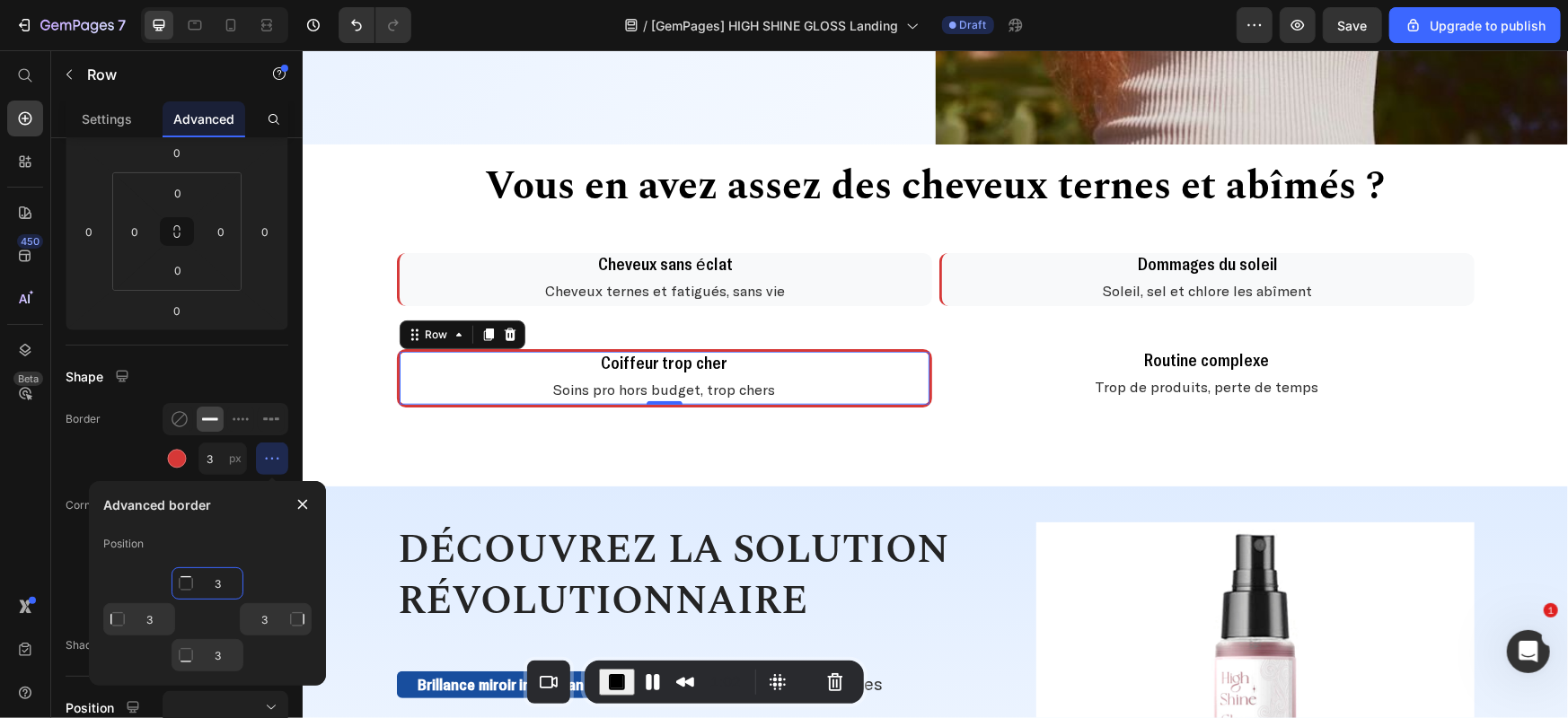 click on "3" 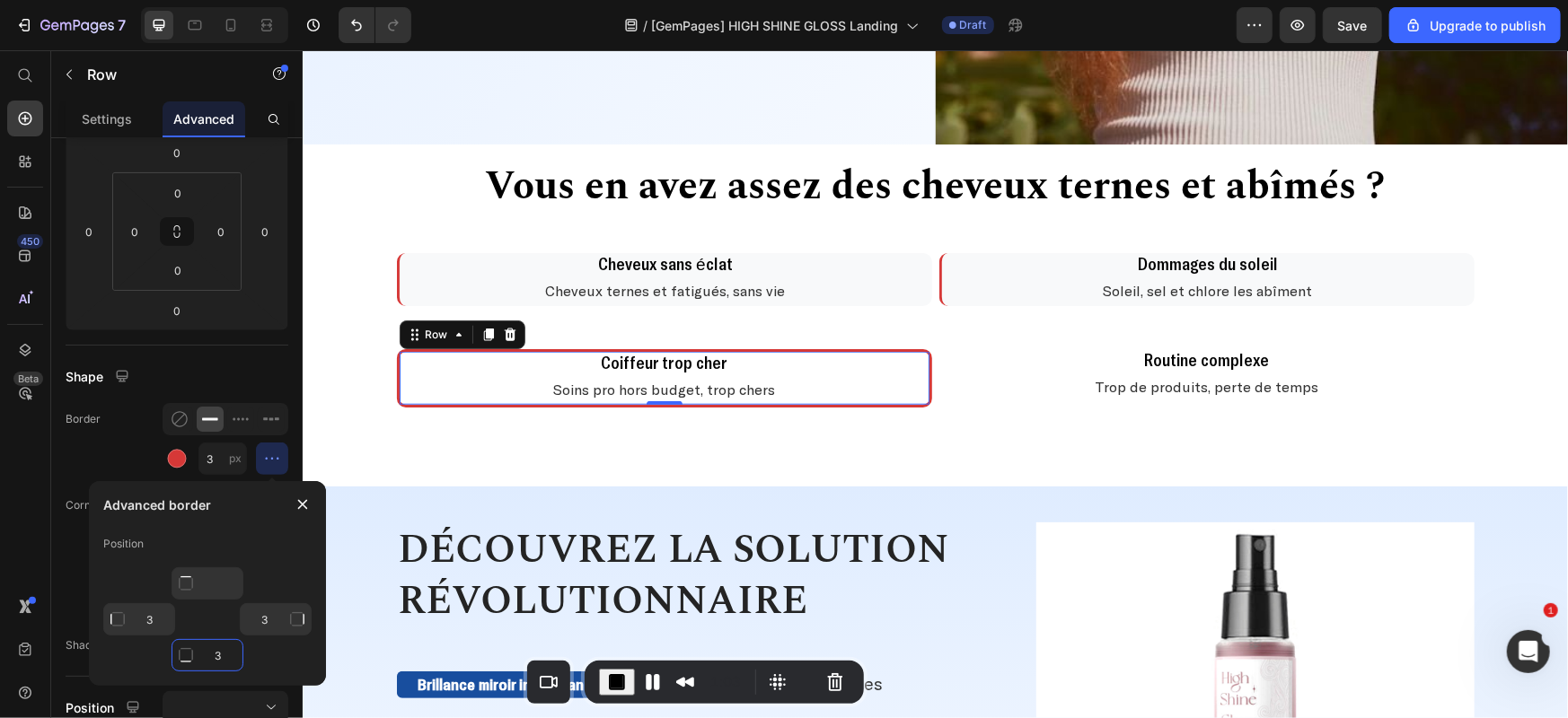 click on "3" 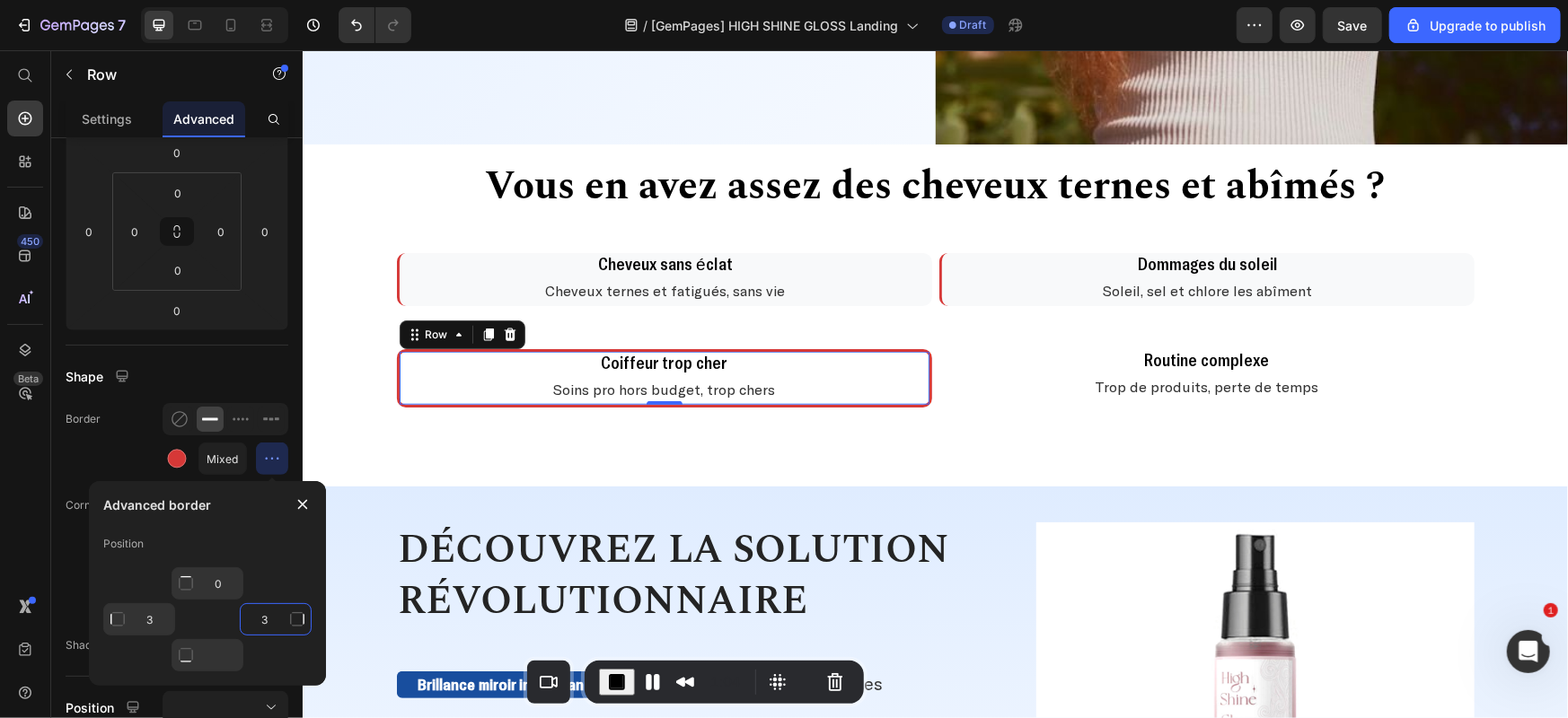 click on "3" 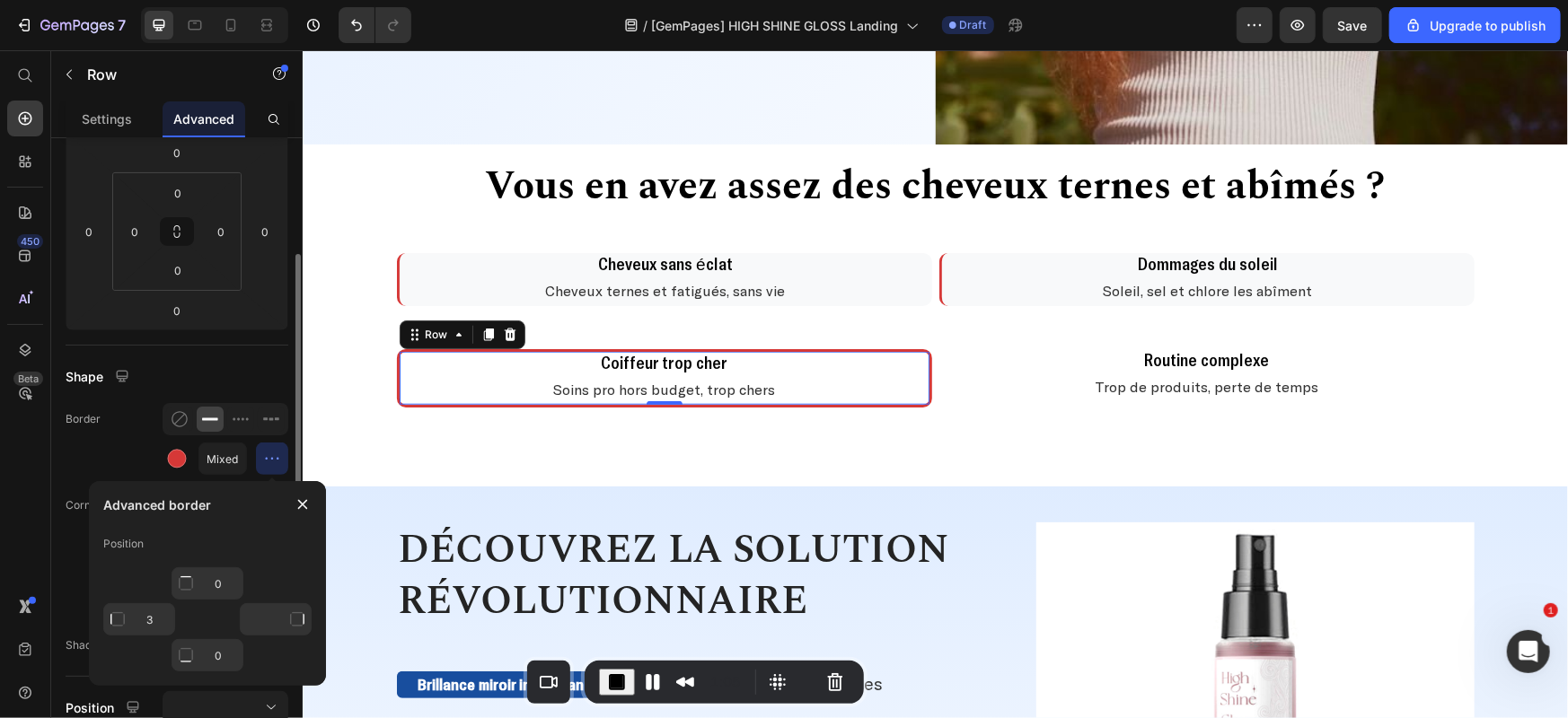 click on "Border Mixed" 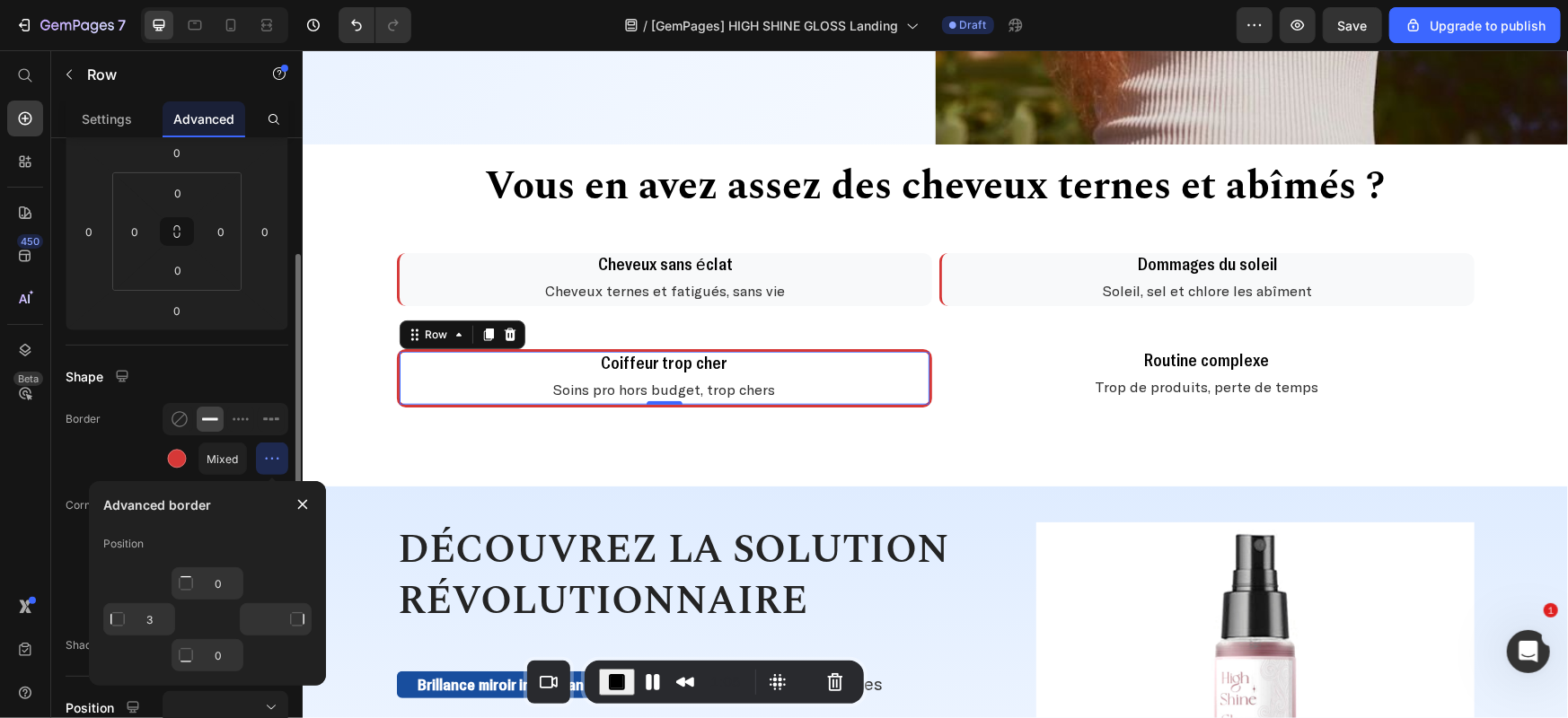 type on "0" 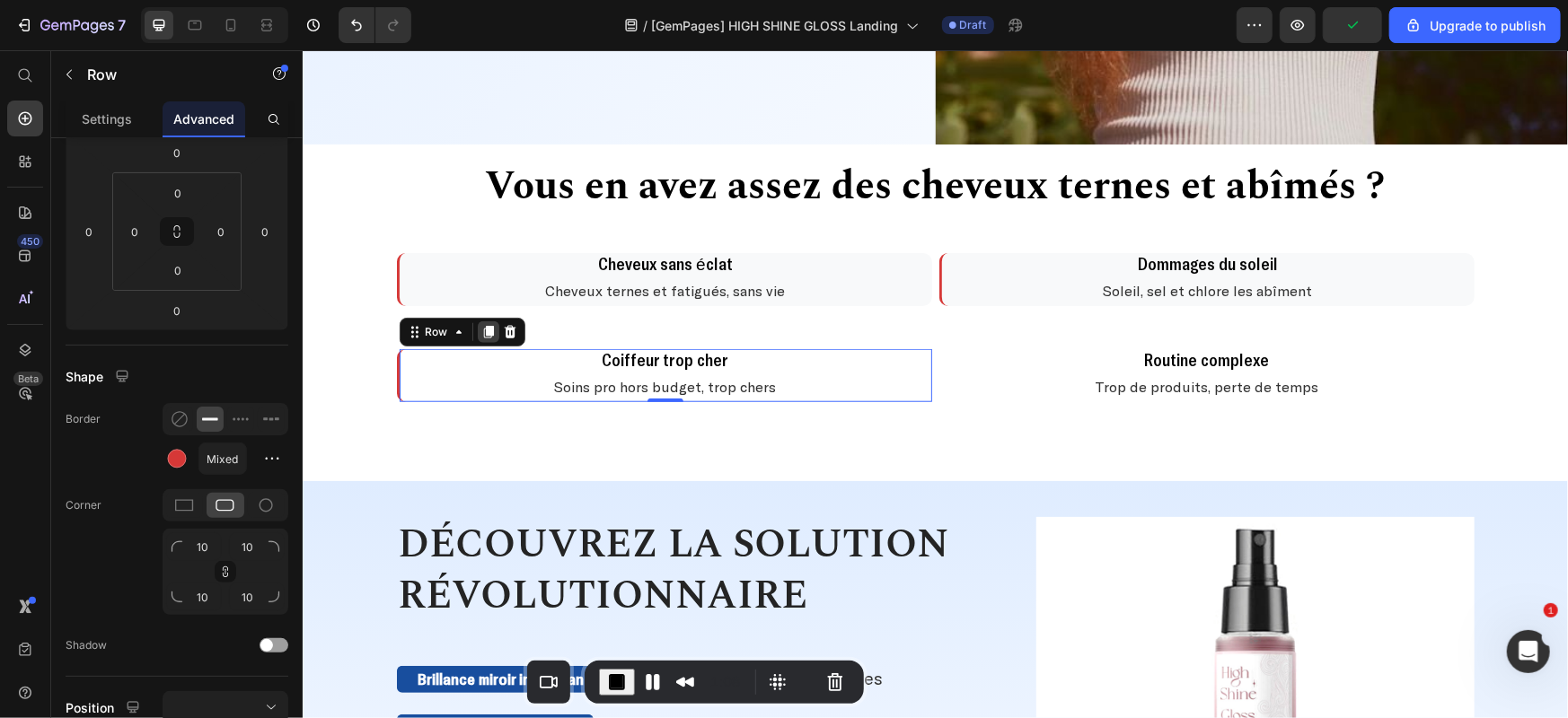 click 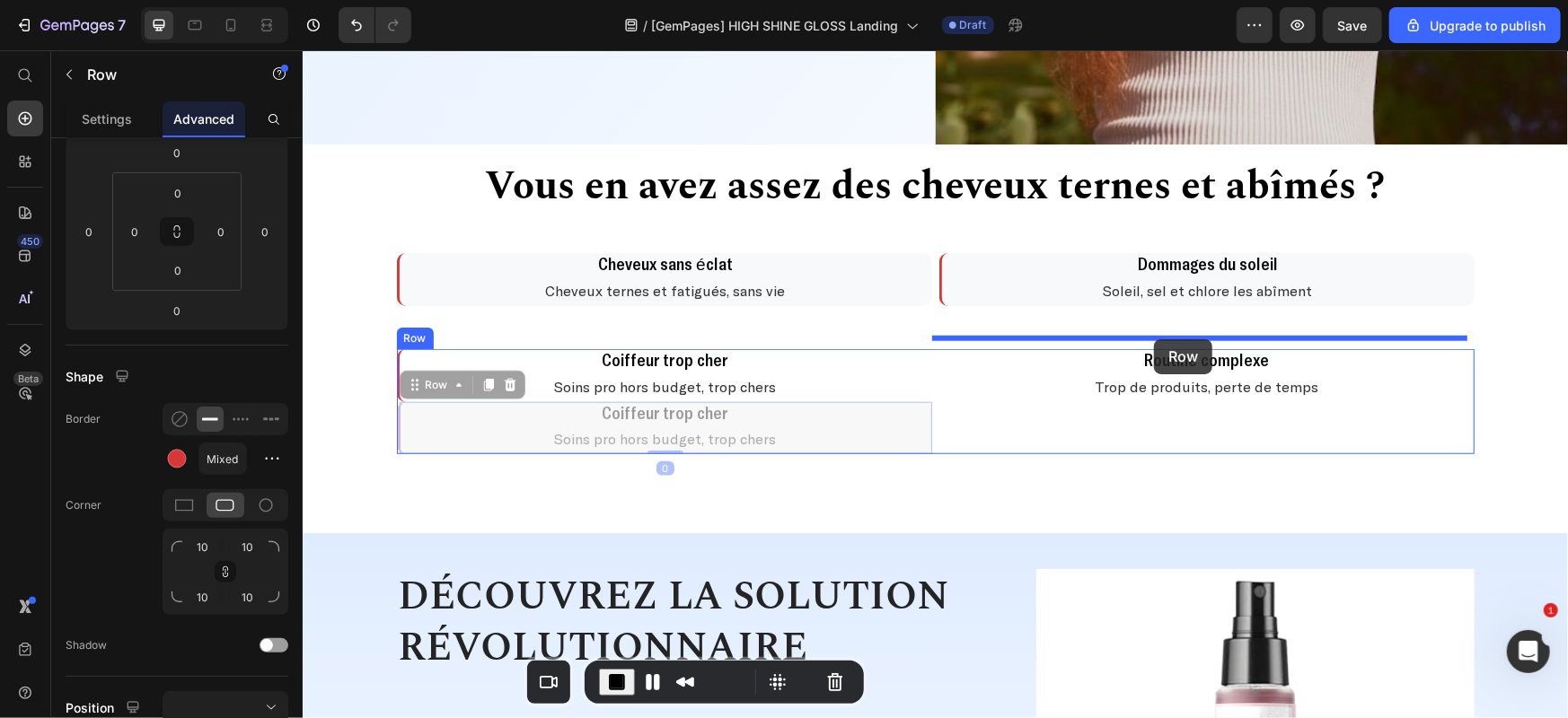 drag, startPoint x: 437, startPoint y: 378, endPoint x: 1153, endPoint y: 338, distance: 717.1164 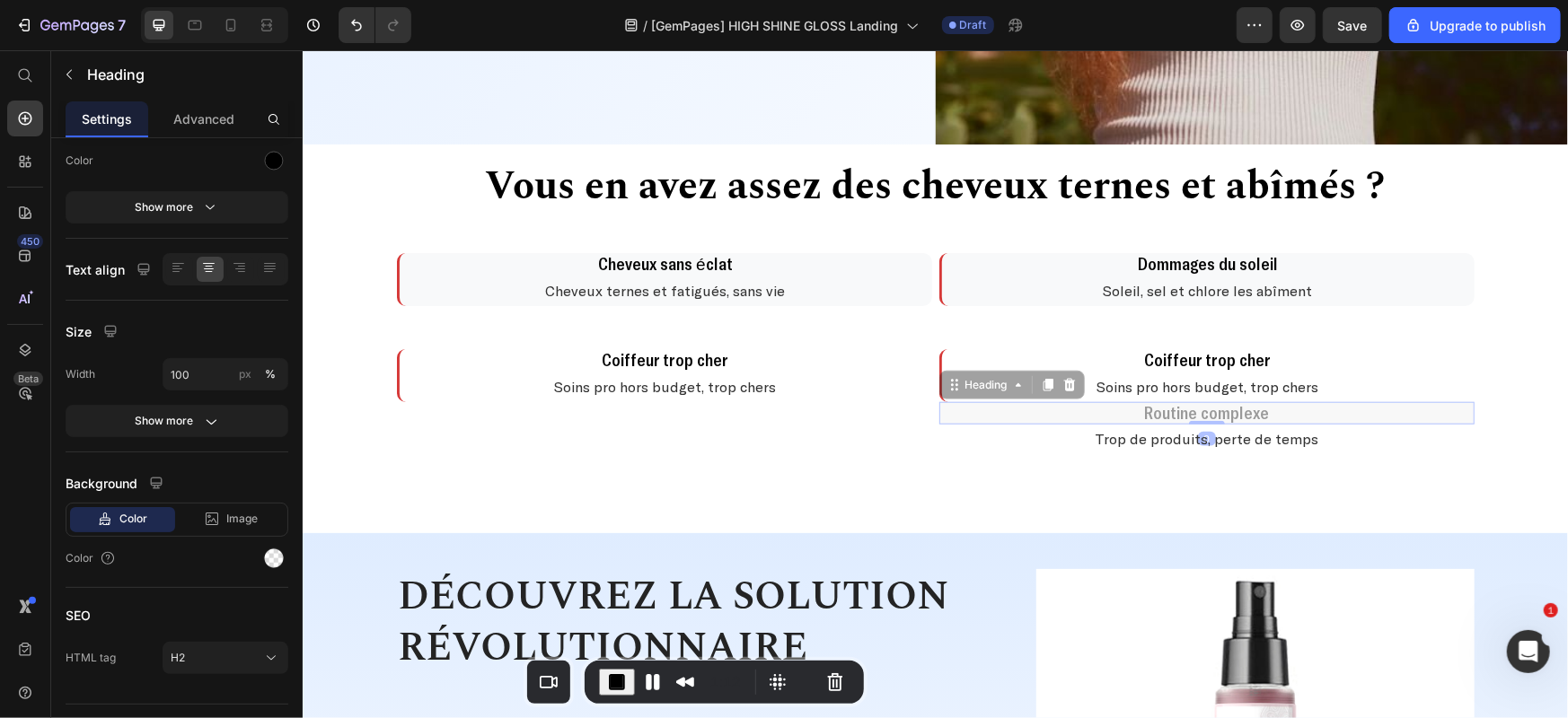 scroll, scrollTop: 0, scrollLeft: 0, axis: both 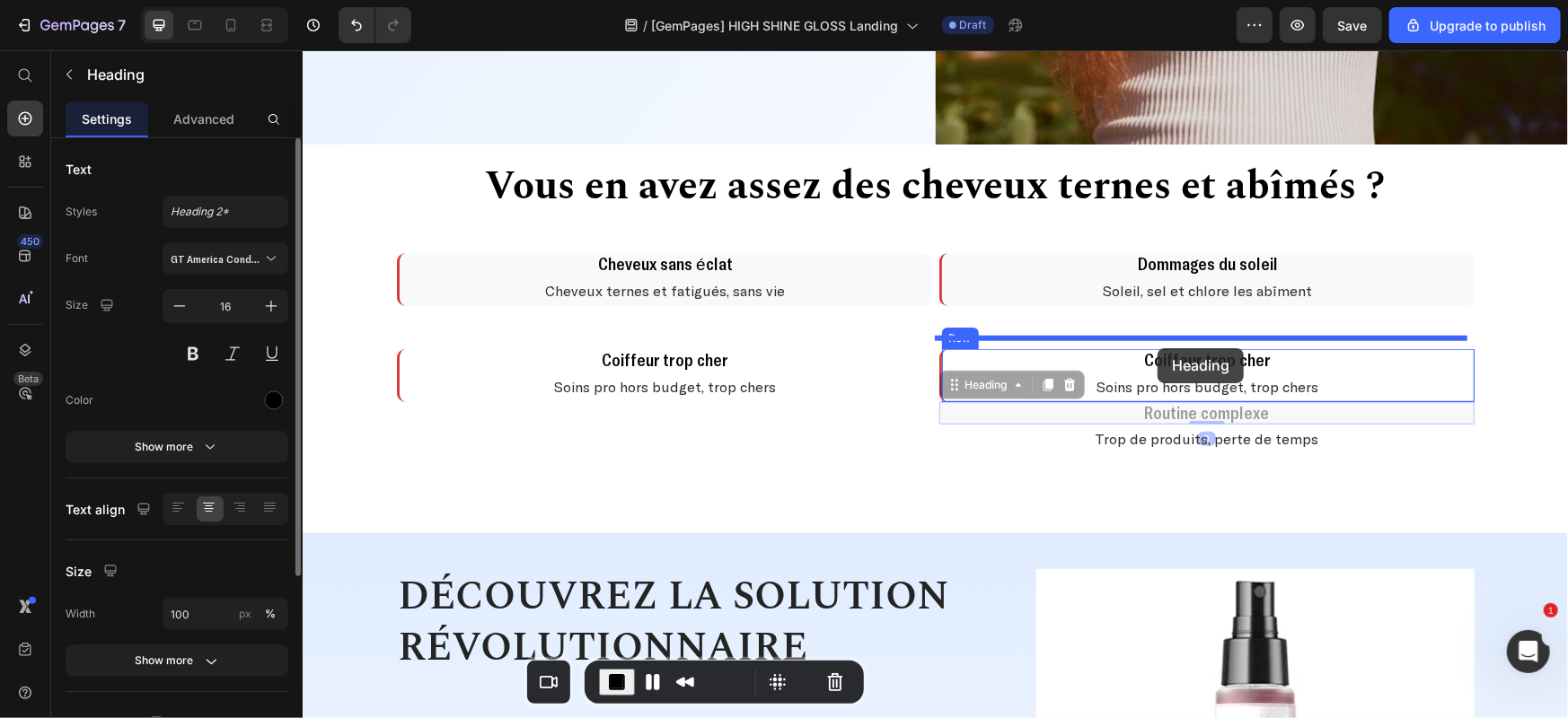 drag, startPoint x: 1152, startPoint y: 402, endPoint x: 1157, endPoint y: 347, distance: 55.226805 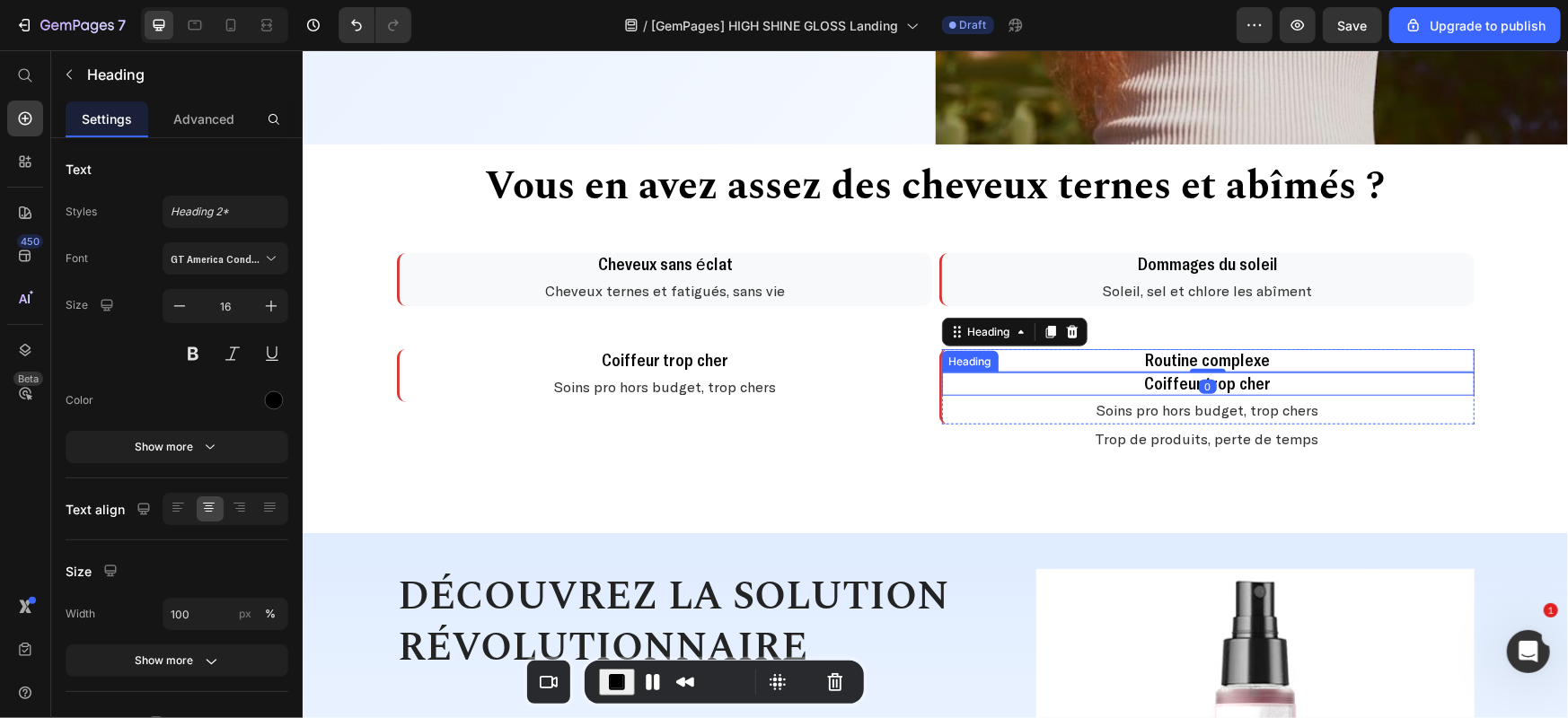 click on "Coiffeur trop cher" at bounding box center [1207, 381] 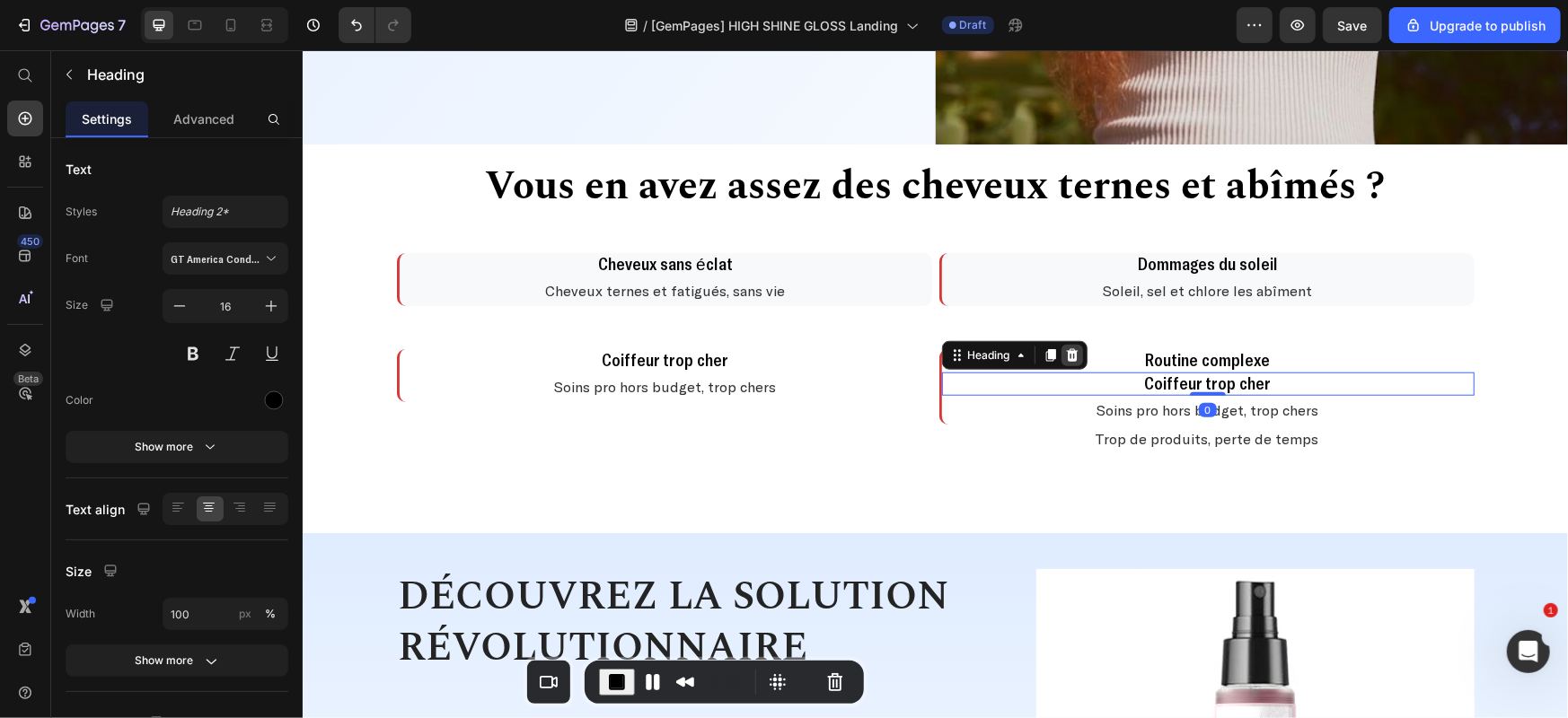 click 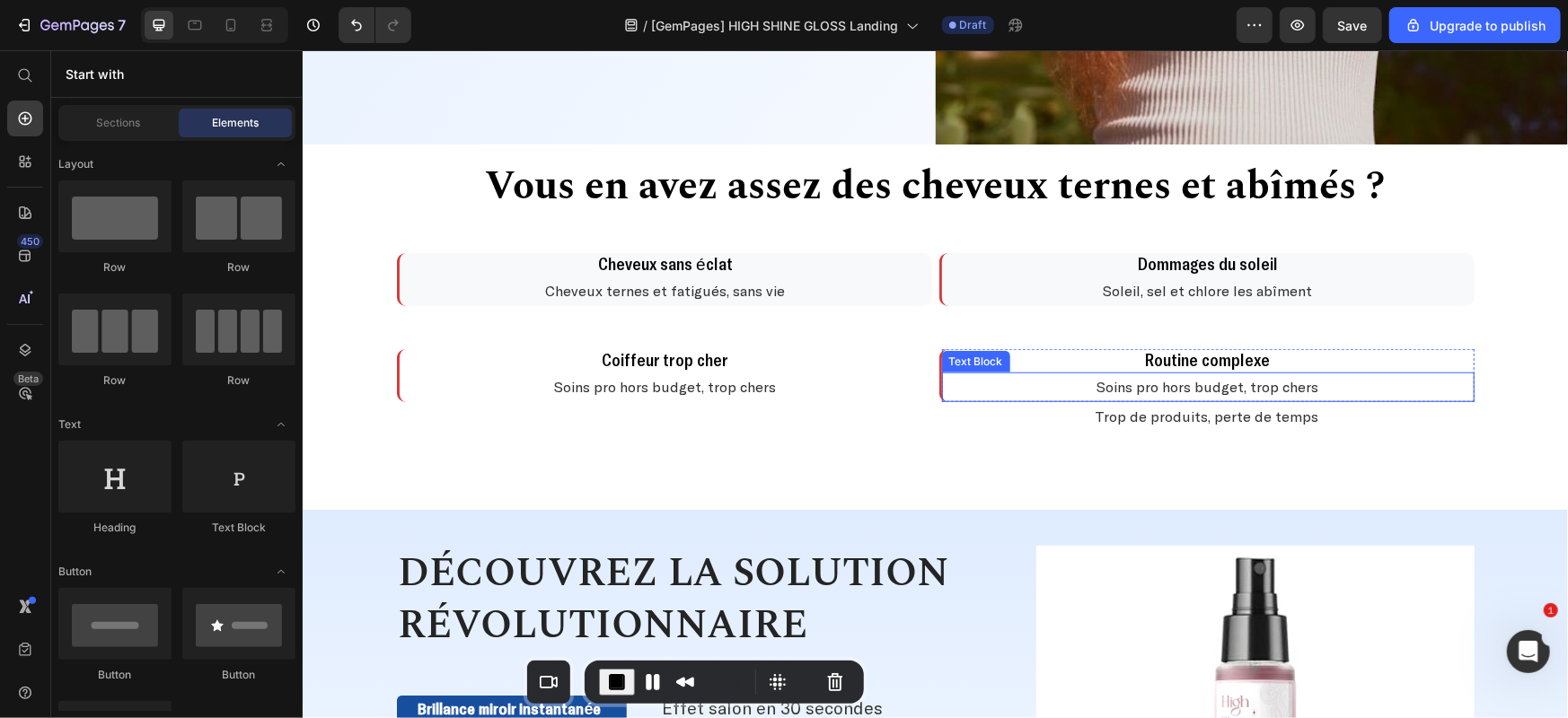 click on "Soins pro hors budget, trop chers" at bounding box center (1207, 386) 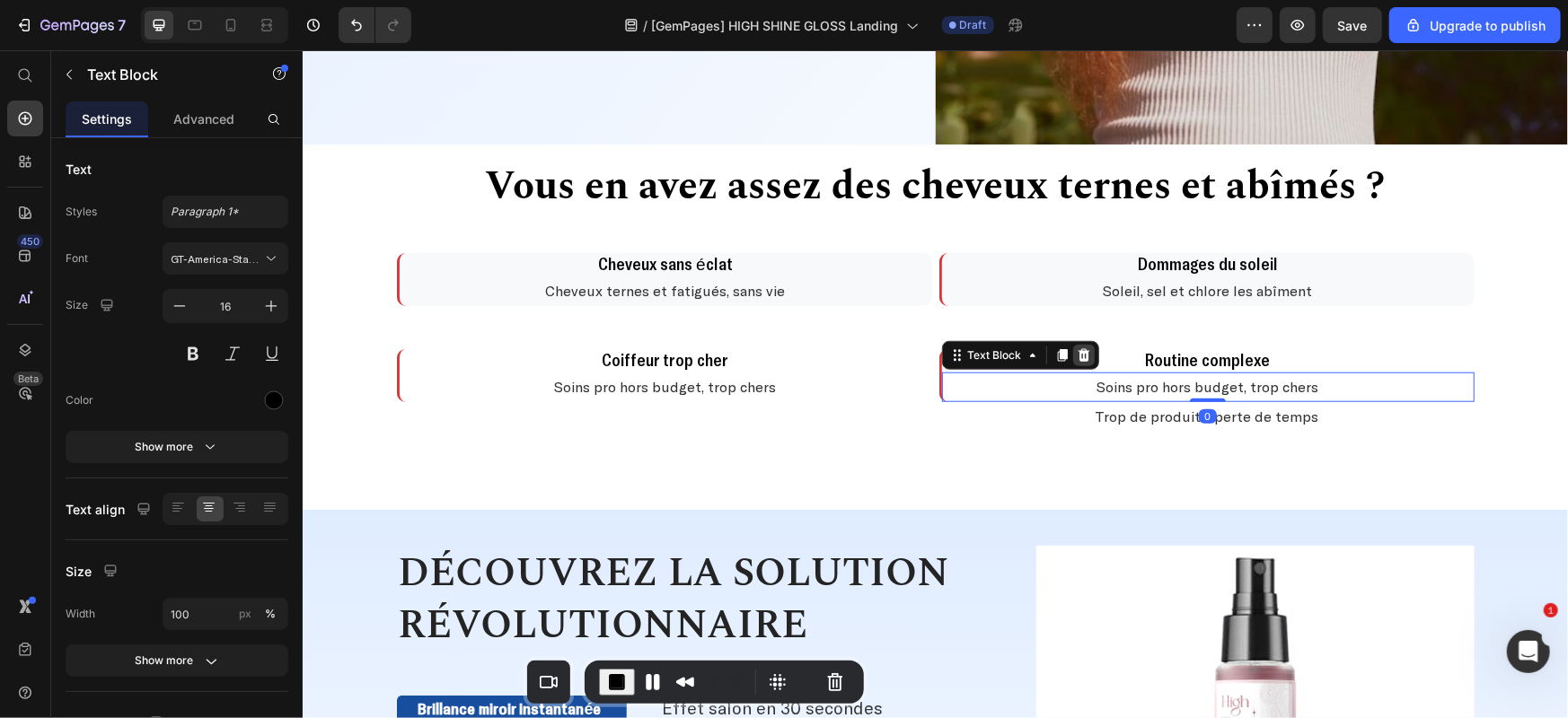 click 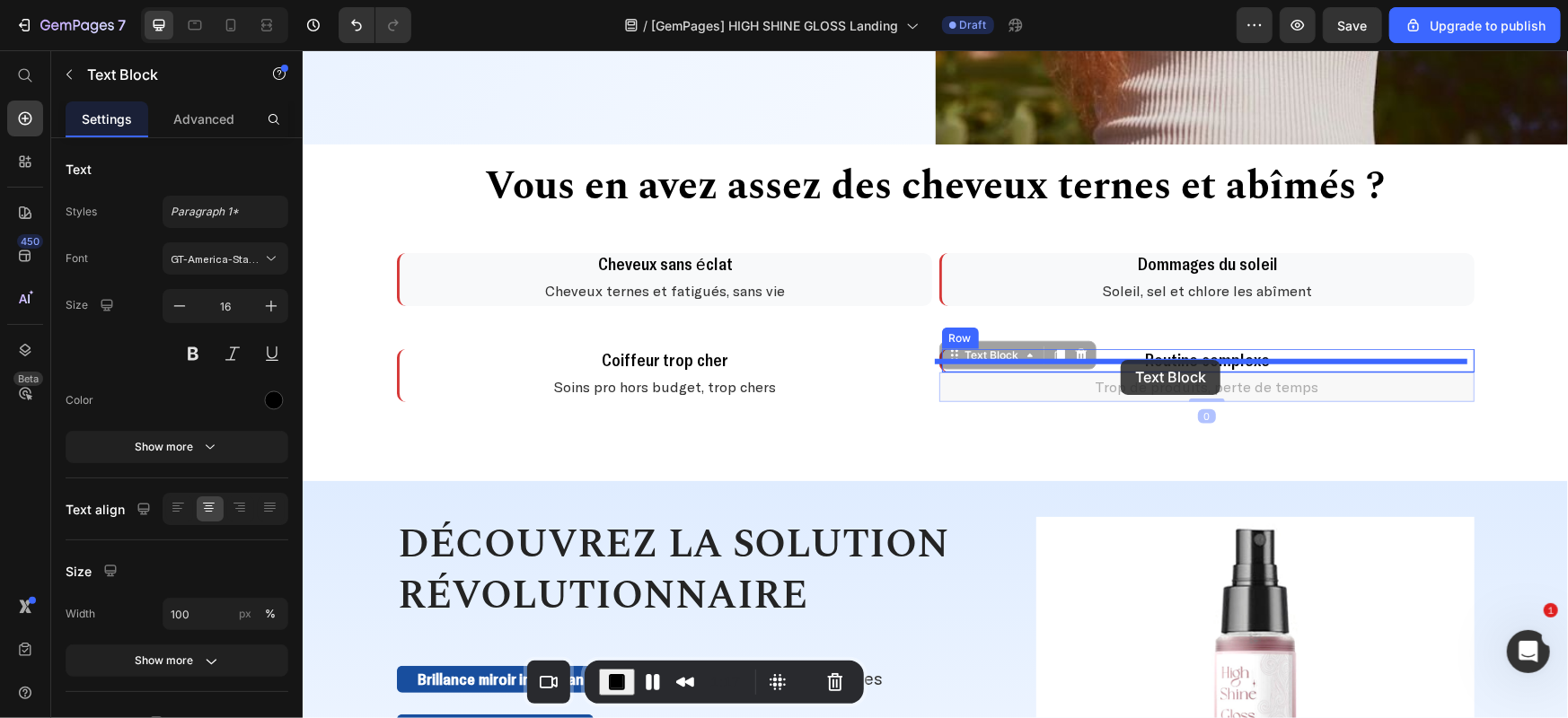drag, startPoint x: 1107, startPoint y: 375, endPoint x: 1120, endPoint y: 359, distance: 20.615528 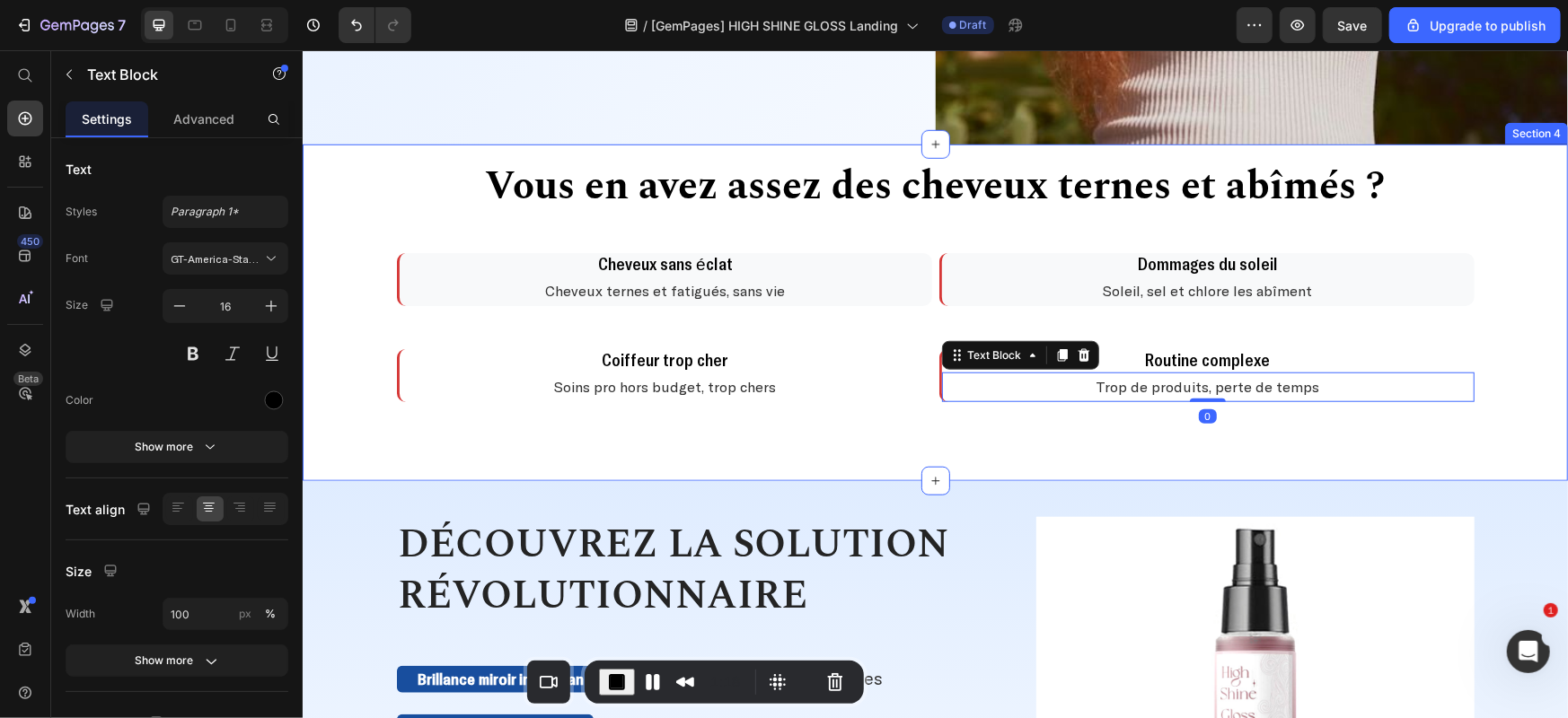 click on "Vous en avez assez des cheveux ternes et abîmés ? Heading Vous en avez assez des cheveux ternes et abîmés ? Heading Cheveux sans éclat Heading Cheveux ternes et fatigués, sans vie Text Block Row Dommages du soleil Heading Soleil, sel et chlore les abîment Text Block Row Row Coiffeur trop cher Heading Soins pro hors budget, trop chers Text Block Row Routine complexe Heading Trop de produits, perte de temps Text Block   0 Row Row" at bounding box center [934, 304] 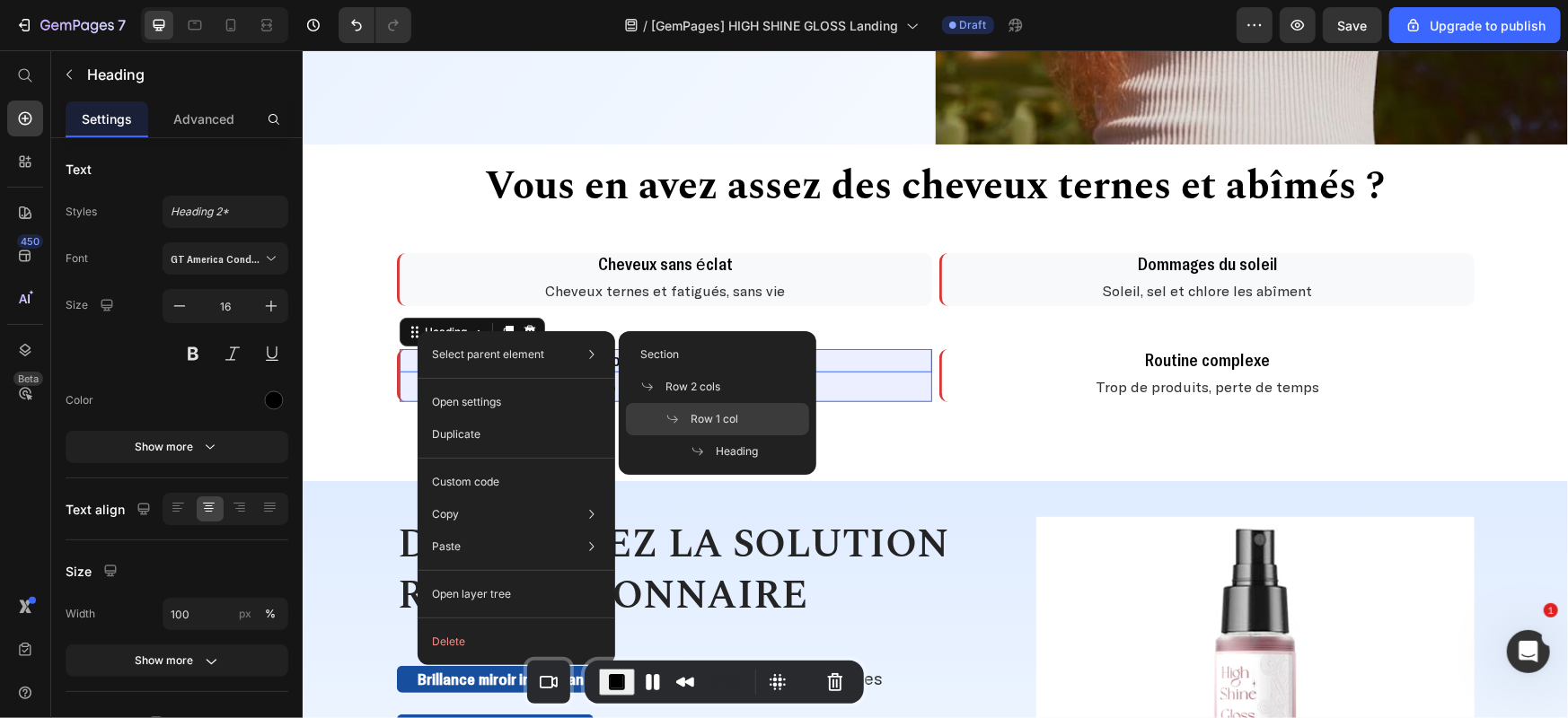click on "Row 1 col" 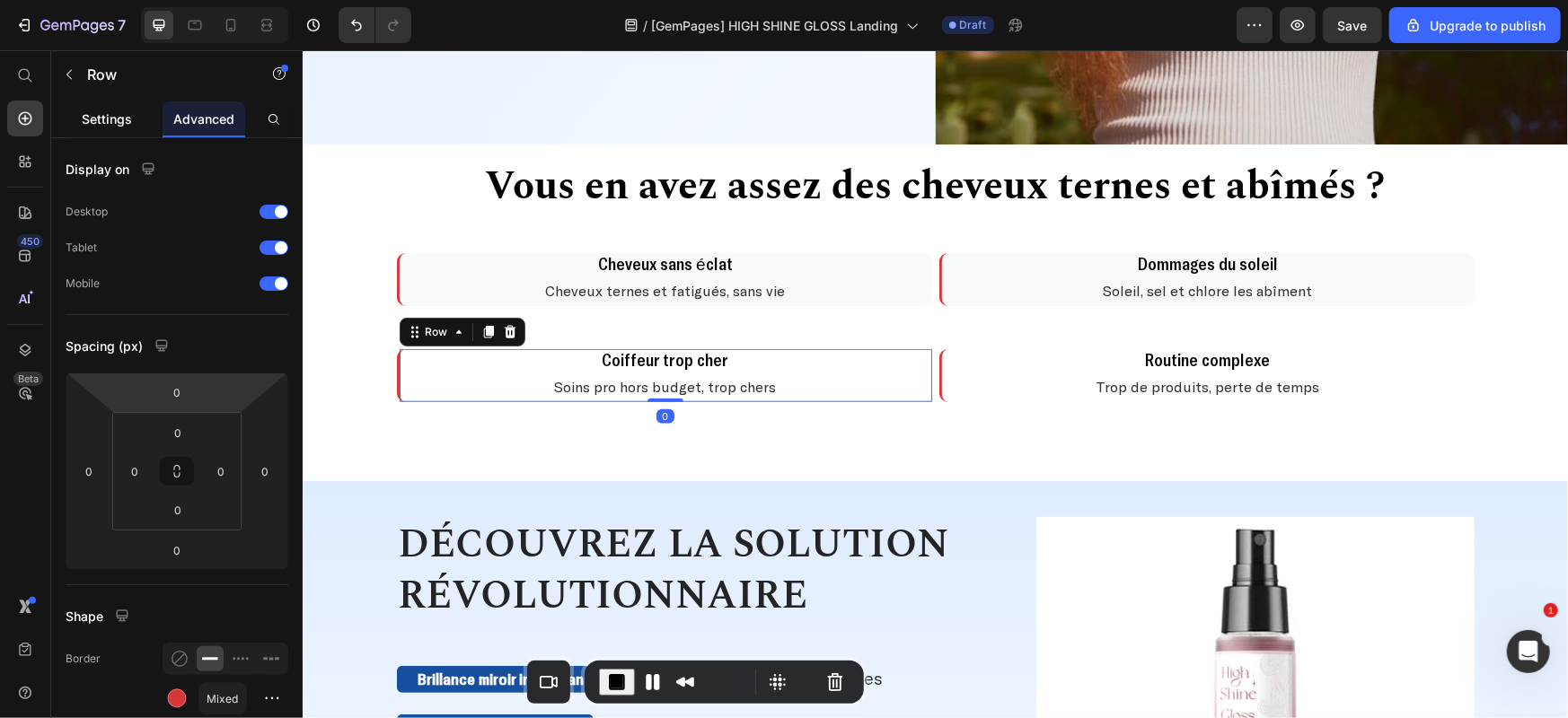 click on "Settings" 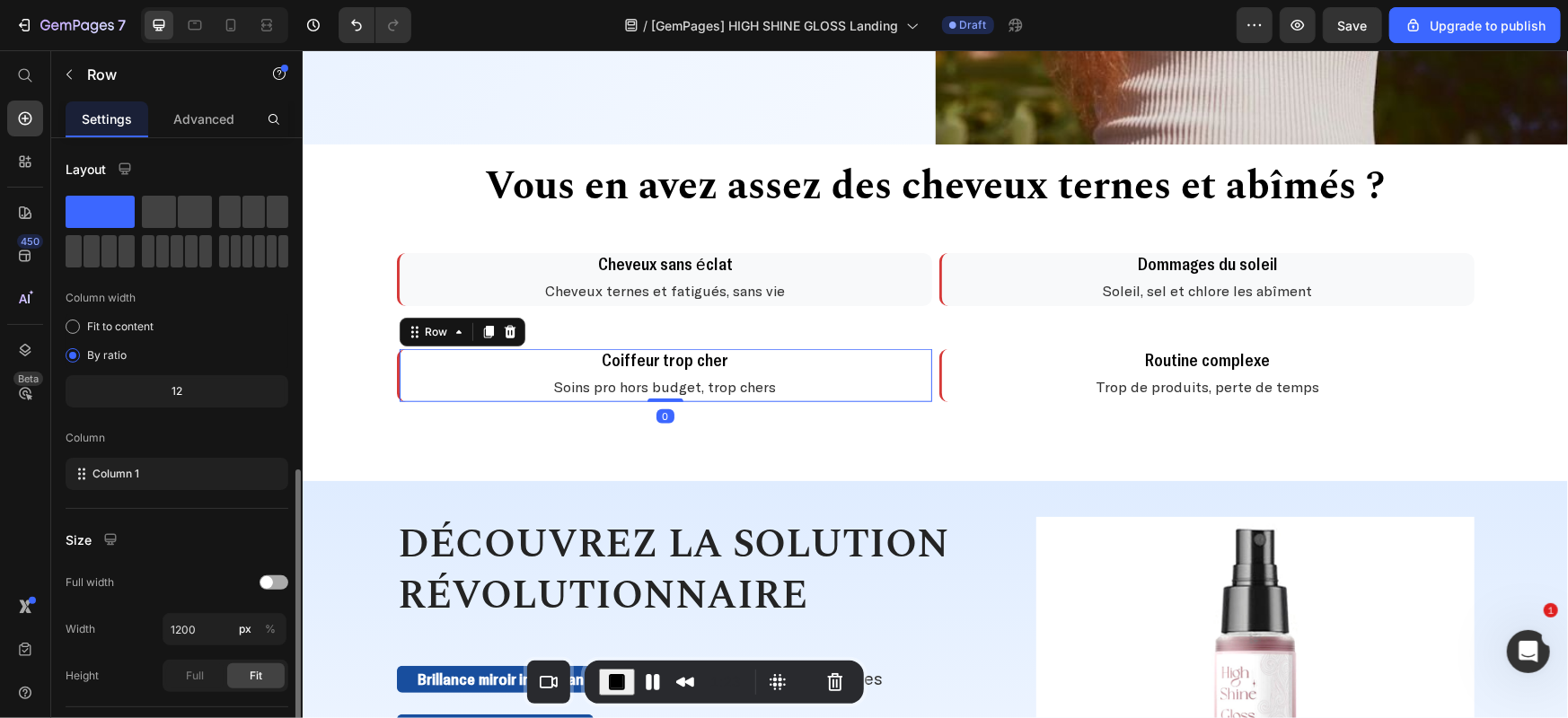 scroll, scrollTop: 187, scrollLeft: 0, axis: vertical 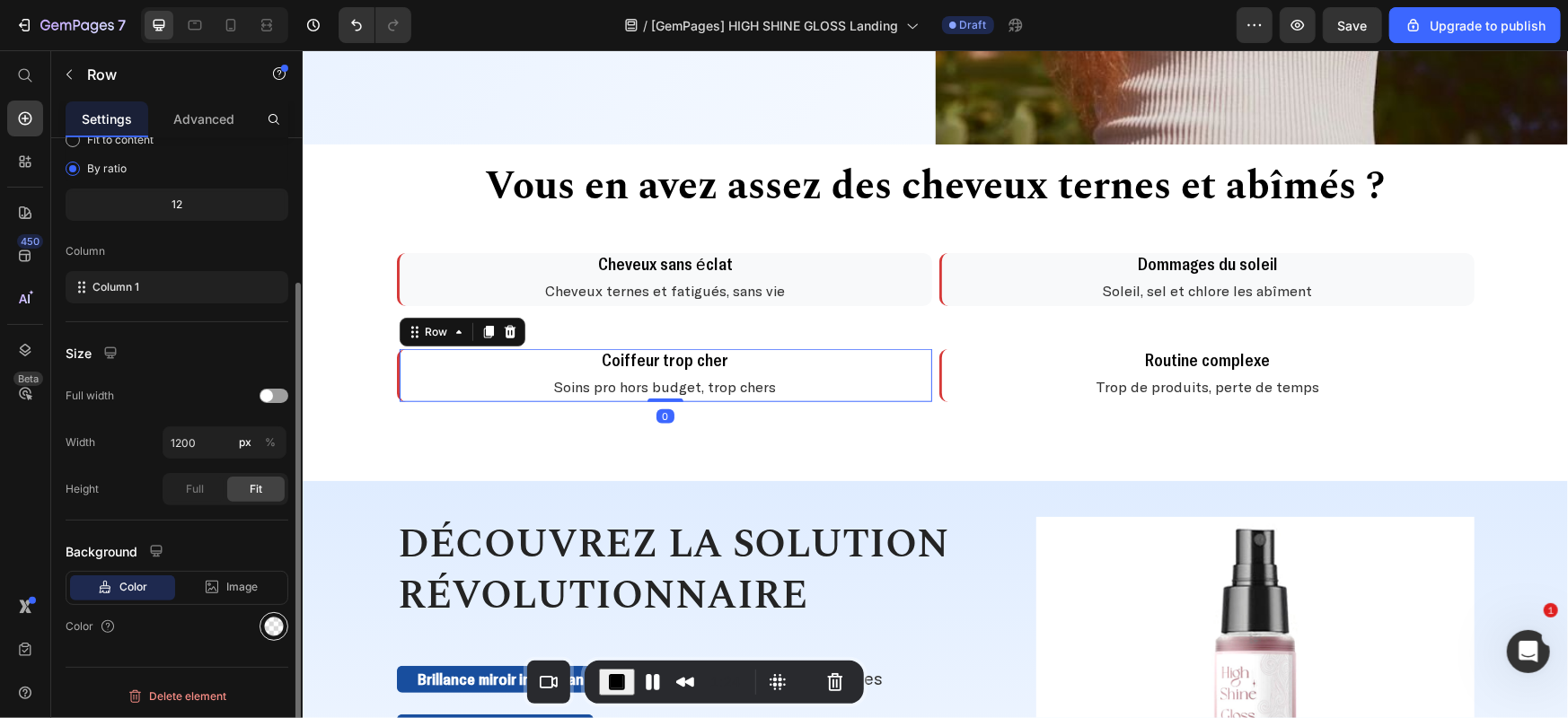 click at bounding box center [274, 626] 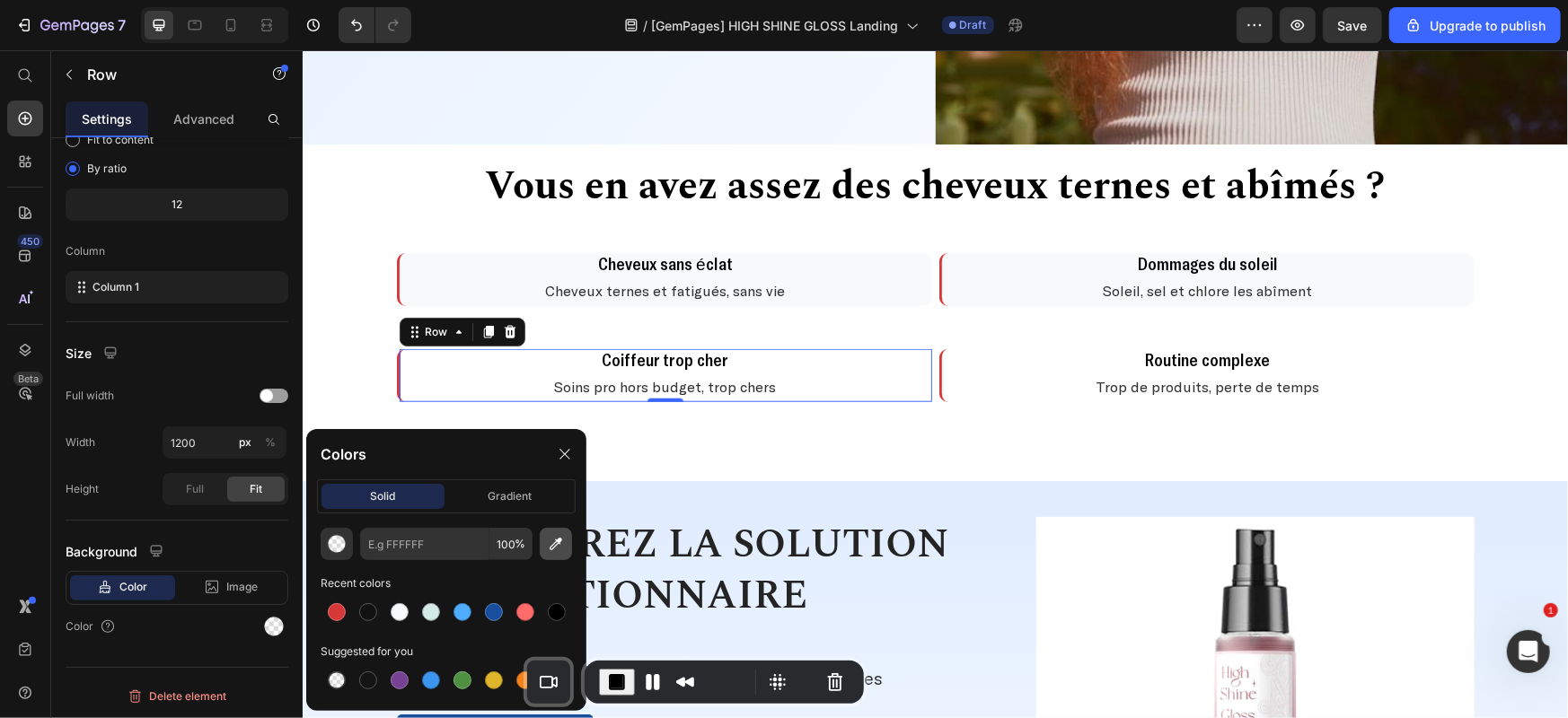 click 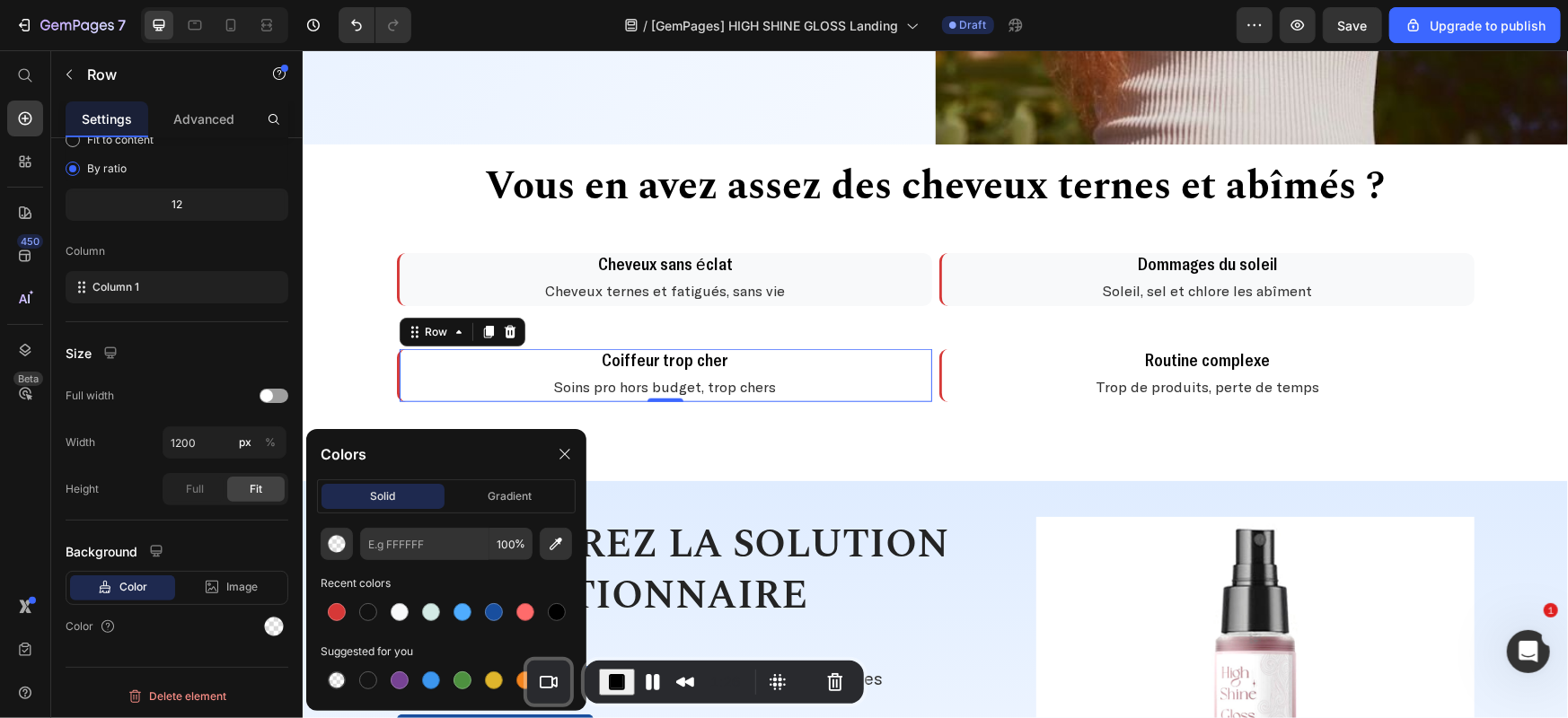 type on "F8F9FA" 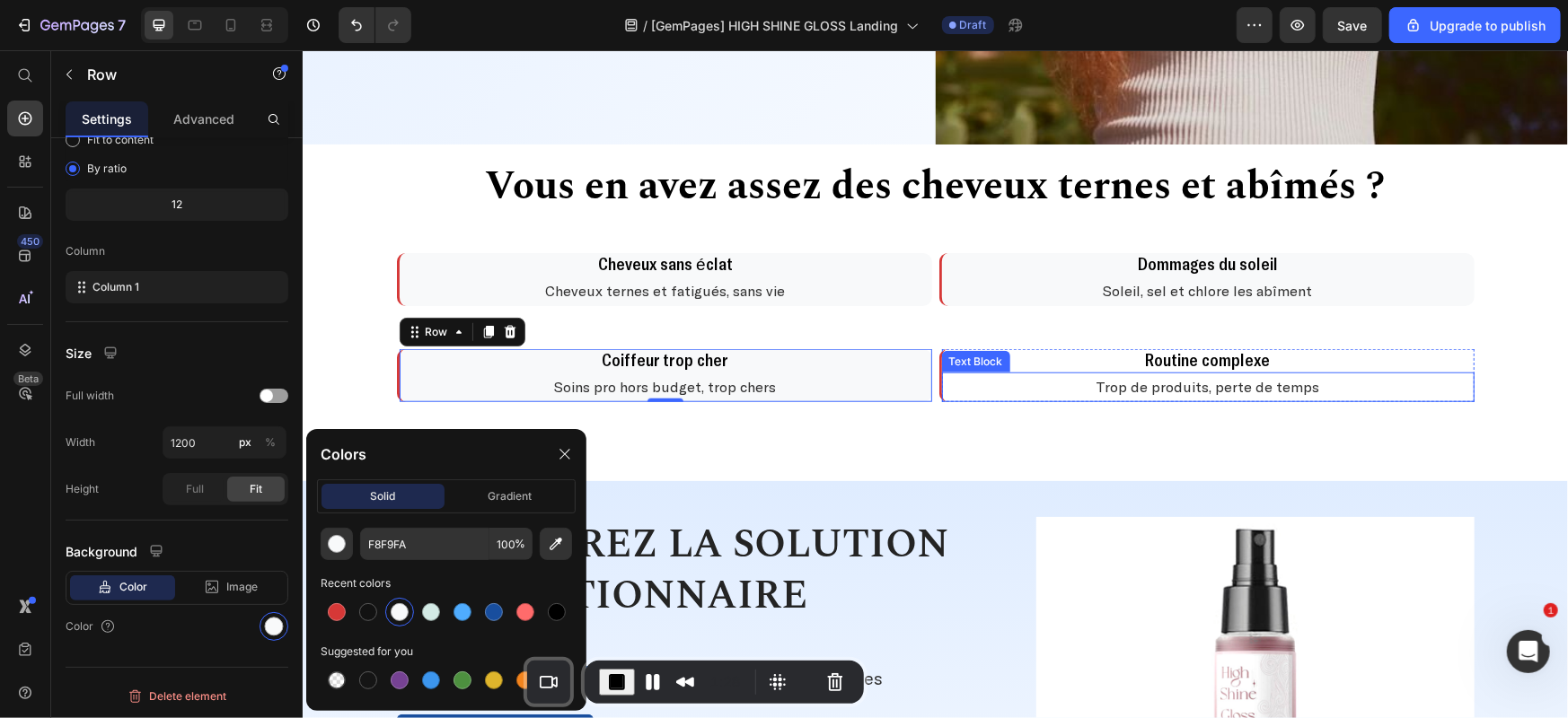 click on "Trop de produits, perte de temps Text Block" at bounding box center [1207, 386] 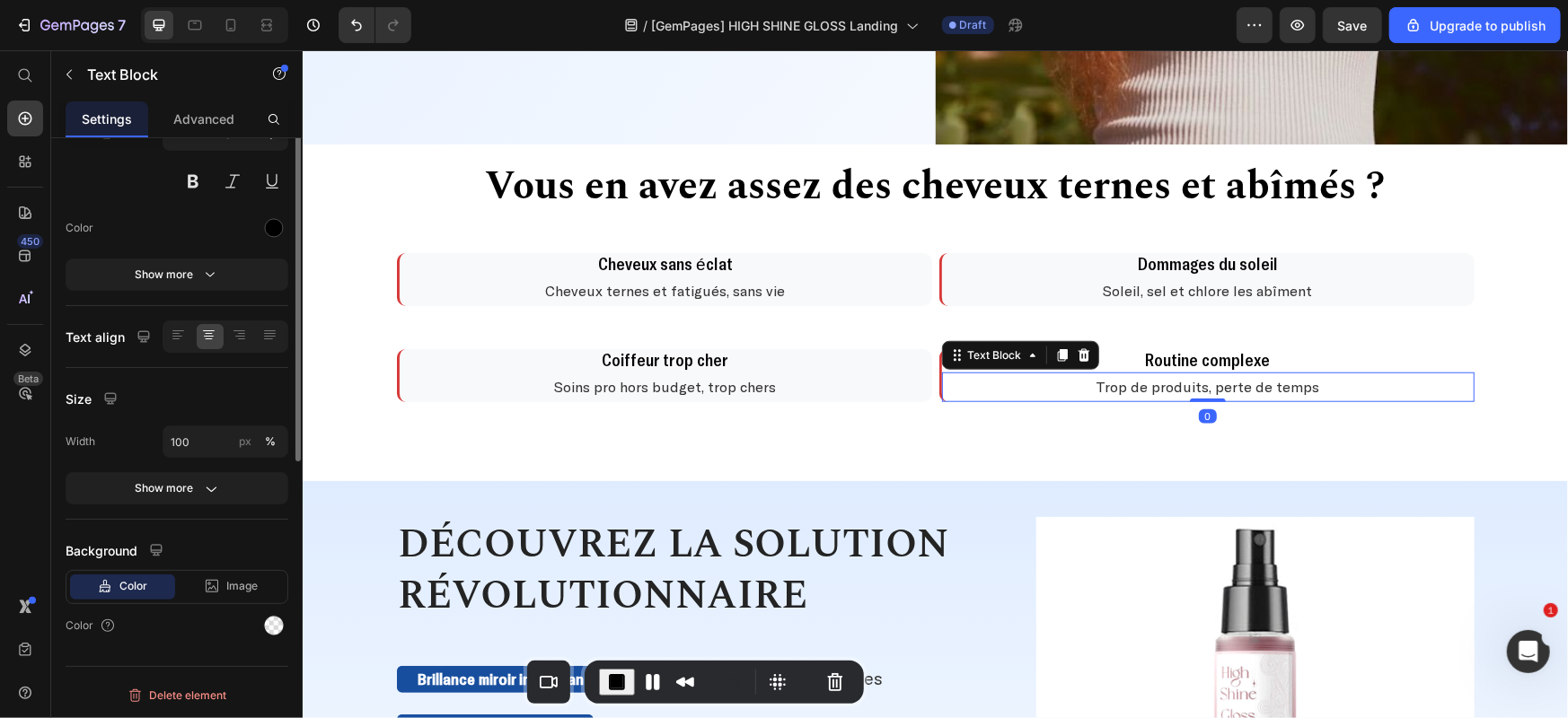 scroll, scrollTop: 0, scrollLeft: 0, axis: both 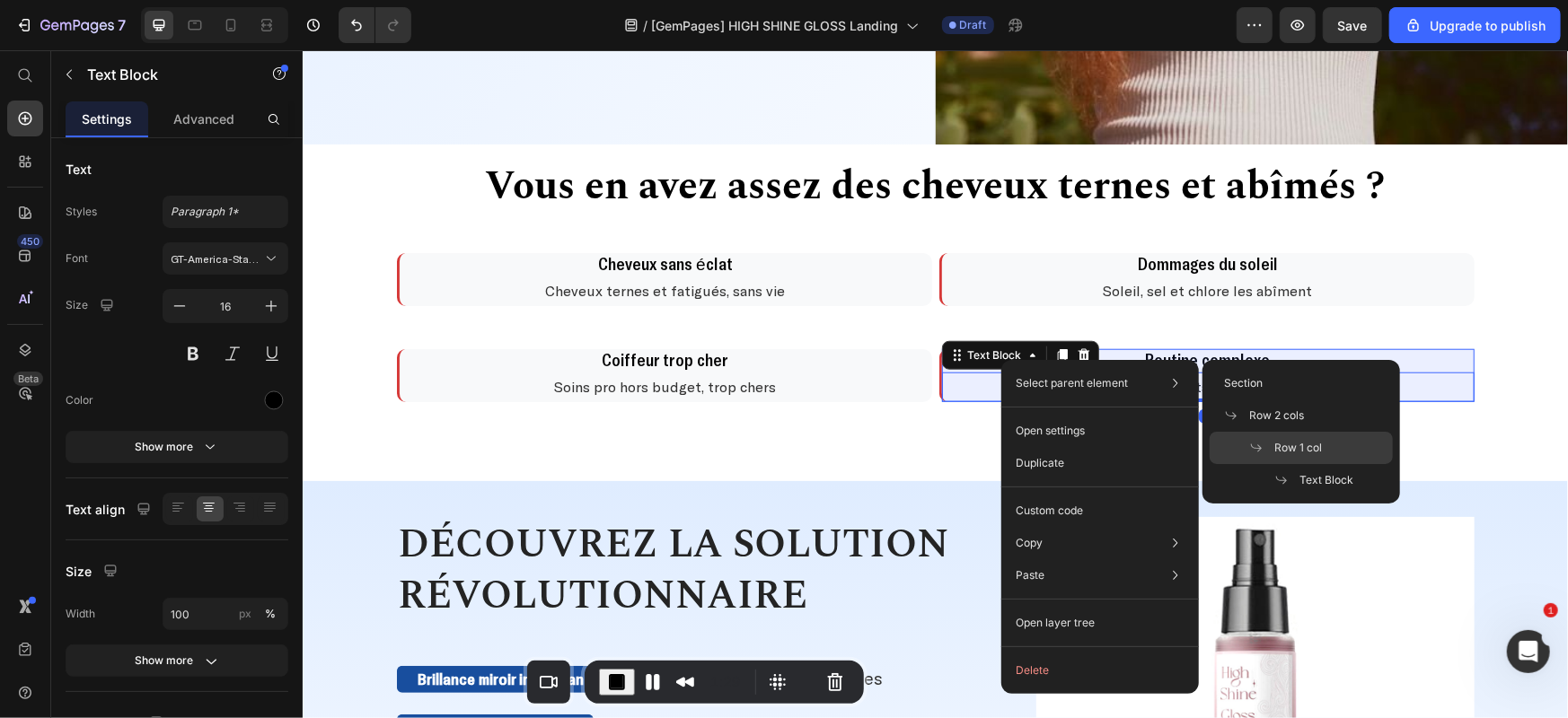 click on "Row 1 col" at bounding box center (1298, 448) 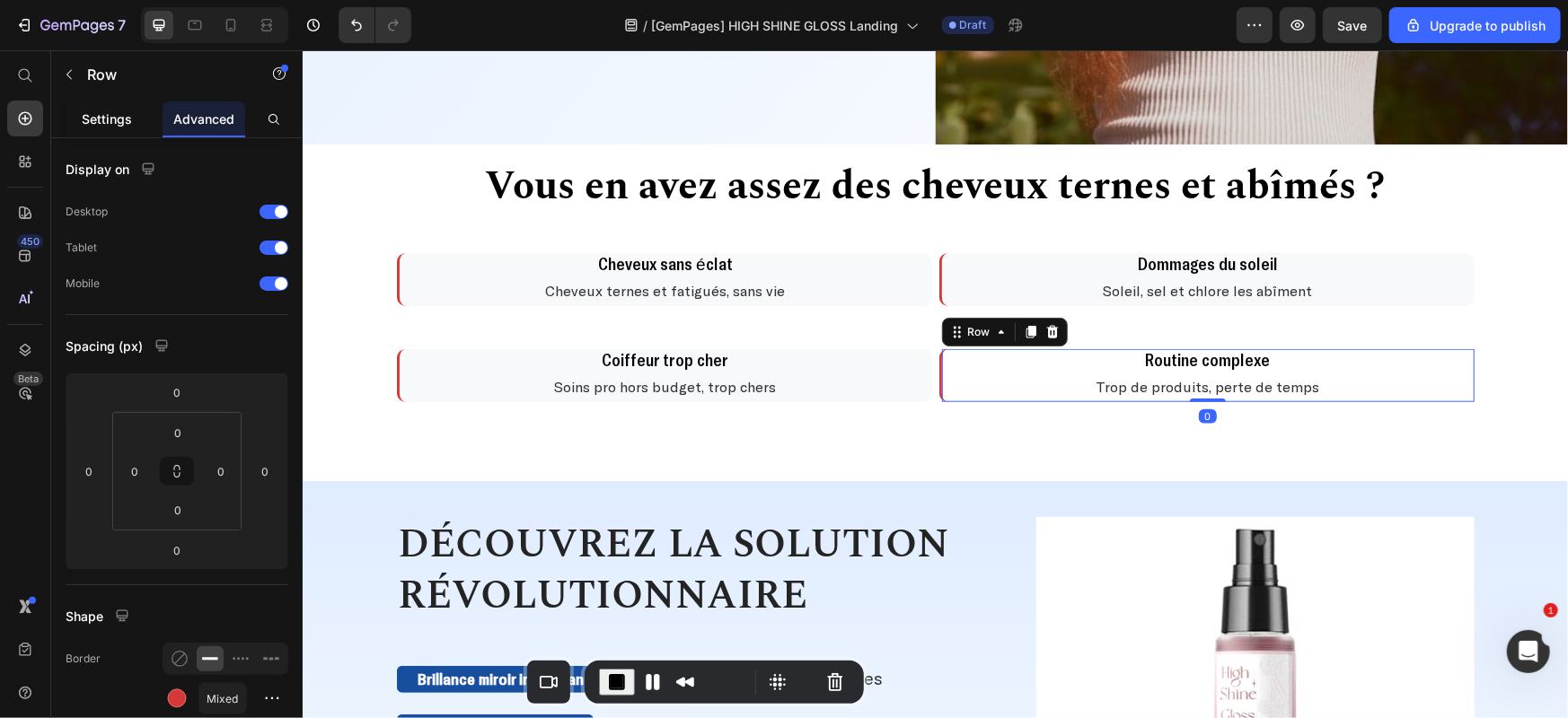 click on "Settings" 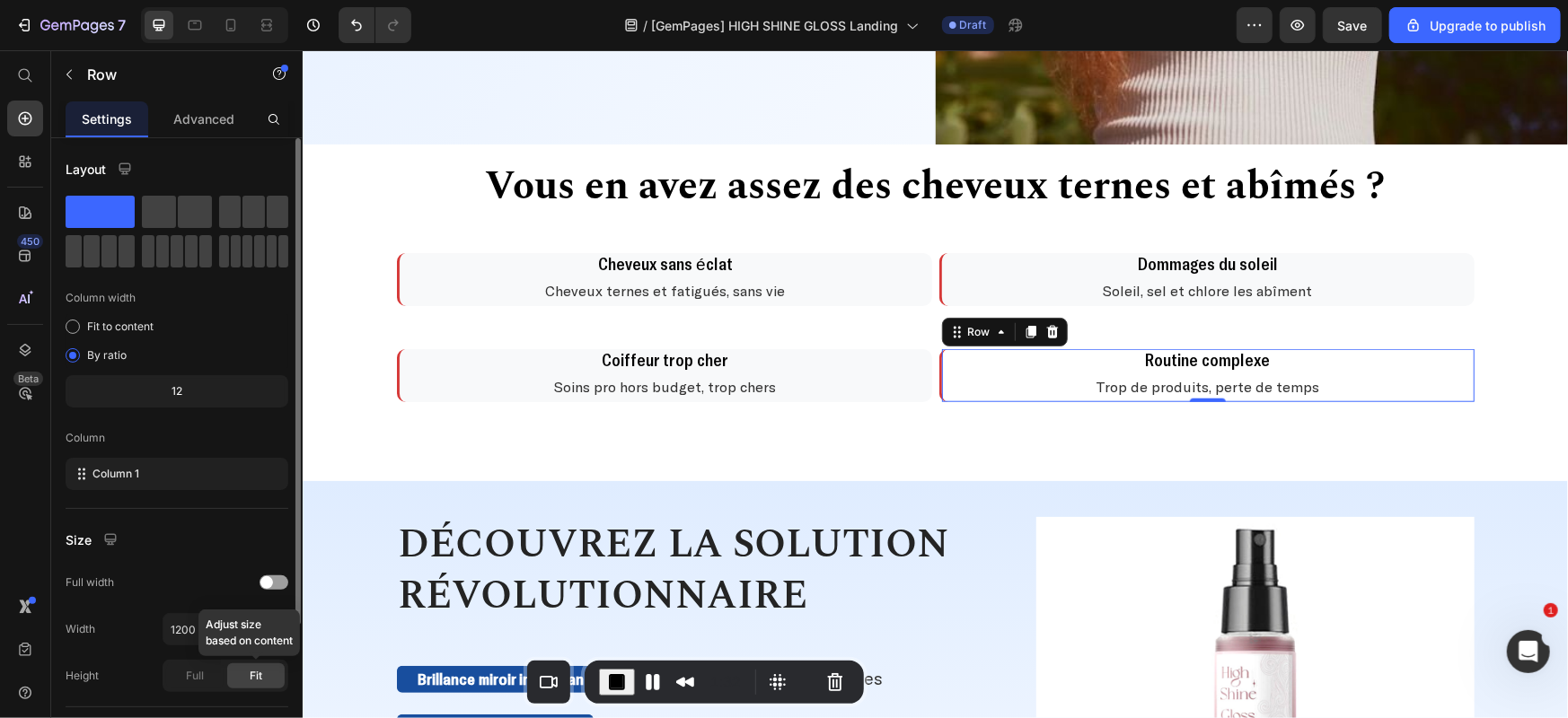 scroll, scrollTop: 187, scrollLeft: 0, axis: vertical 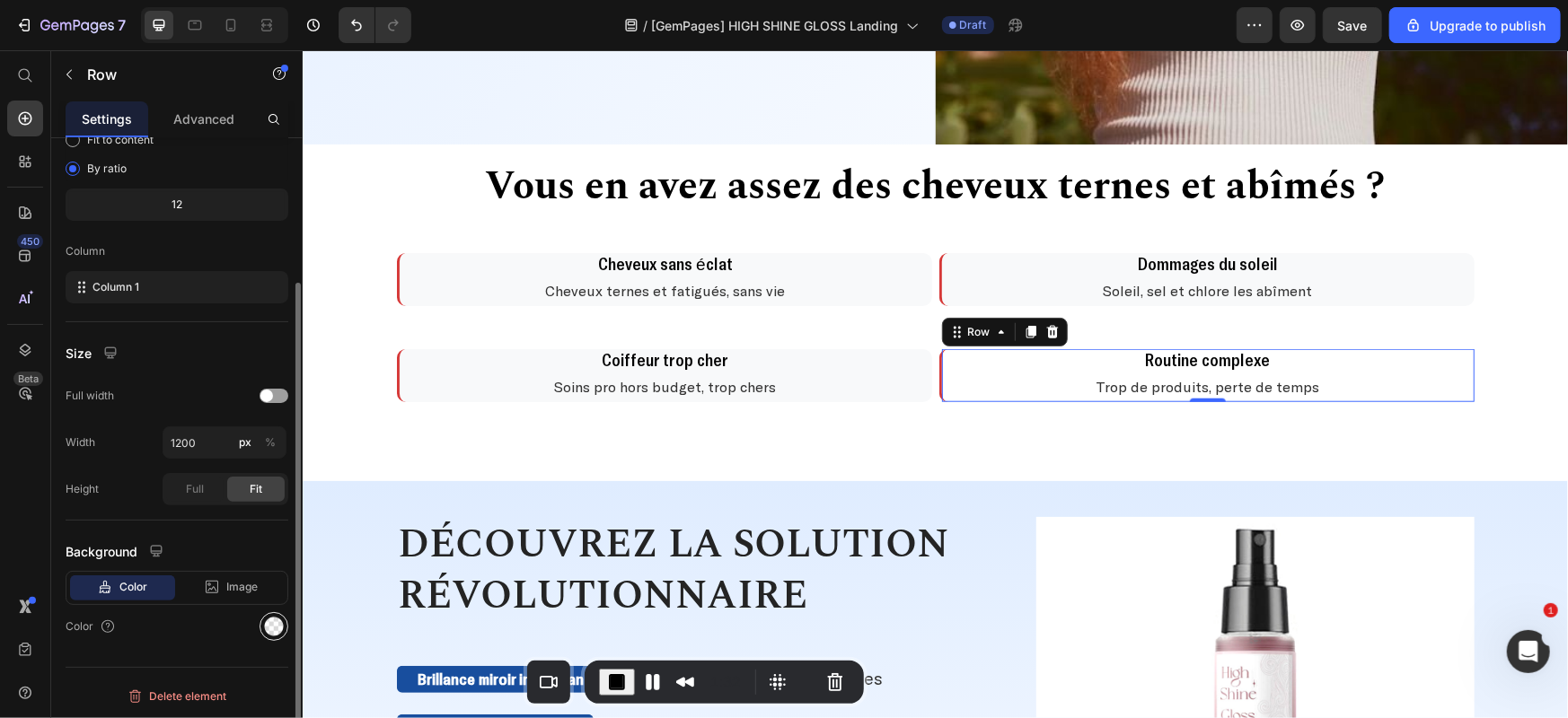 click at bounding box center [274, 626] 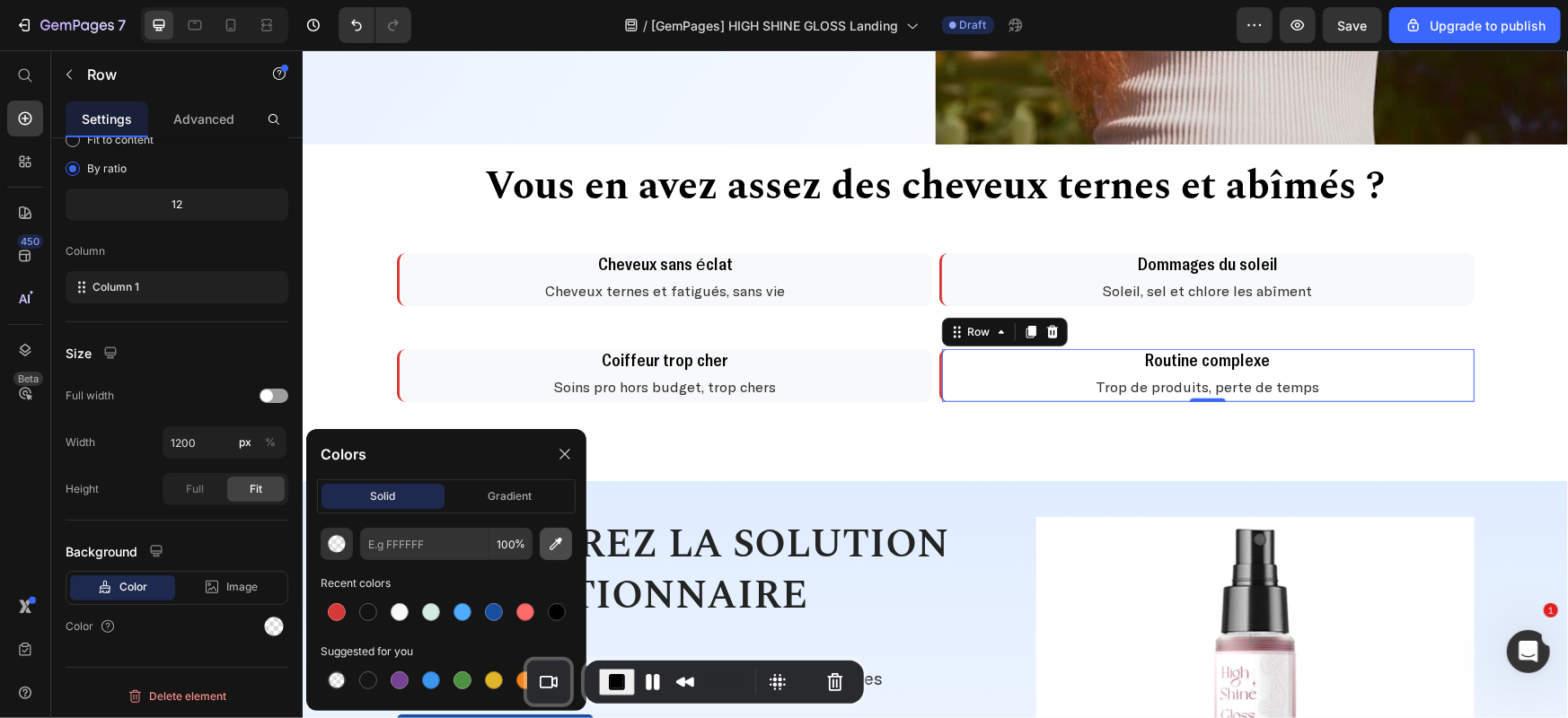 click 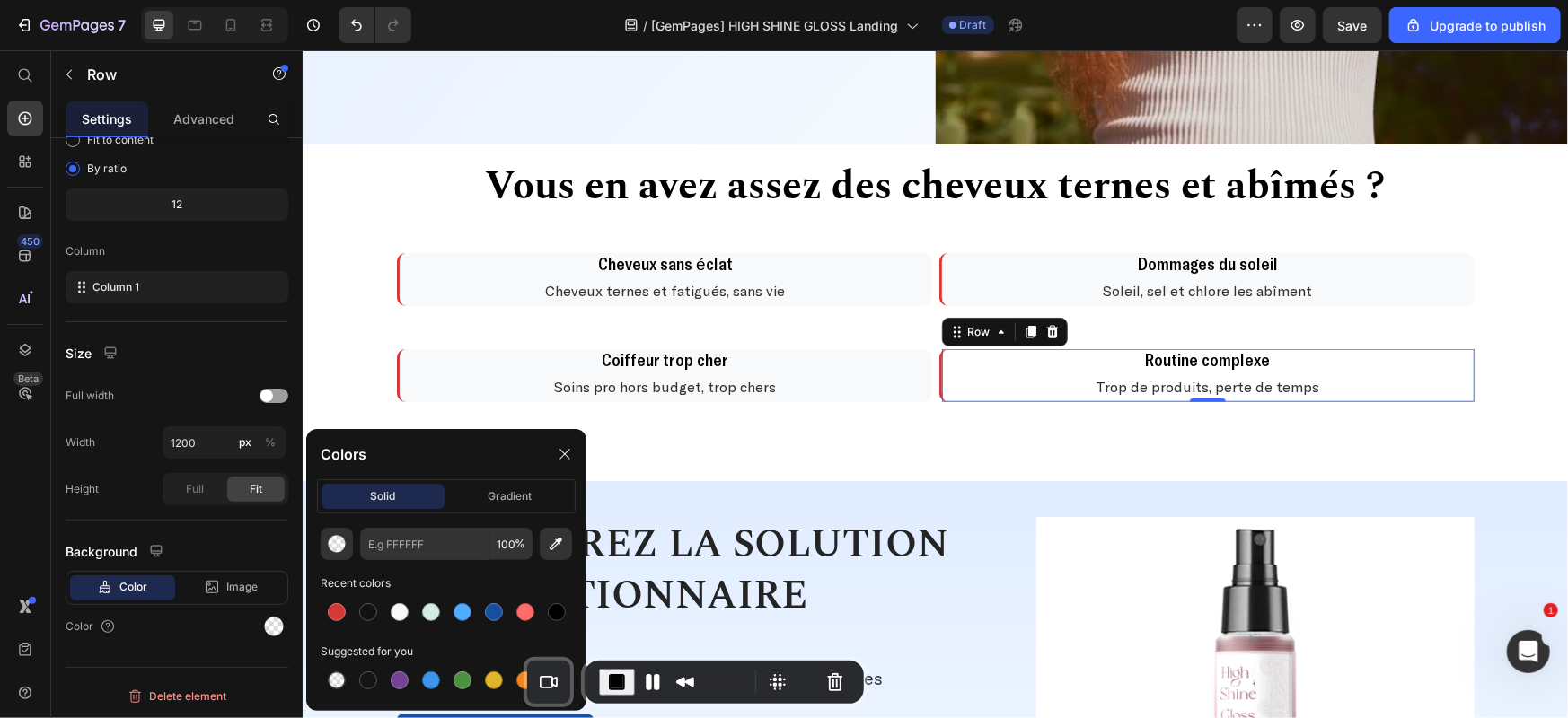 type on "F8F9FA" 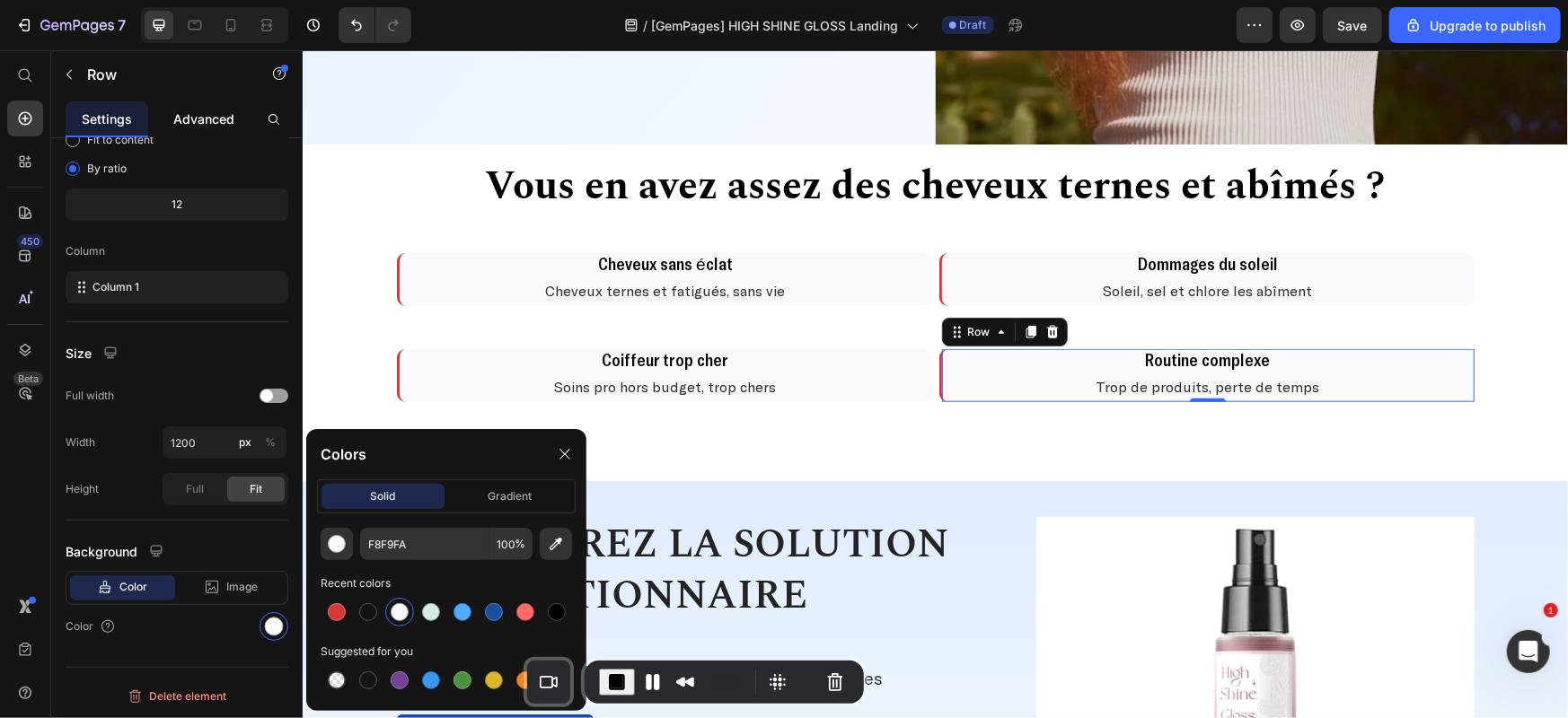 click on "Advanced" at bounding box center [204, 118] 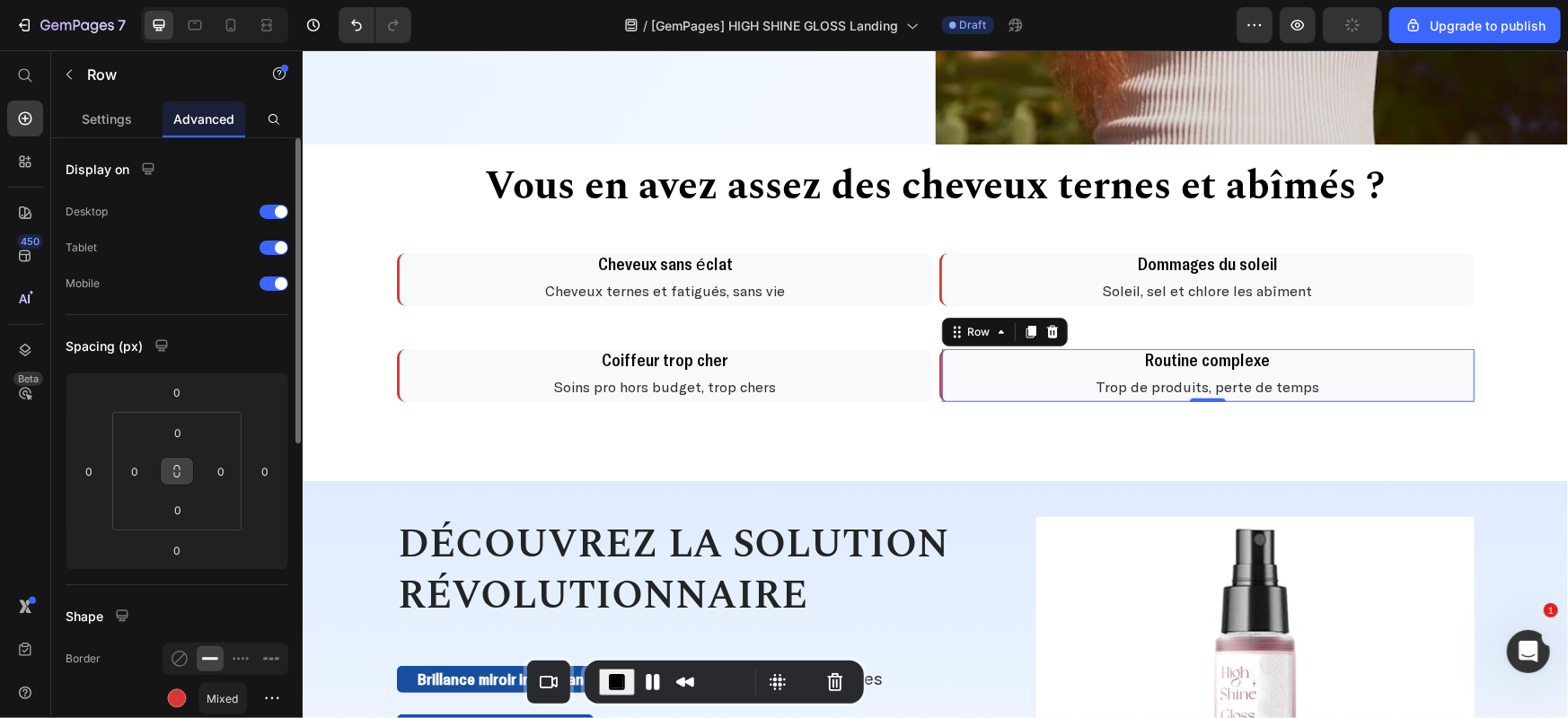 scroll, scrollTop: 599, scrollLeft: 0, axis: vertical 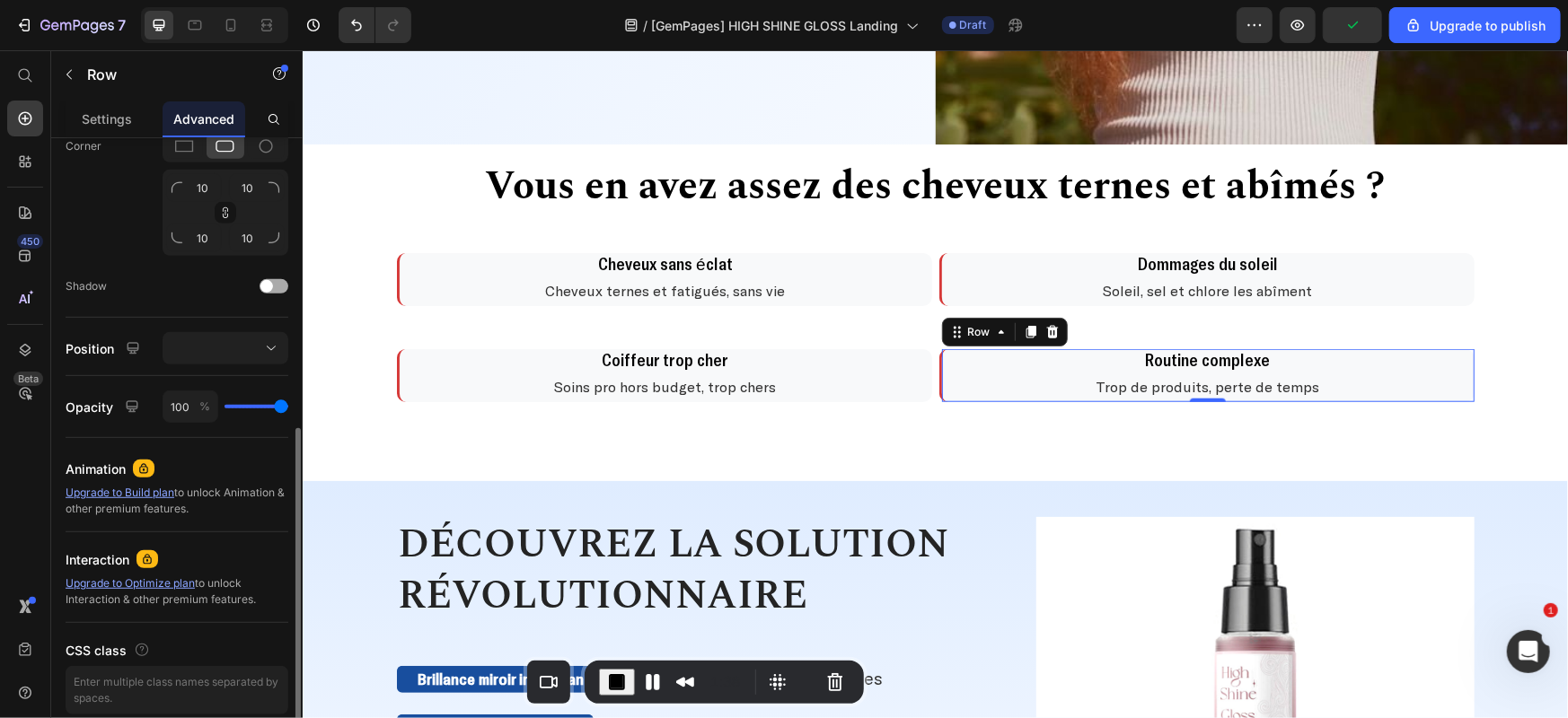 click at bounding box center (274, 286) 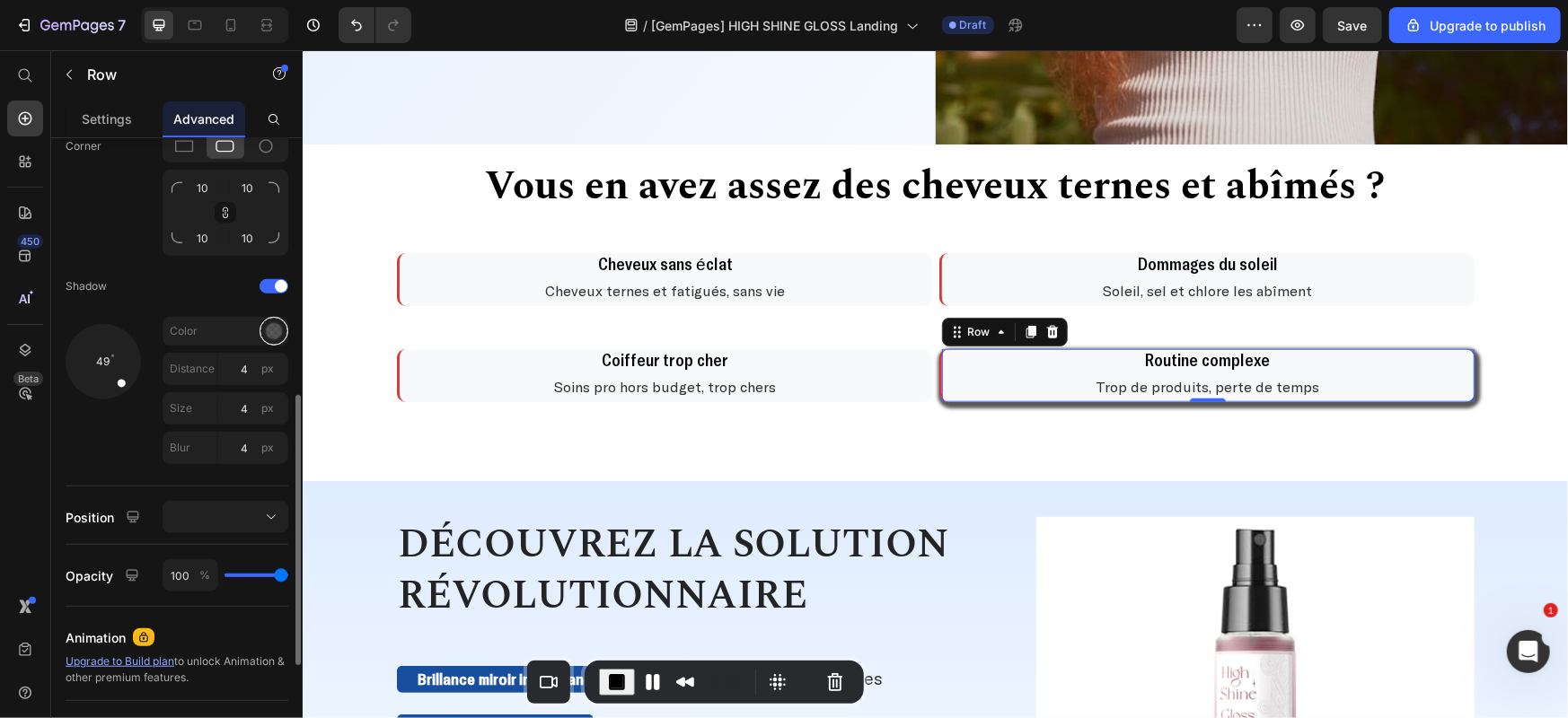 click at bounding box center [274, 331] 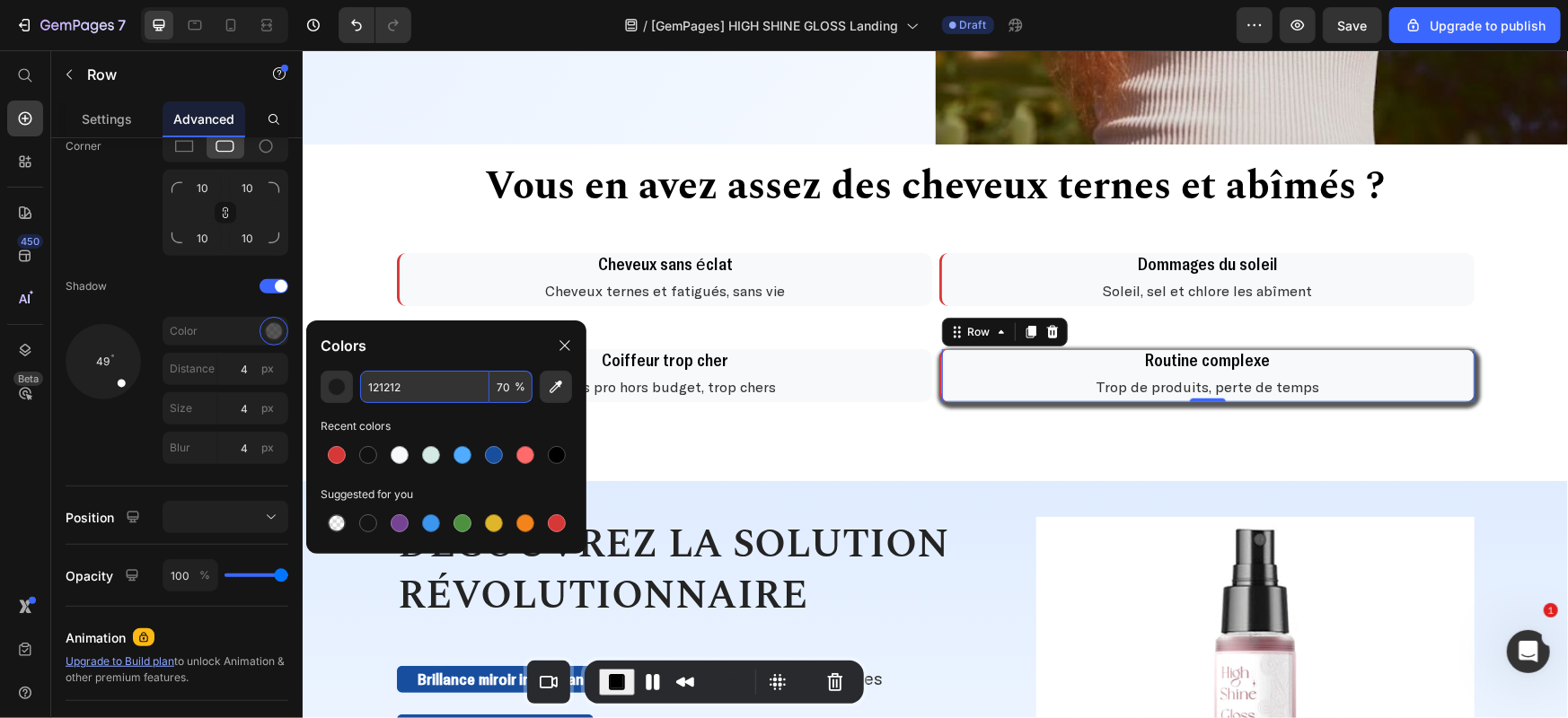 click on "70" at bounding box center (511, 387) 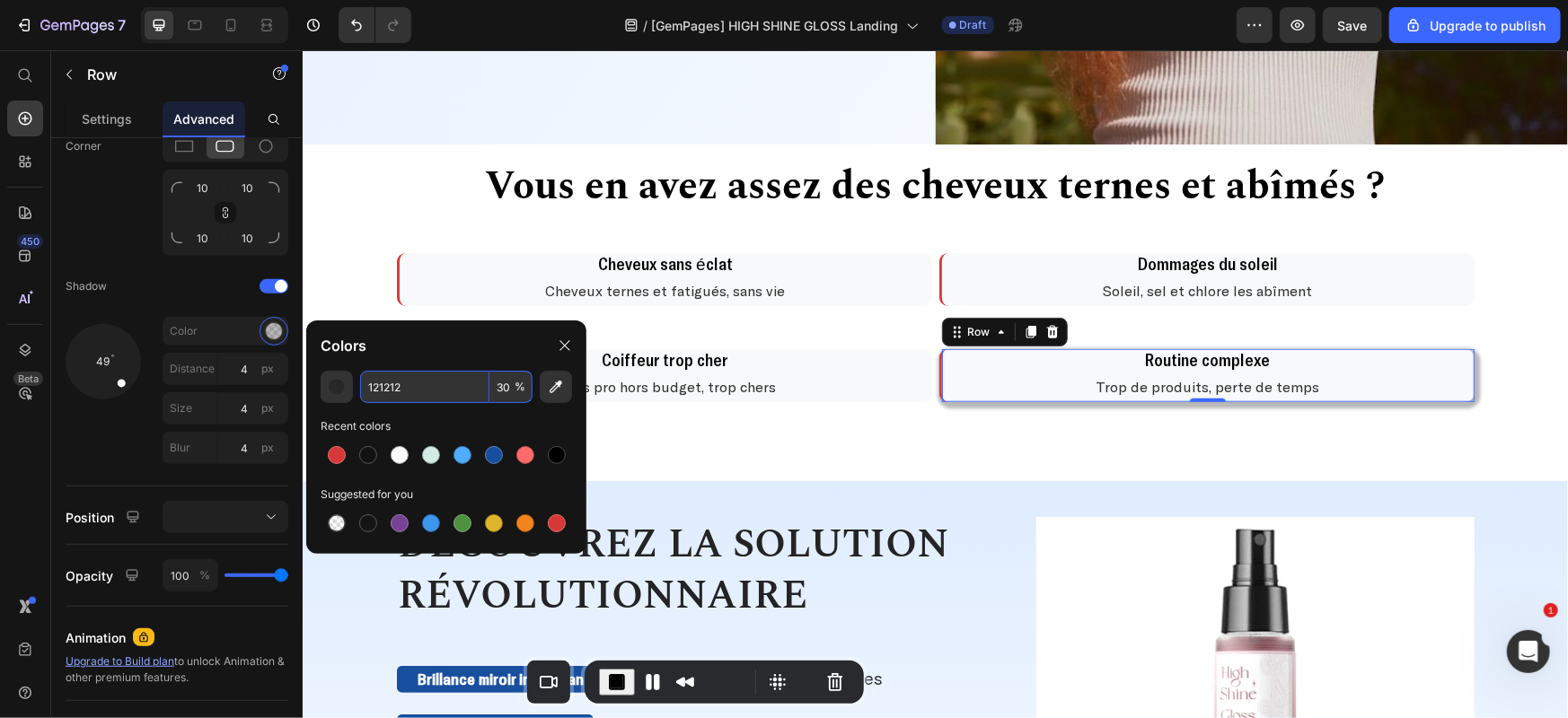 type on "30" 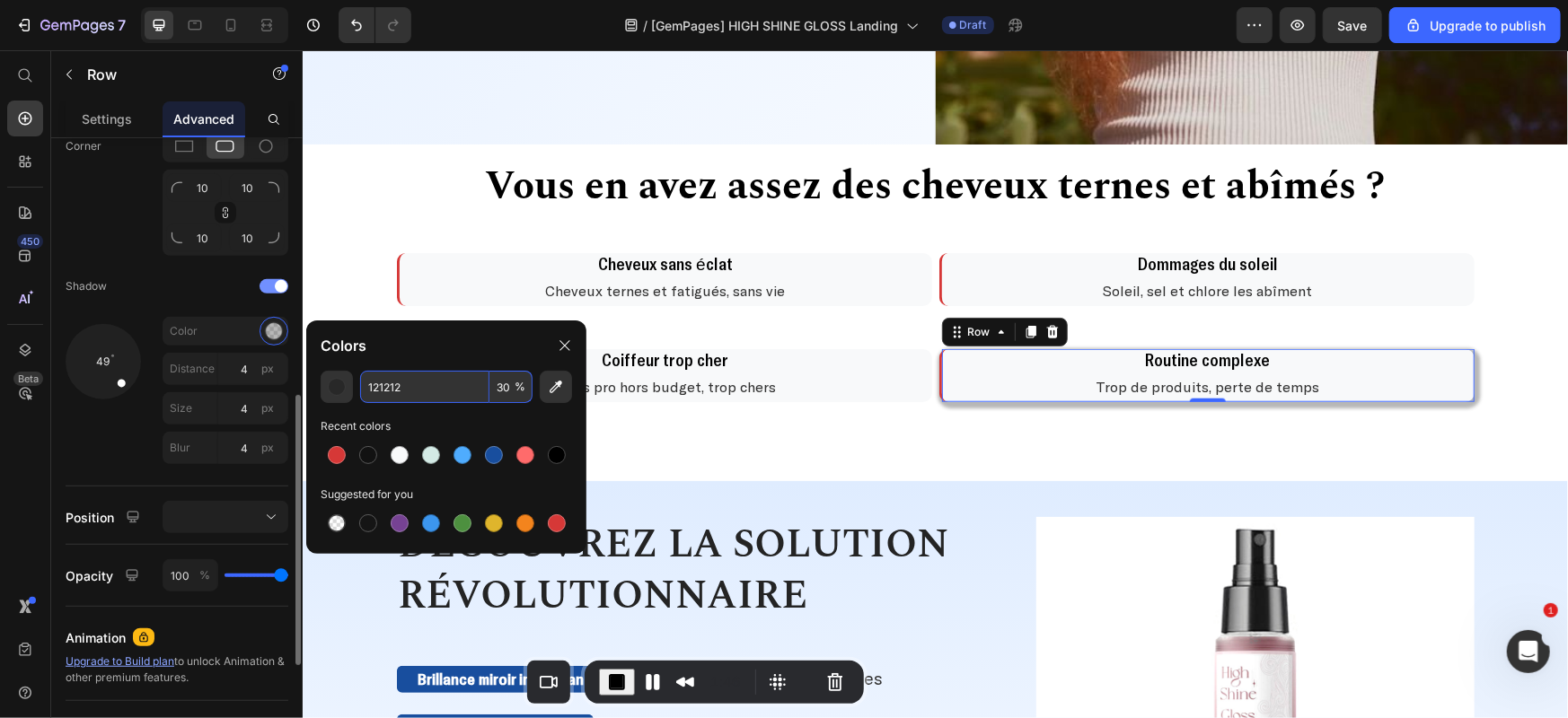 click on "Shadow" 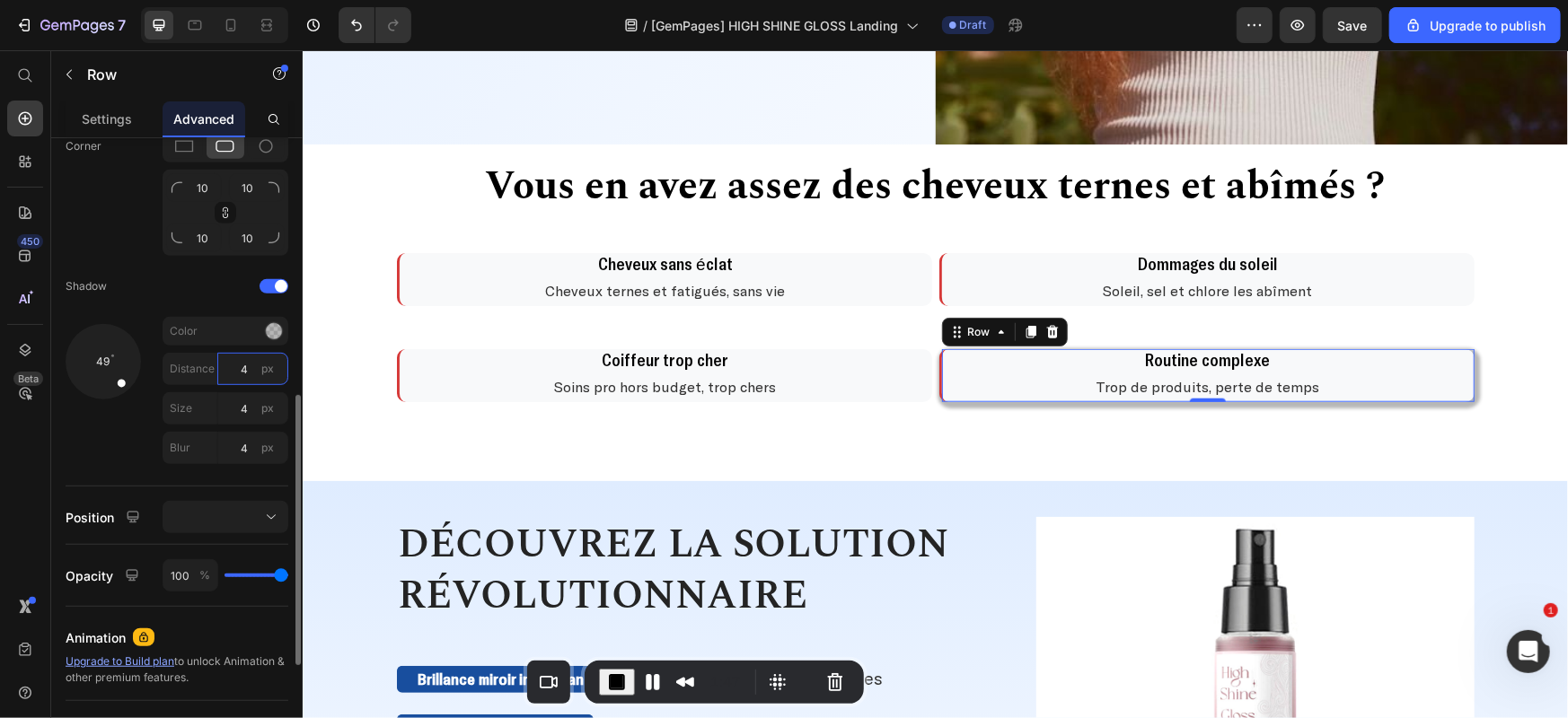 click on "4" at bounding box center [252, 369] 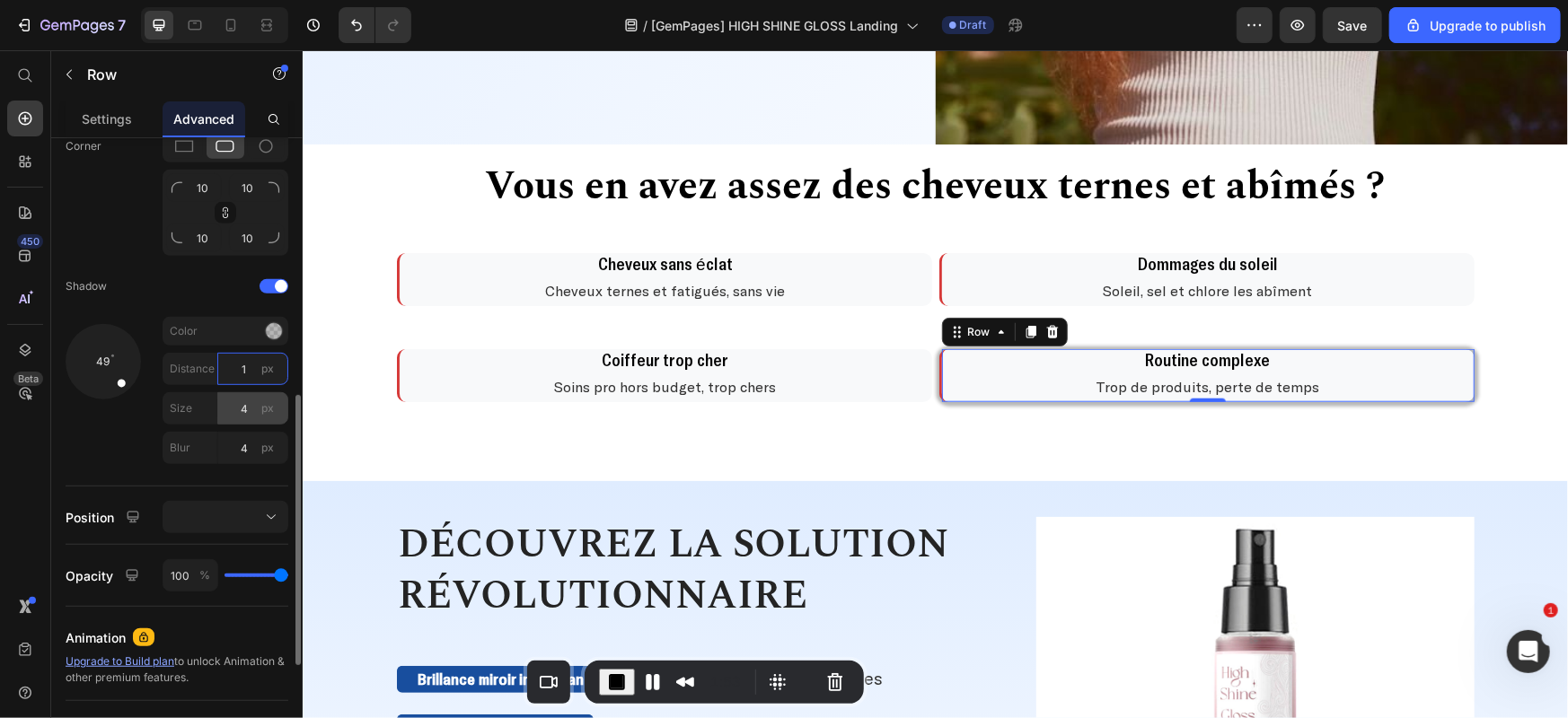 type on "1" 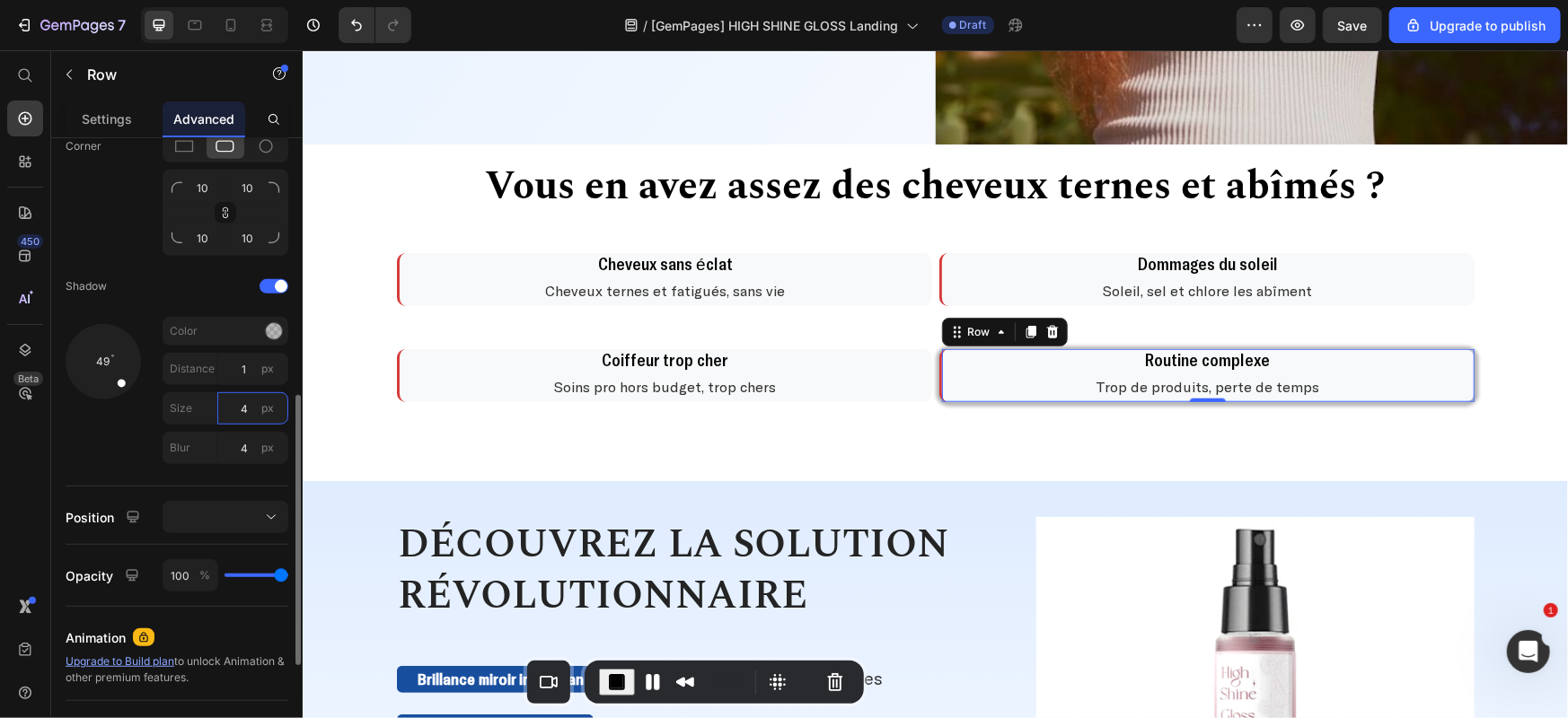 click on "4" at bounding box center [252, 408] 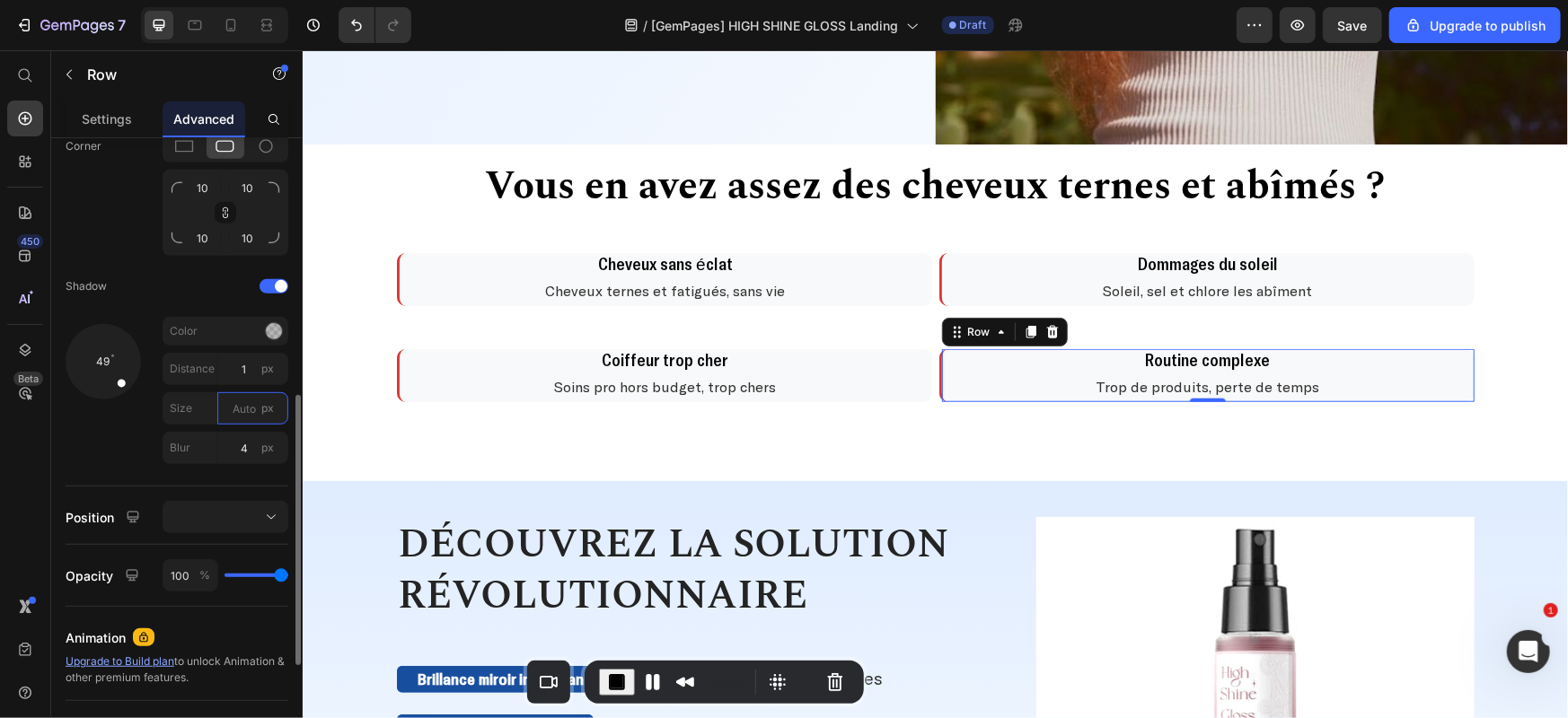 type on "2" 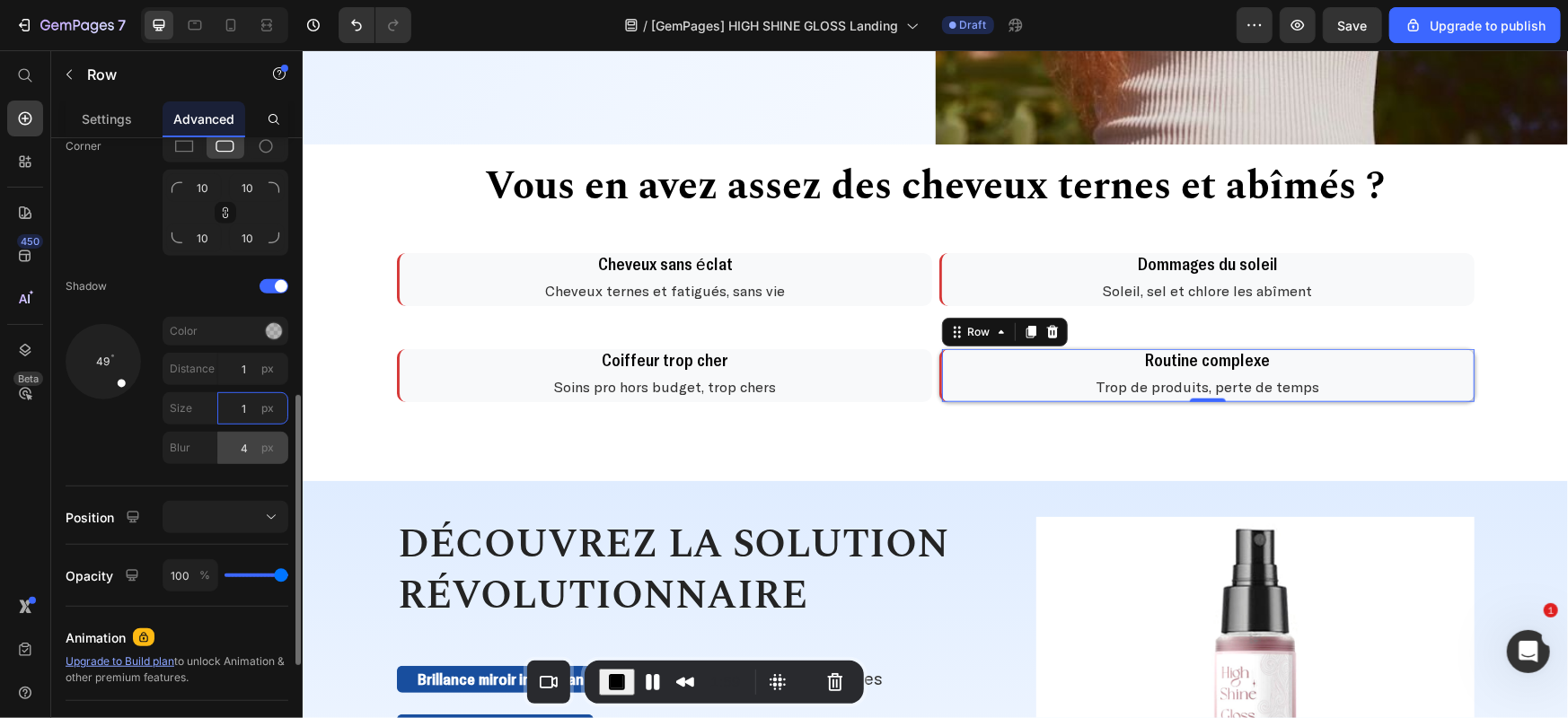 type on "1" 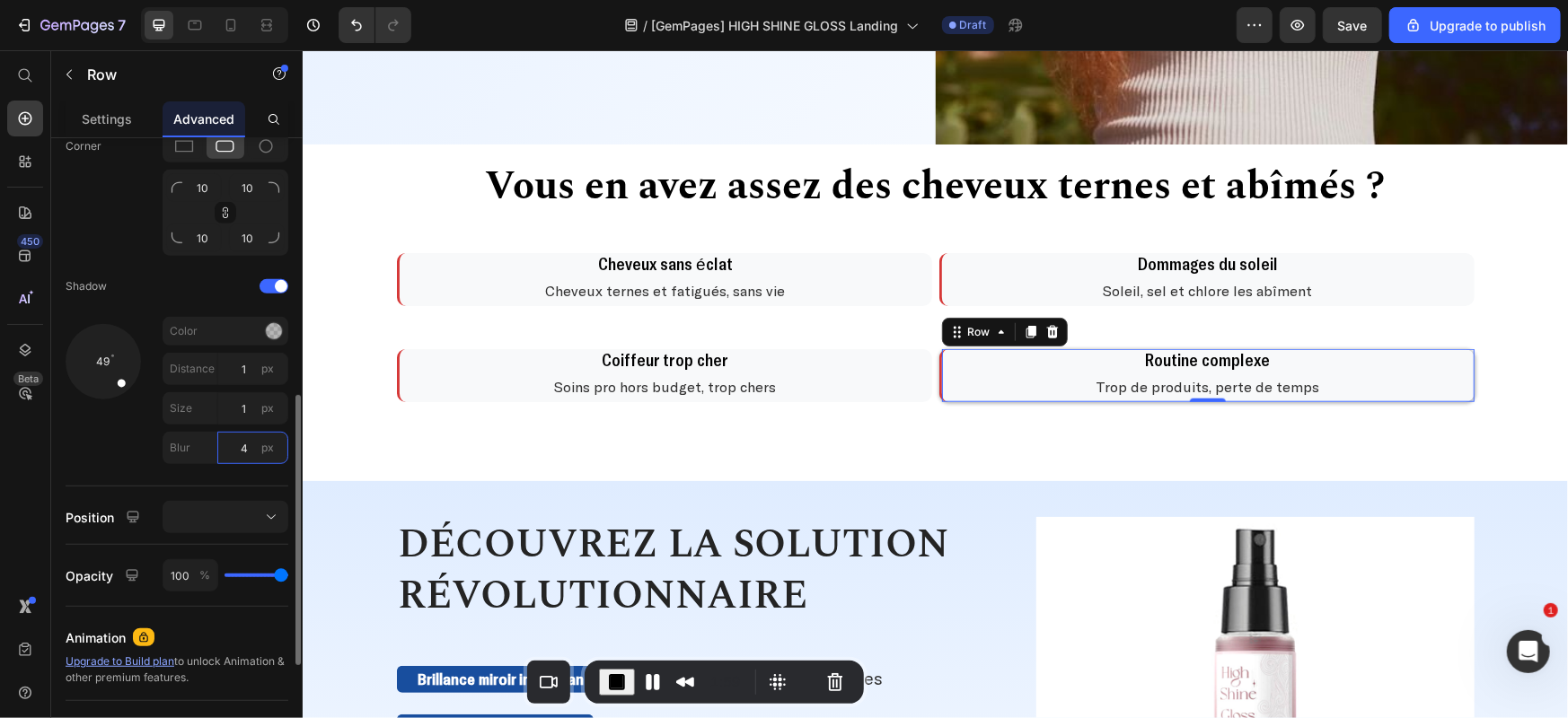 click on "4" at bounding box center (252, 448) 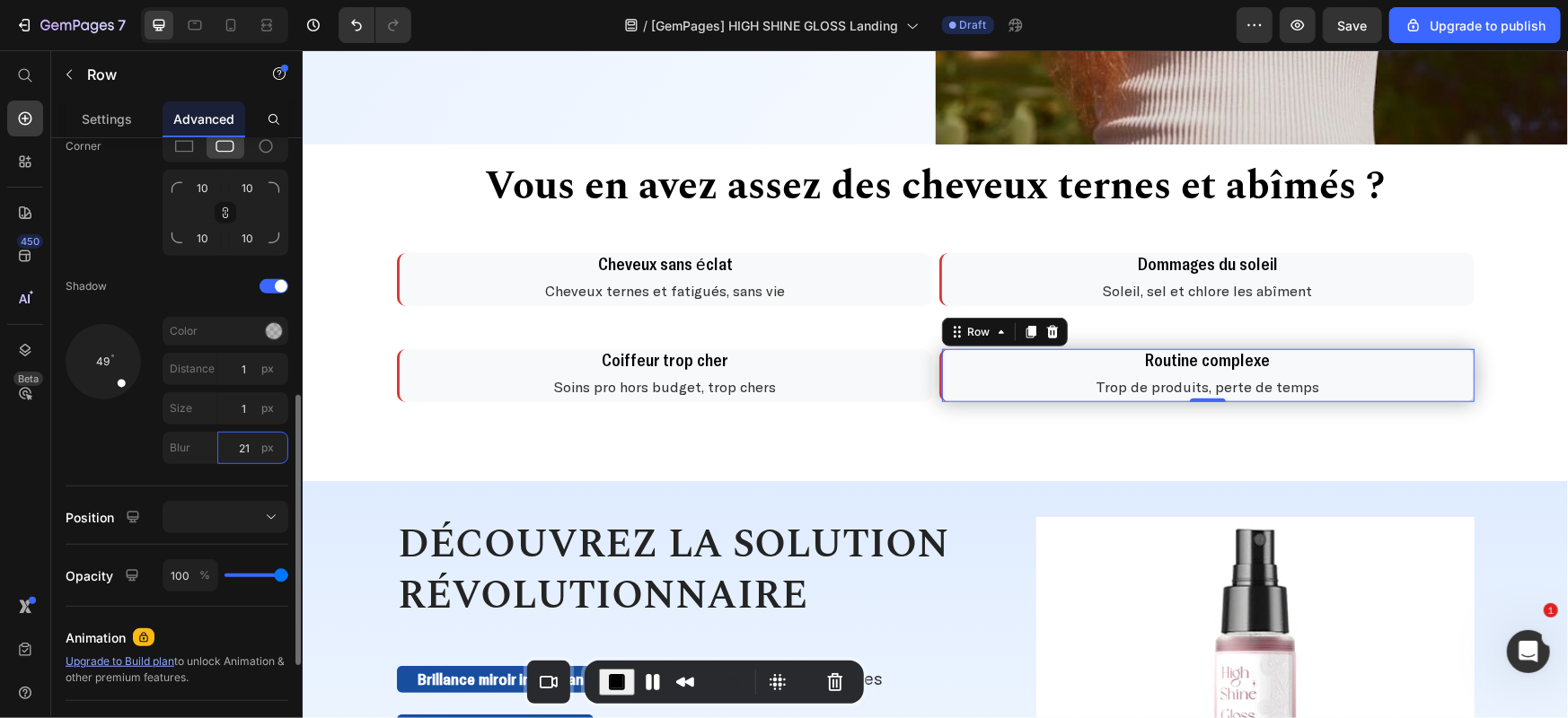 type on "20" 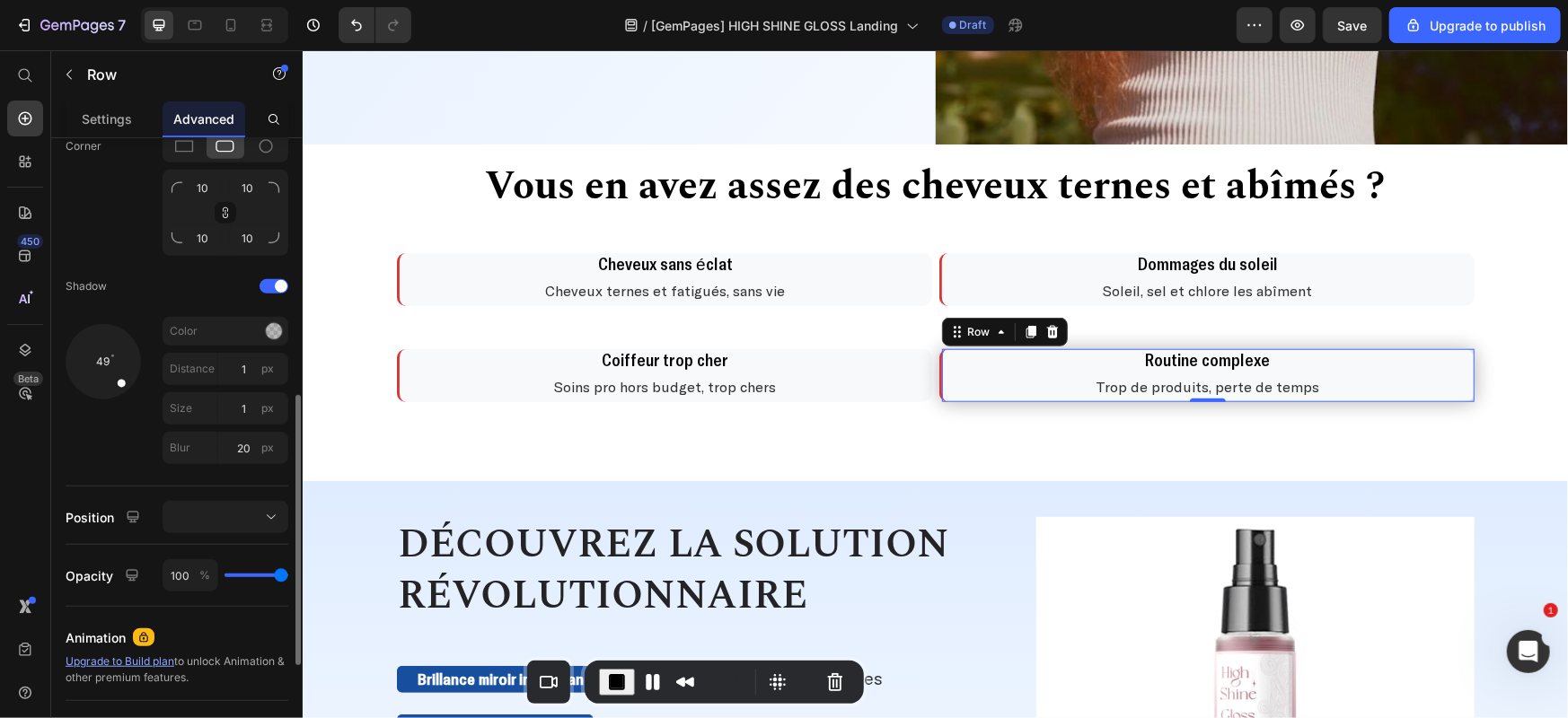 click on "49" at bounding box center [103, 394] 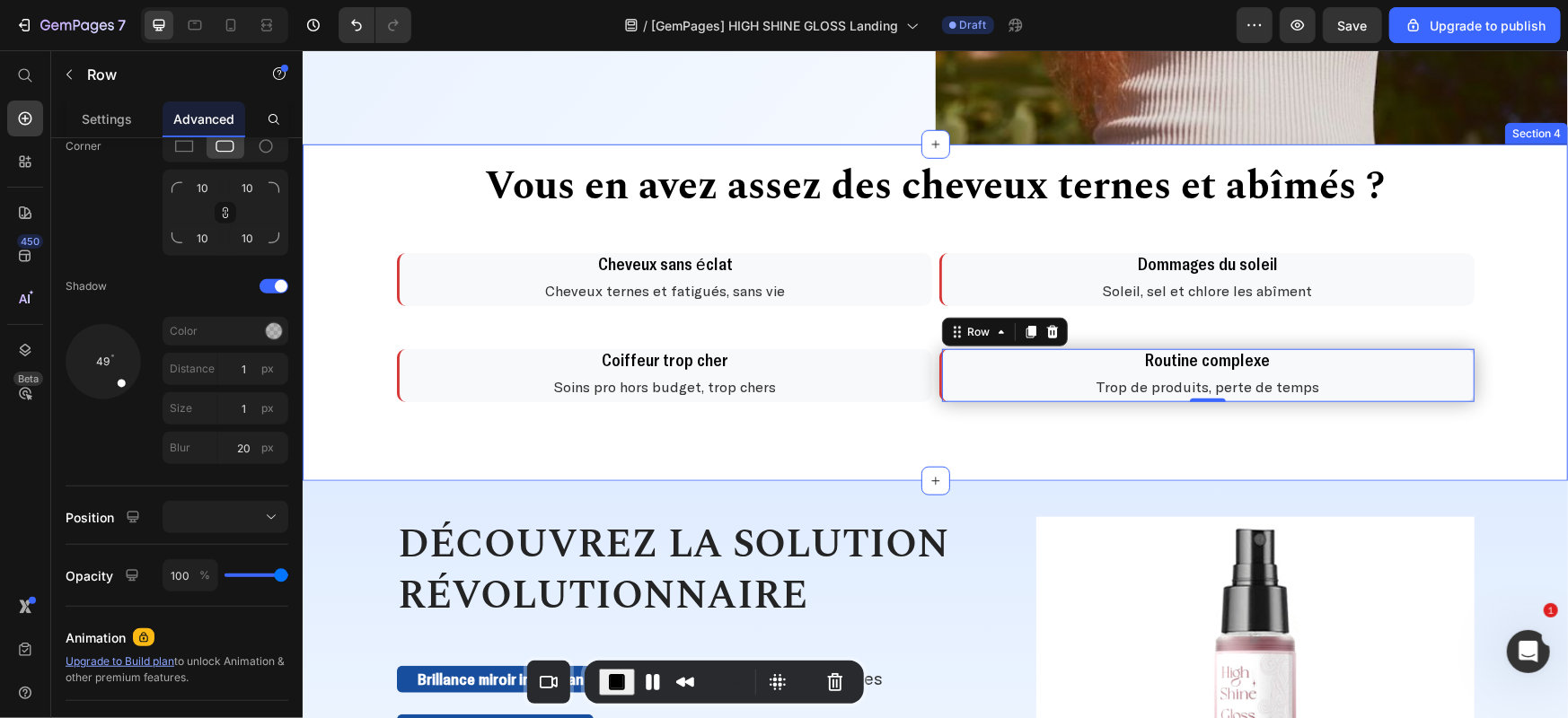 click on "Vous en avez assez des cheveux ternes et abîmés ? Heading Vous en avez assez des cheveux ternes et abîmés ? Heading Cheveux sans éclat Heading Cheveux ternes et fatigués, sans vie Text Block Row Dommages du soleil Heading Soleil, sel et chlore les abîment Text Block Row Row Coiffeur trop cher Heading Soins pro hors budget, trop chers Text Block Row Routine complexe Heading Trop de produits, perte de temps Text Block Row   0 Row" at bounding box center (934, 304) 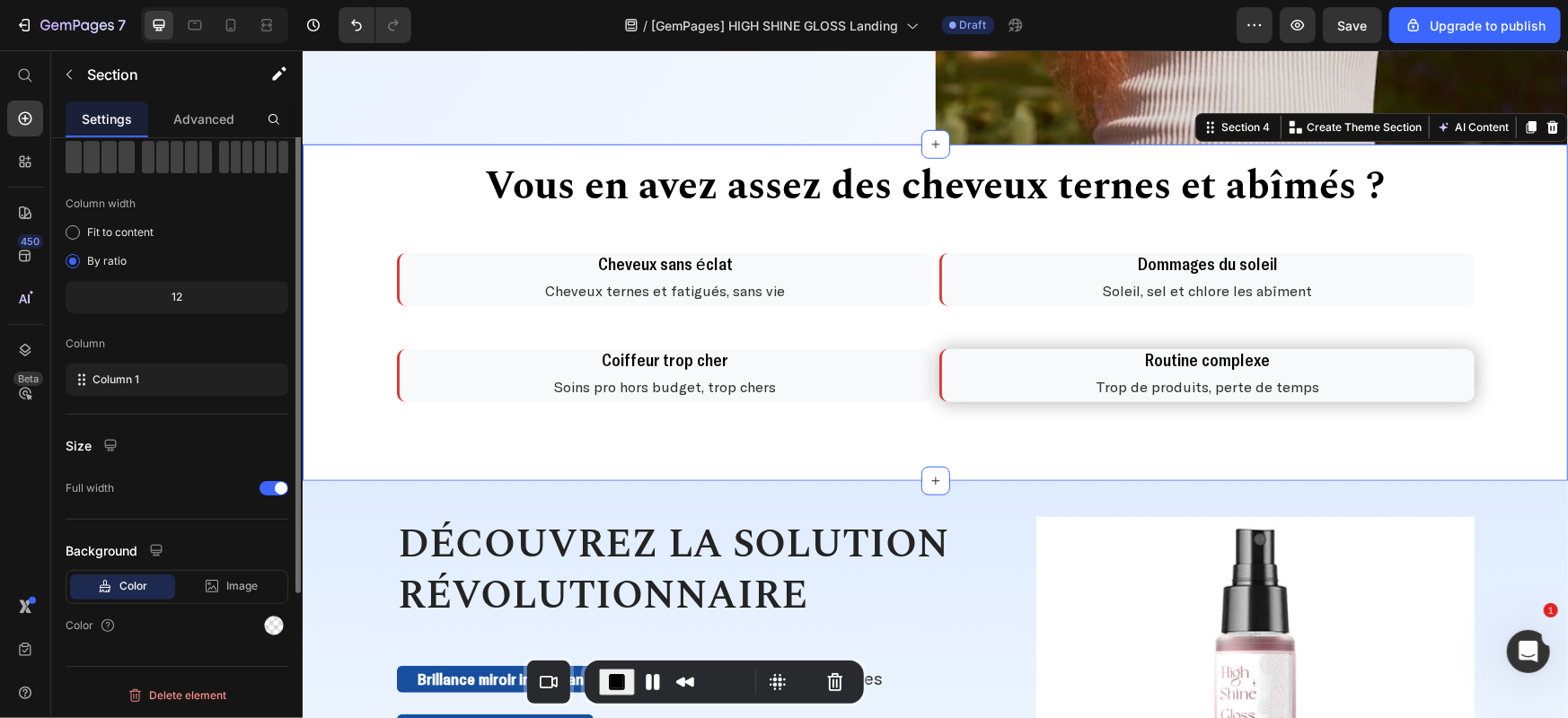 scroll, scrollTop: 0, scrollLeft: 0, axis: both 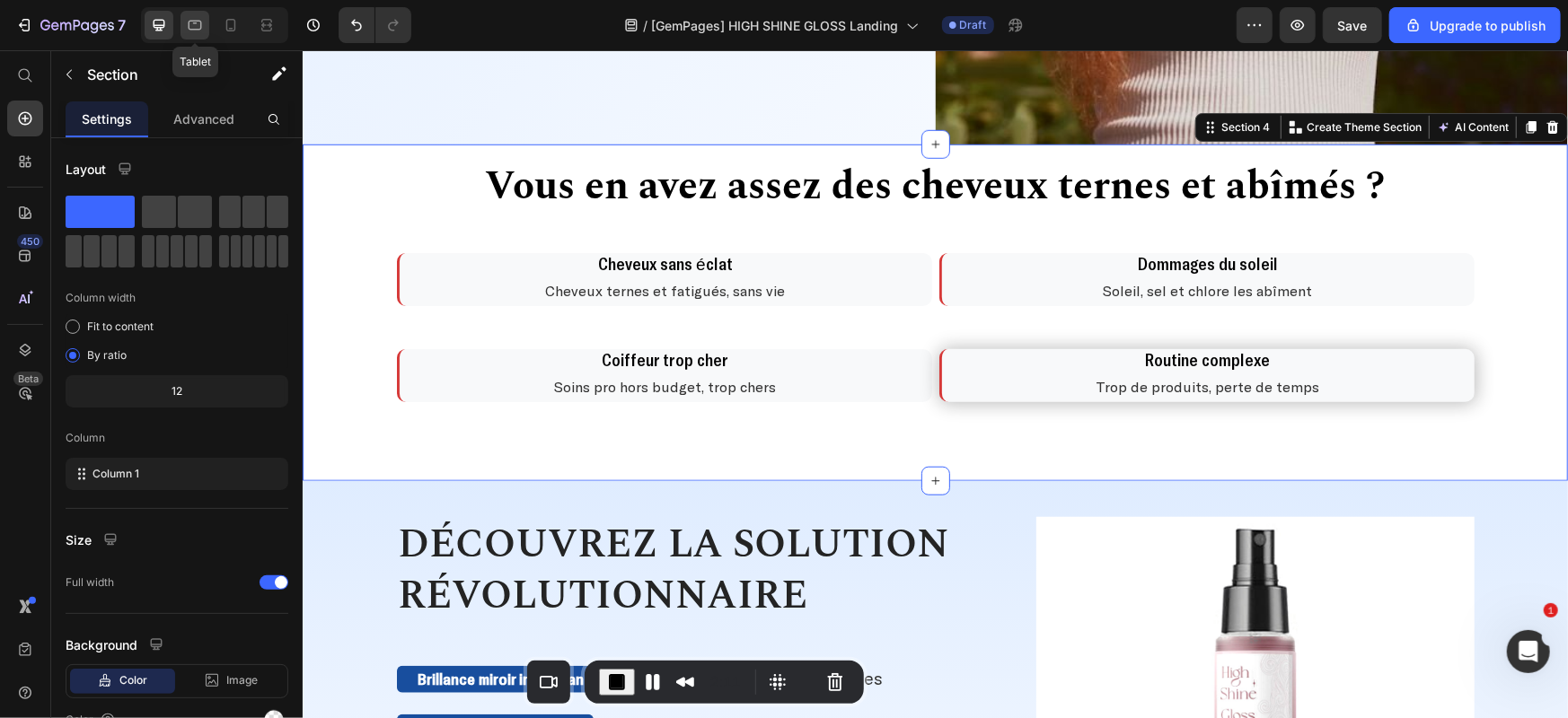 click 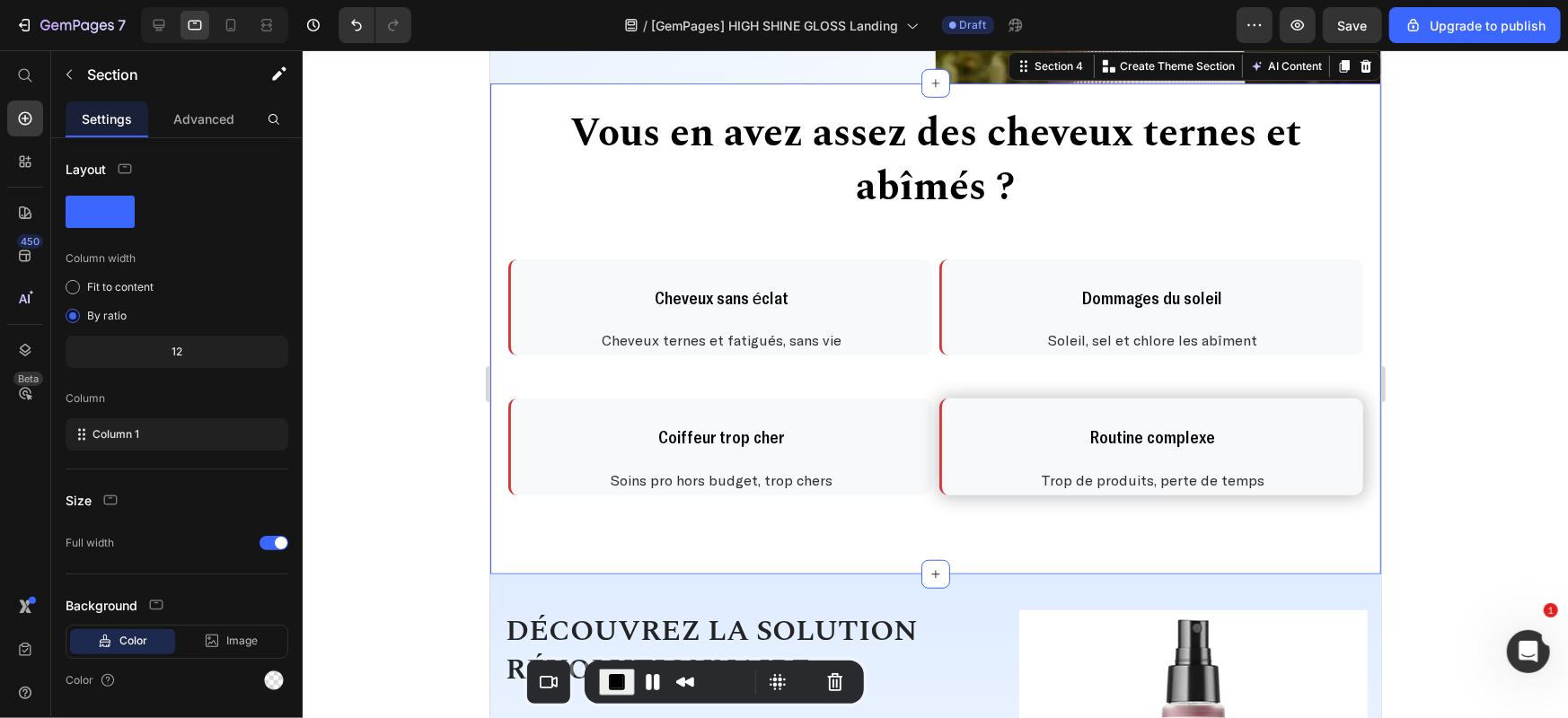 scroll, scrollTop: 635, scrollLeft: 0, axis: vertical 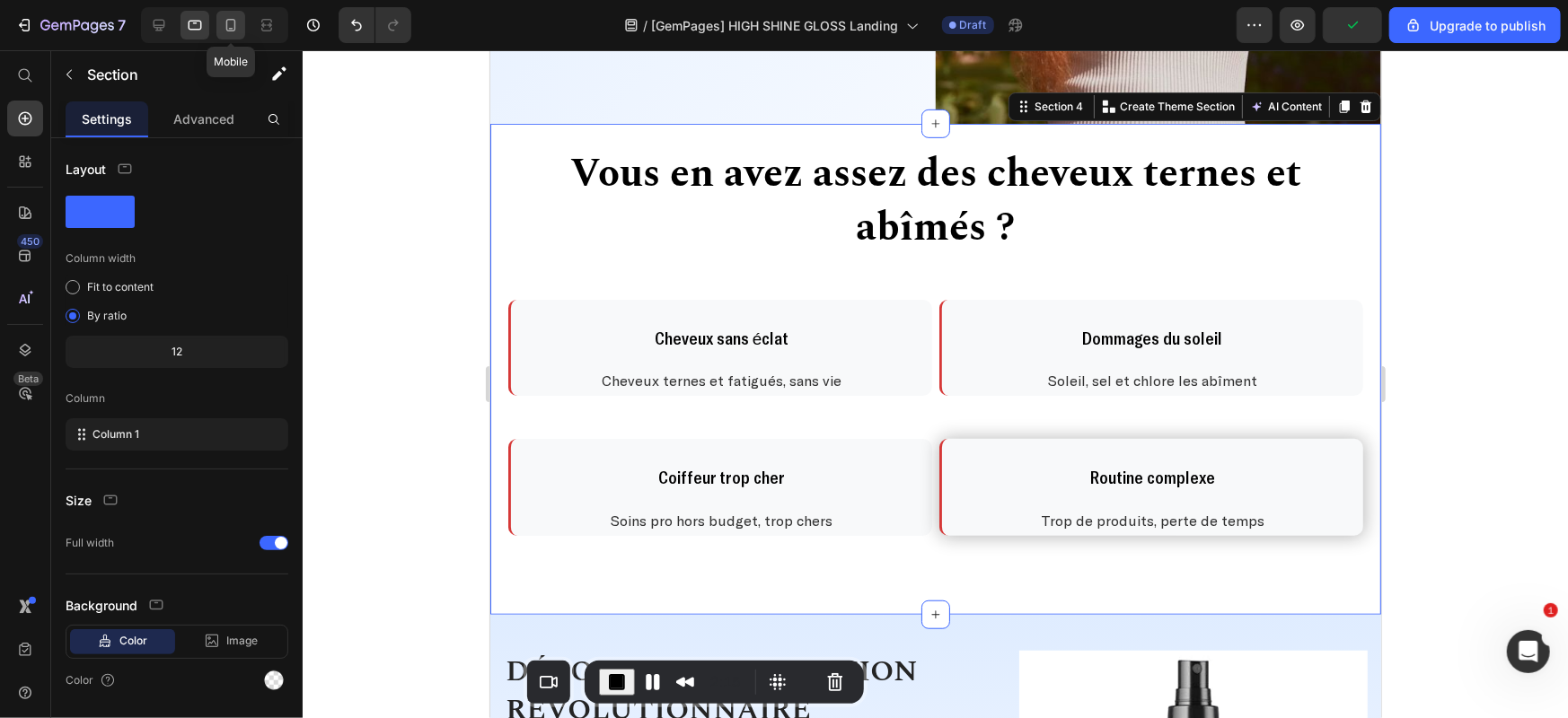 click 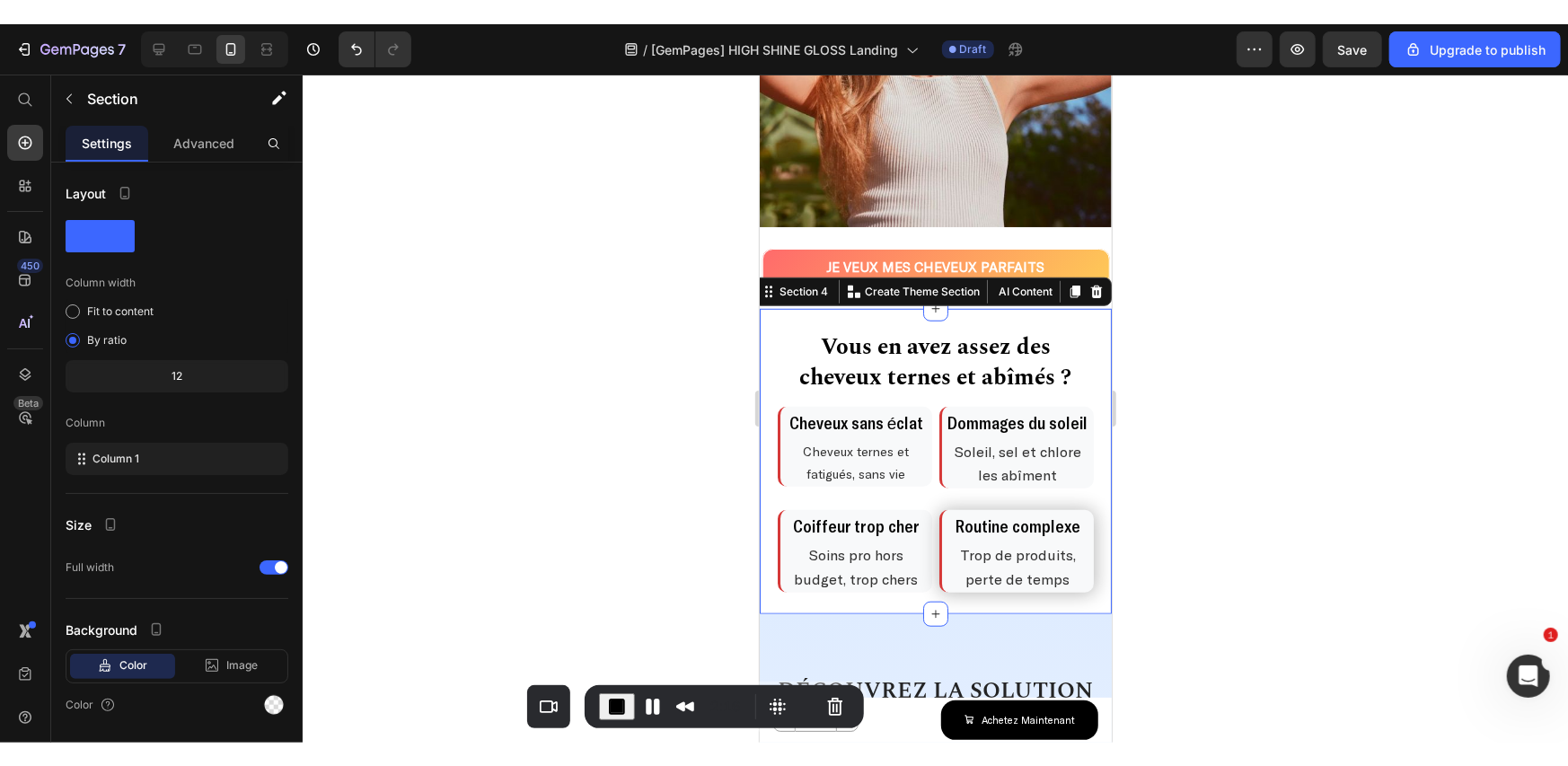 scroll, scrollTop: 923, scrollLeft: 0, axis: vertical 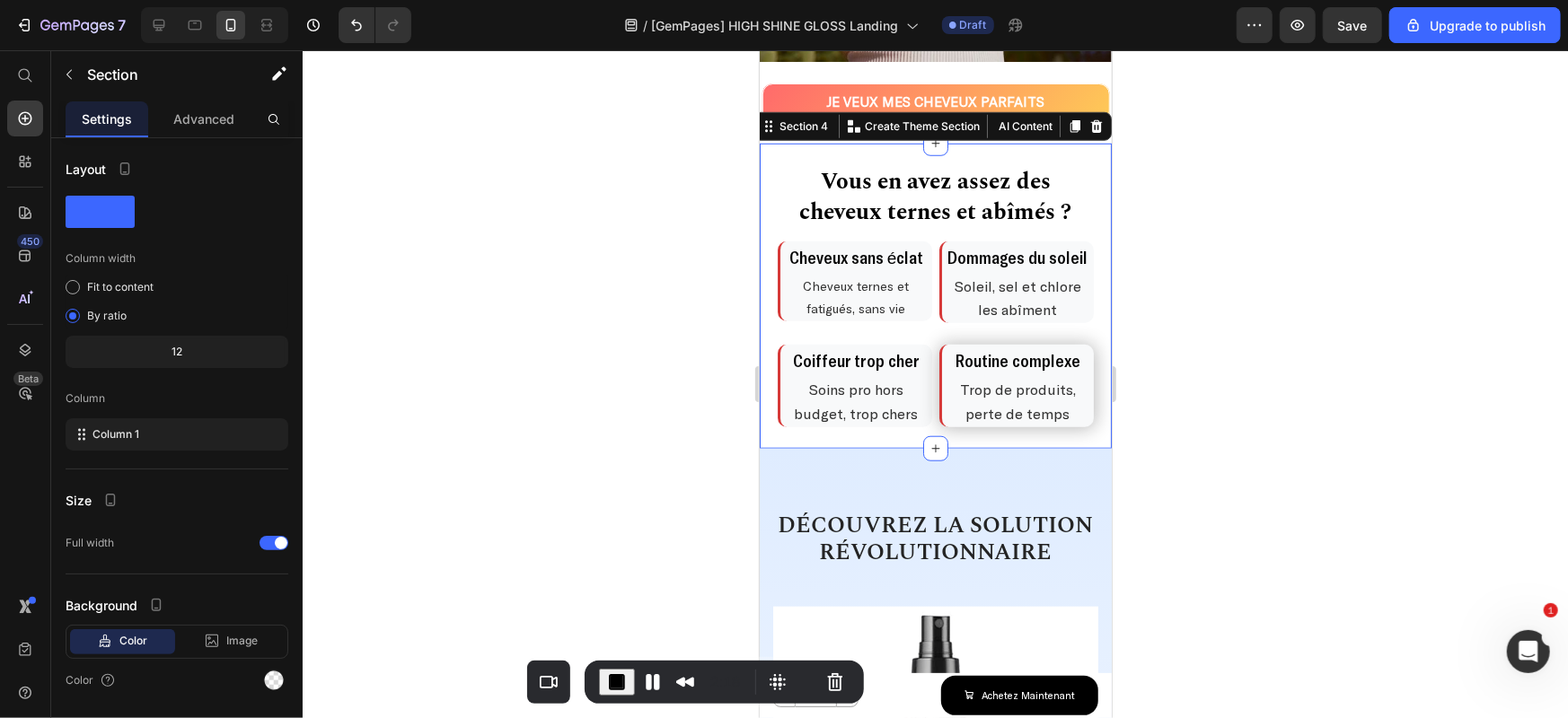 click at bounding box center [617, 682] 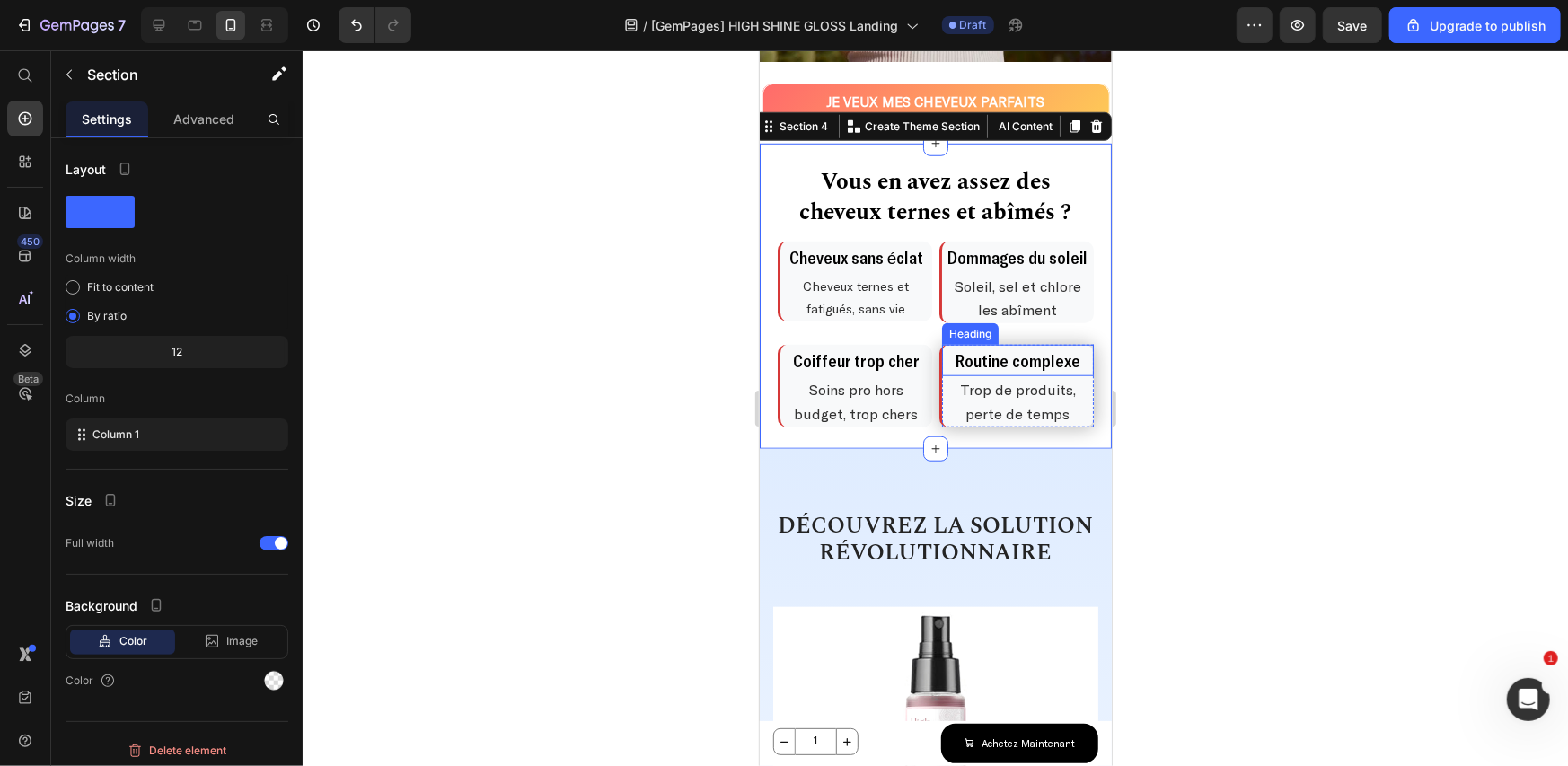 click on "Routine complexe" at bounding box center (1017, 359) 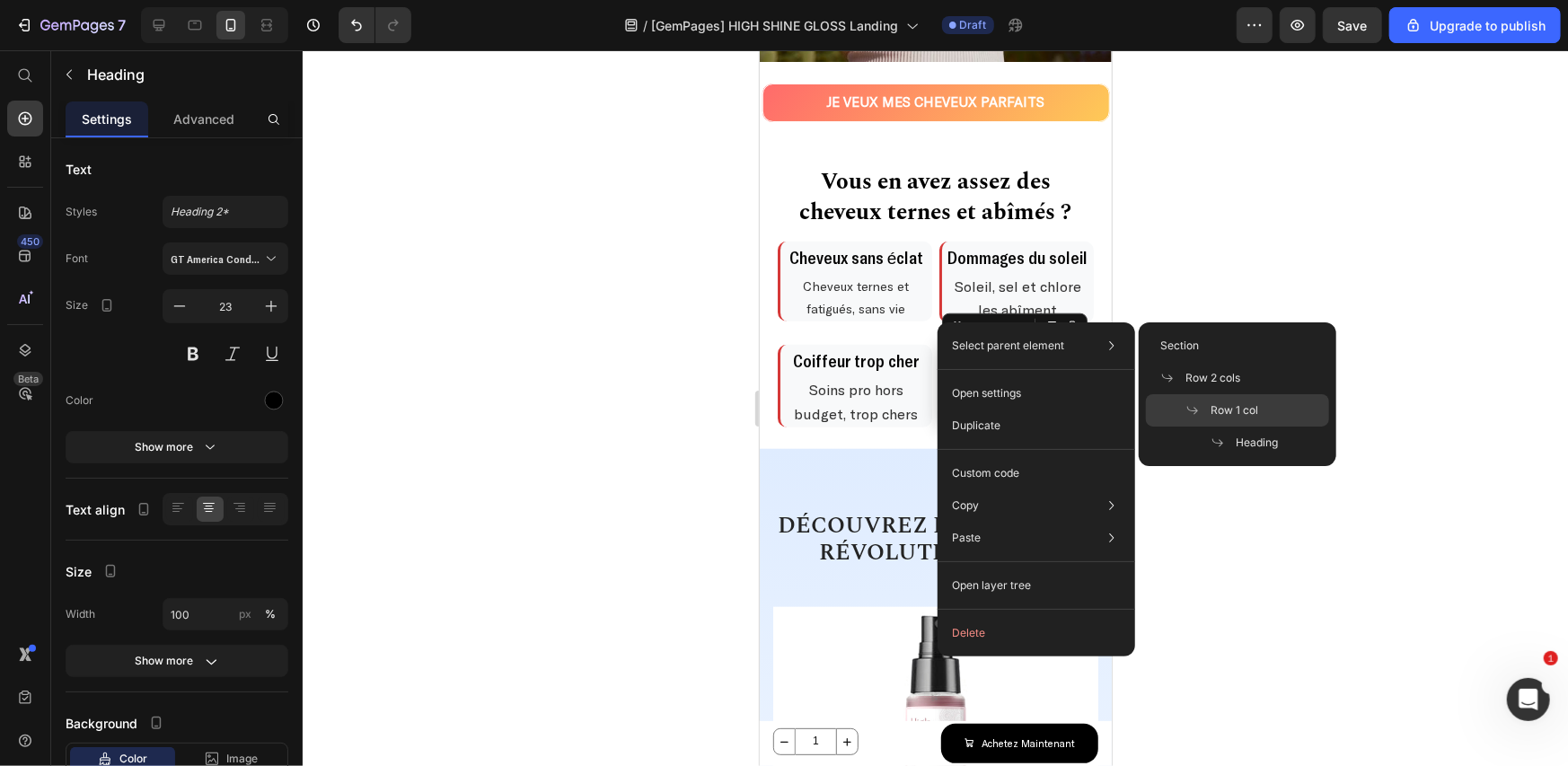 click on "Row 1 col" at bounding box center [1234, 410] 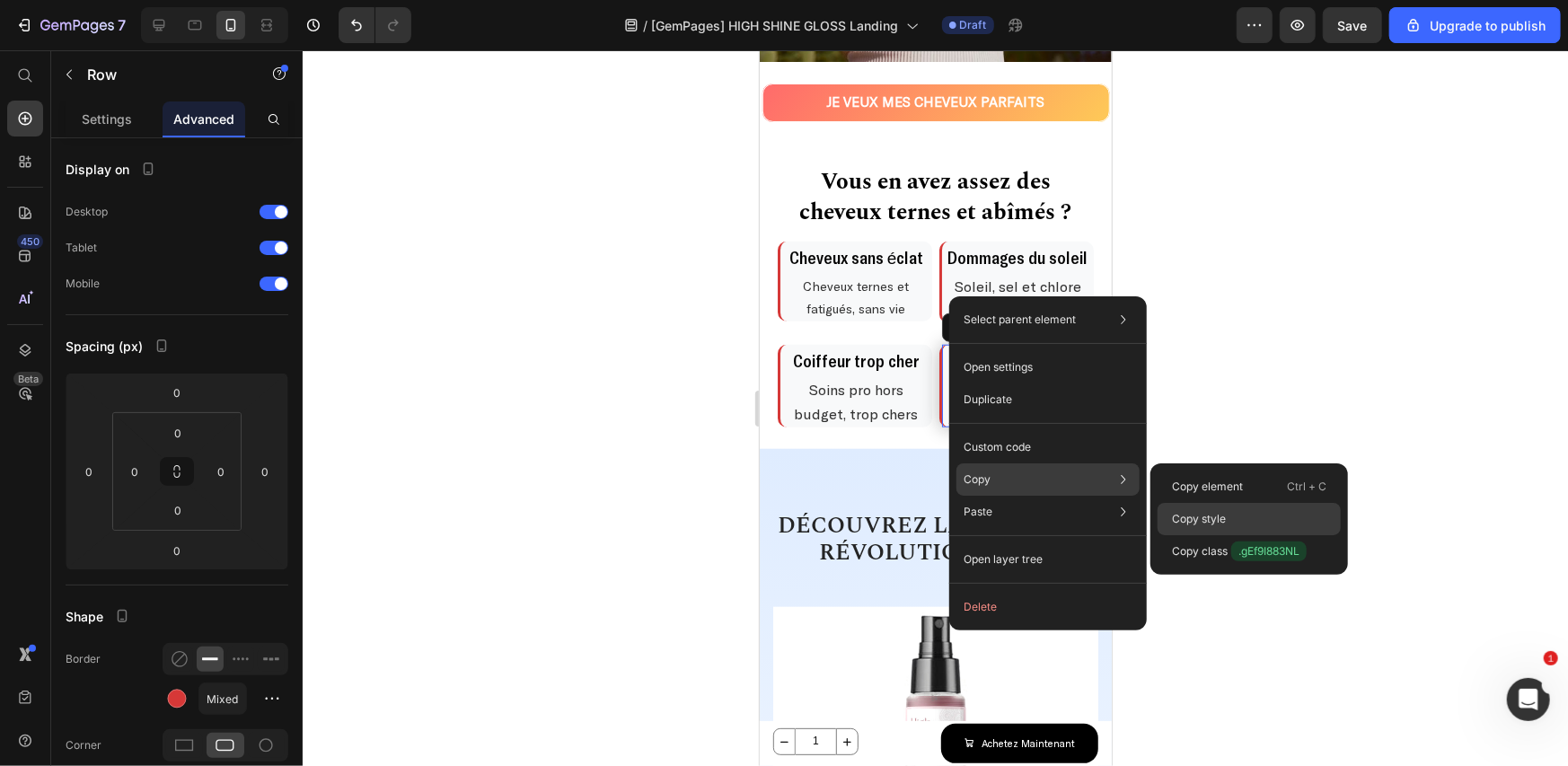 click on "Copy style" at bounding box center [1199, 519] 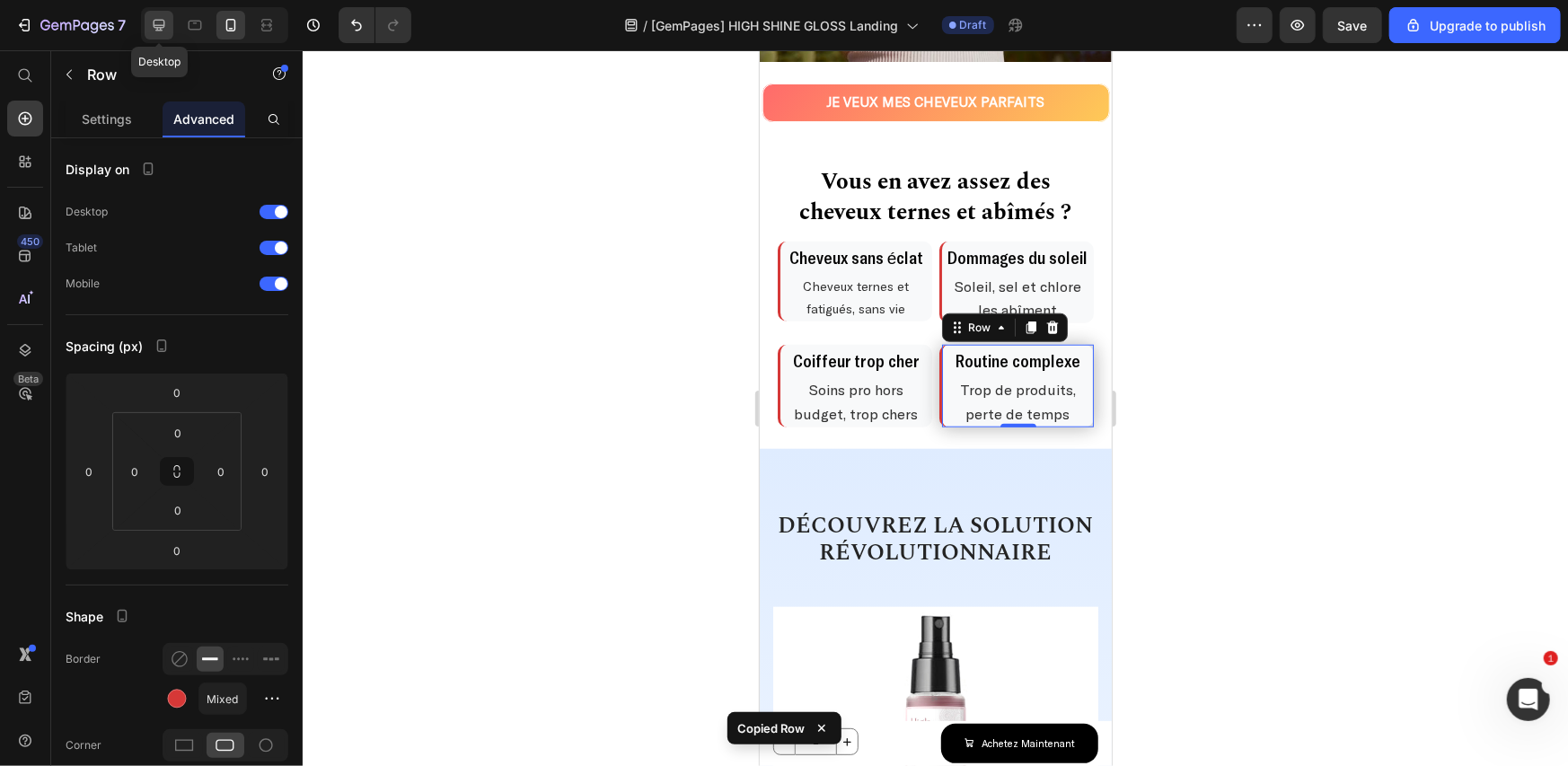 click 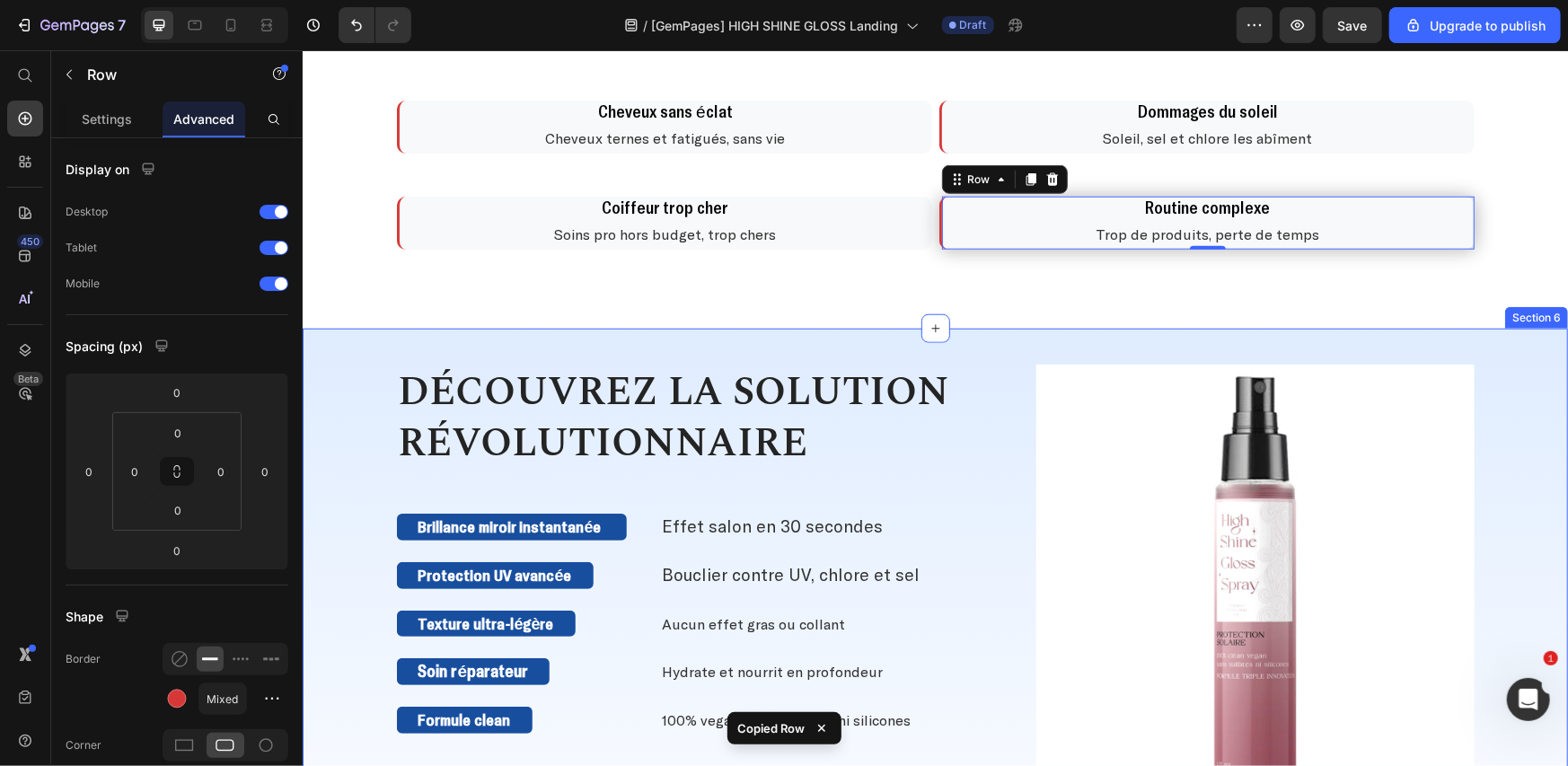 scroll, scrollTop: 1123, scrollLeft: 0, axis: vertical 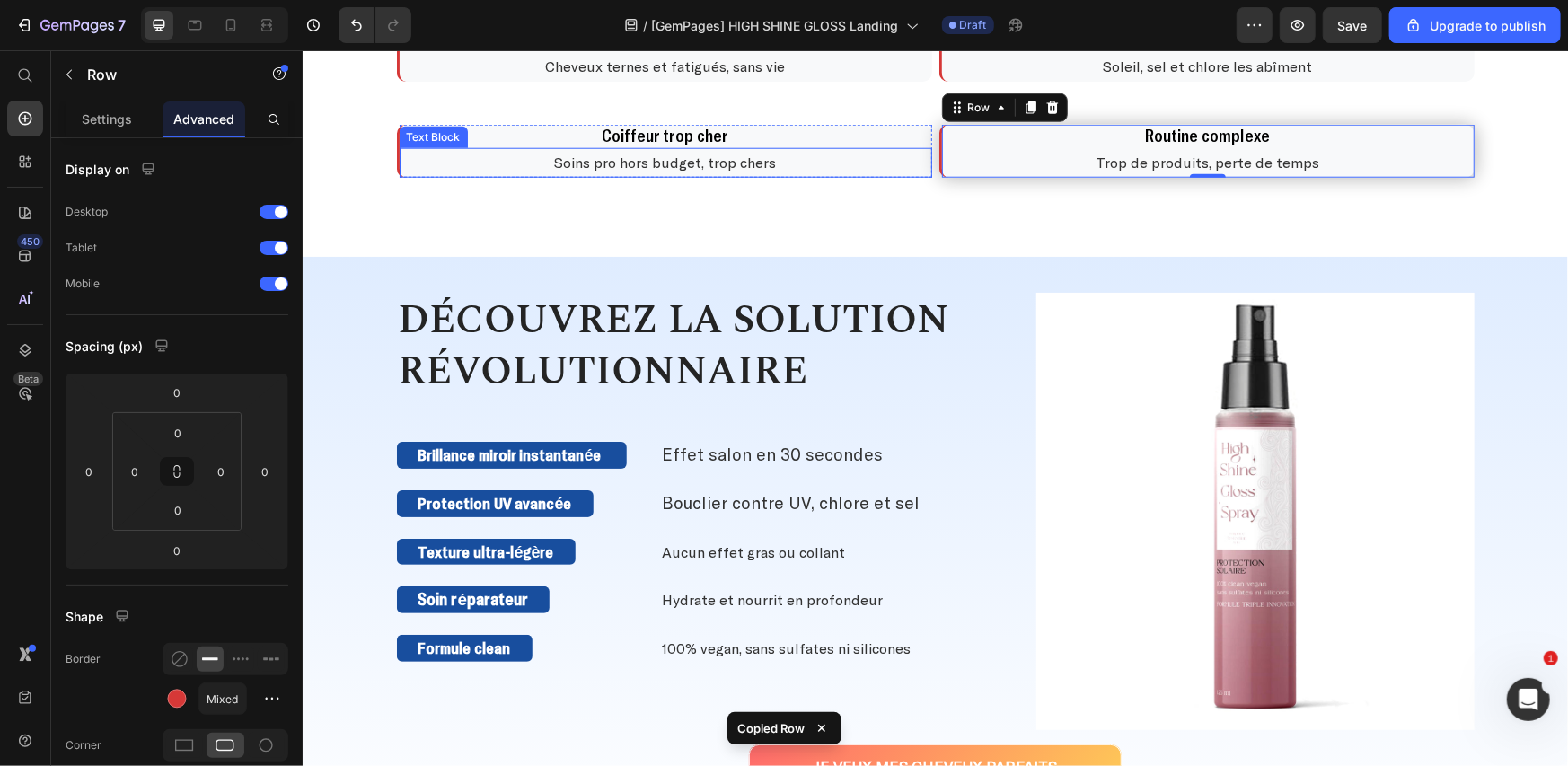 click on "Soins pro hors budget, trop chers" at bounding box center [665, 162] 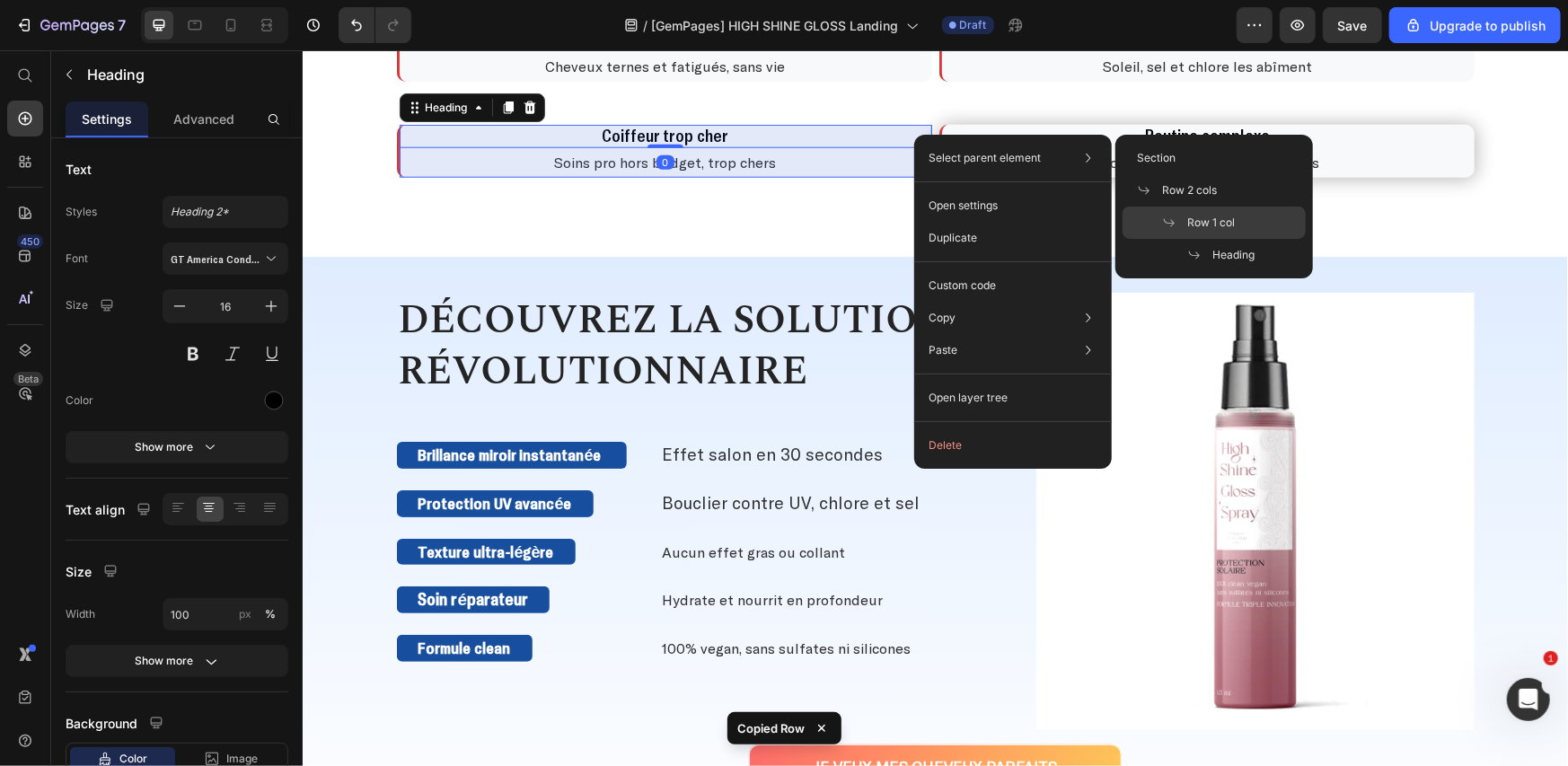 click on "Row 1 col" at bounding box center [1211, 223] 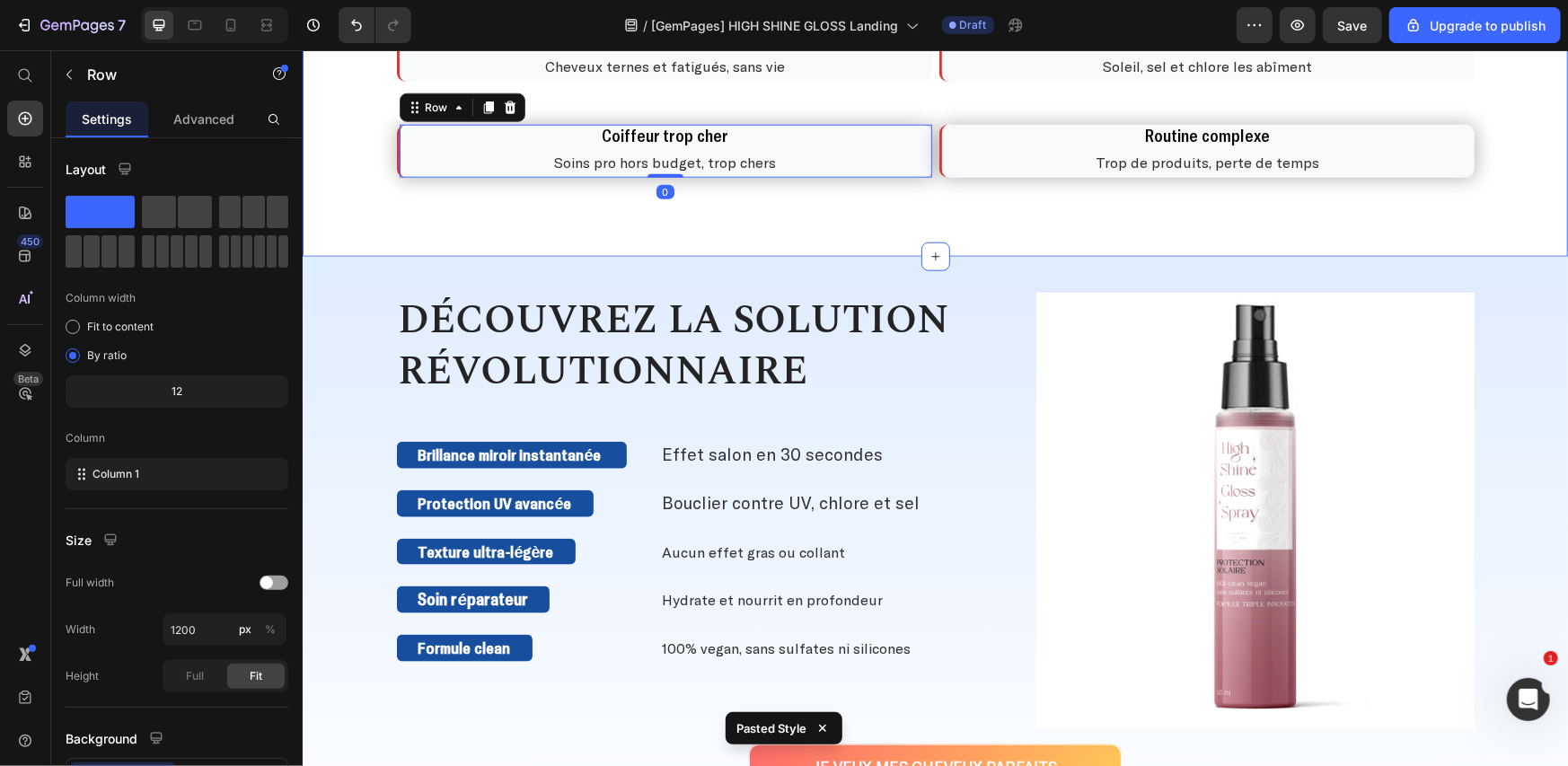 scroll, scrollTop: 824, scrollLeft: 0, axis: vertical 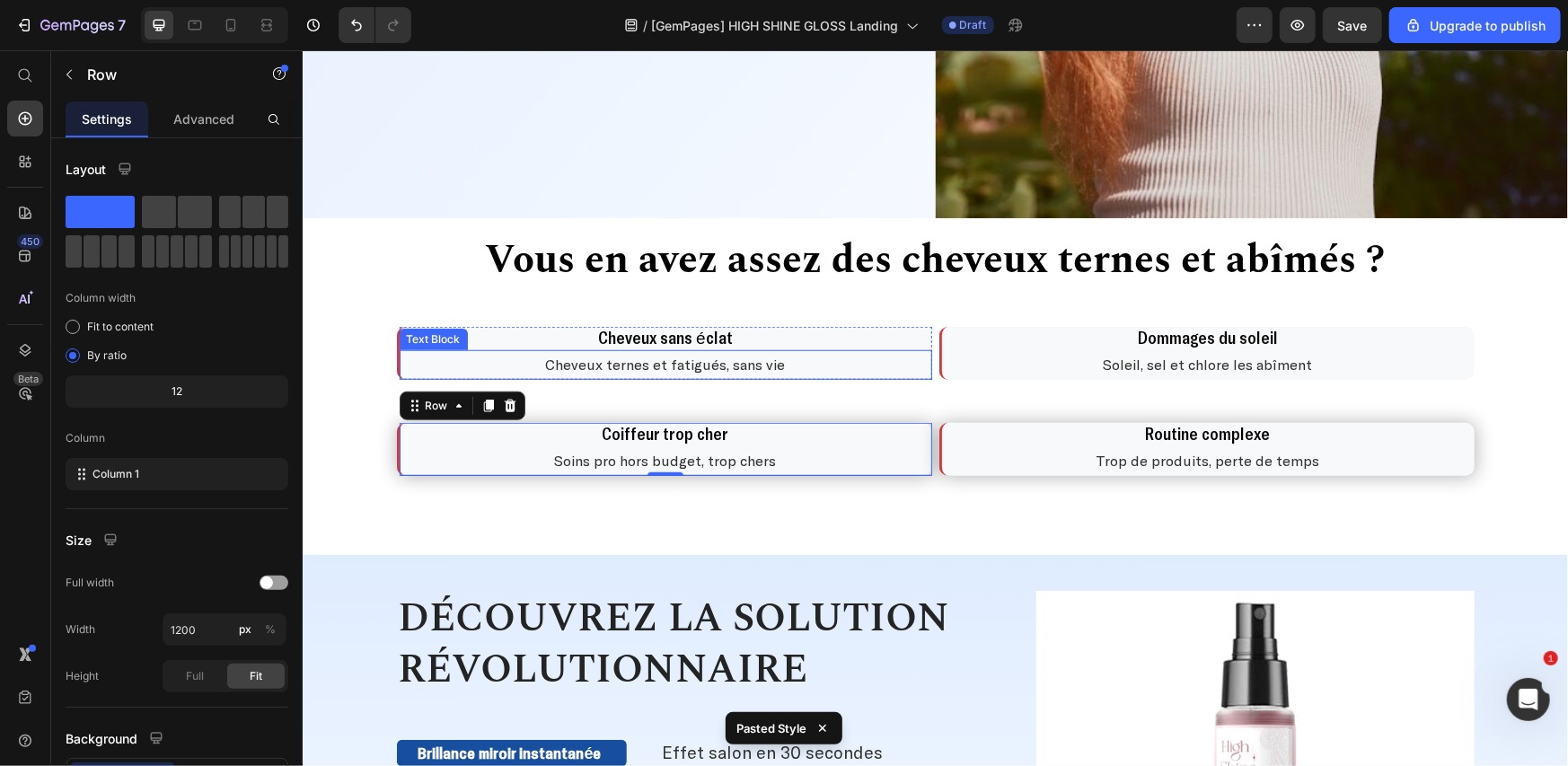 click on "Cheveux ternes et fatigués, sans vie" at bounding box center [665, 364] 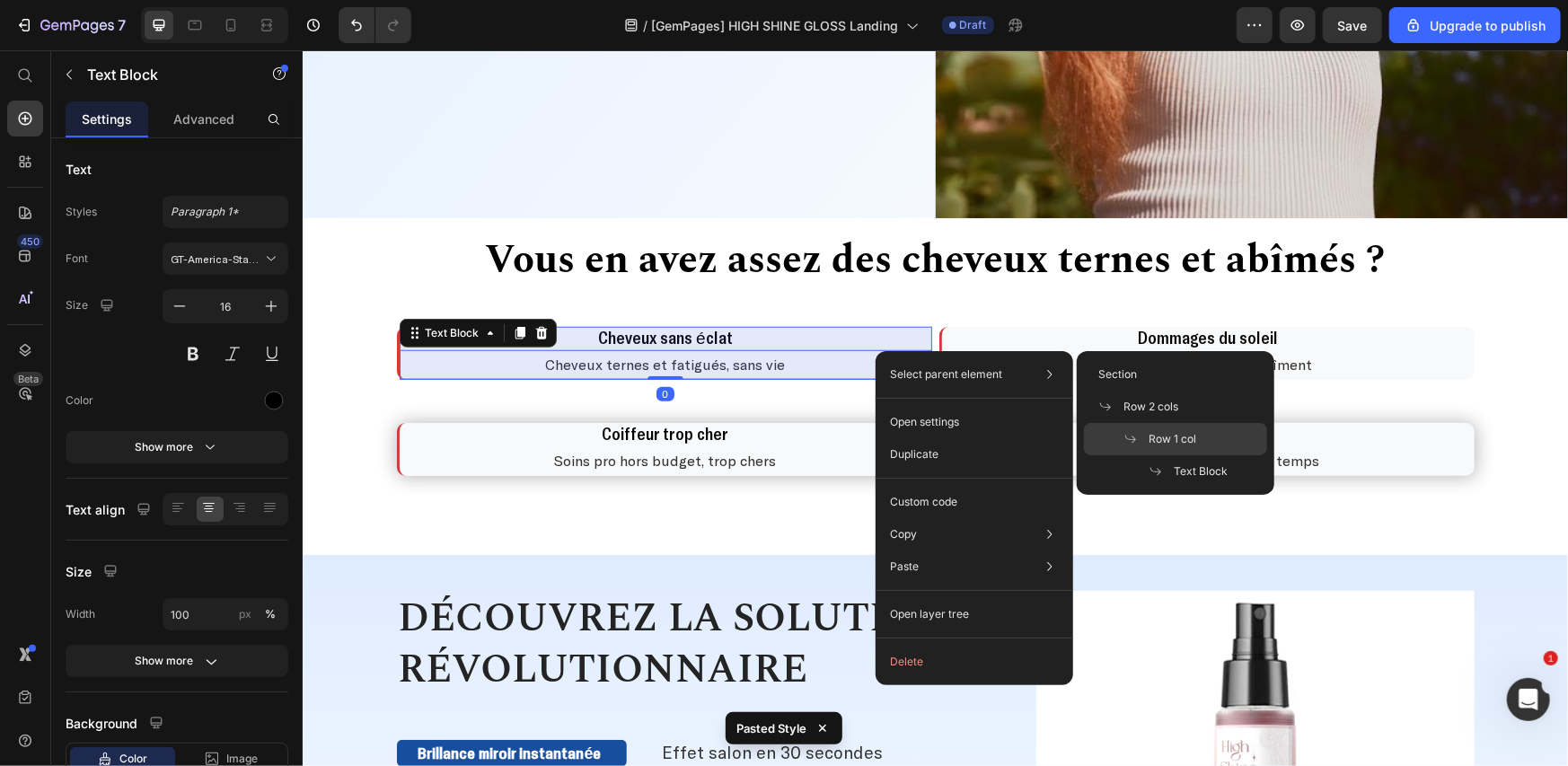 click at bounding box center [1136, 439] 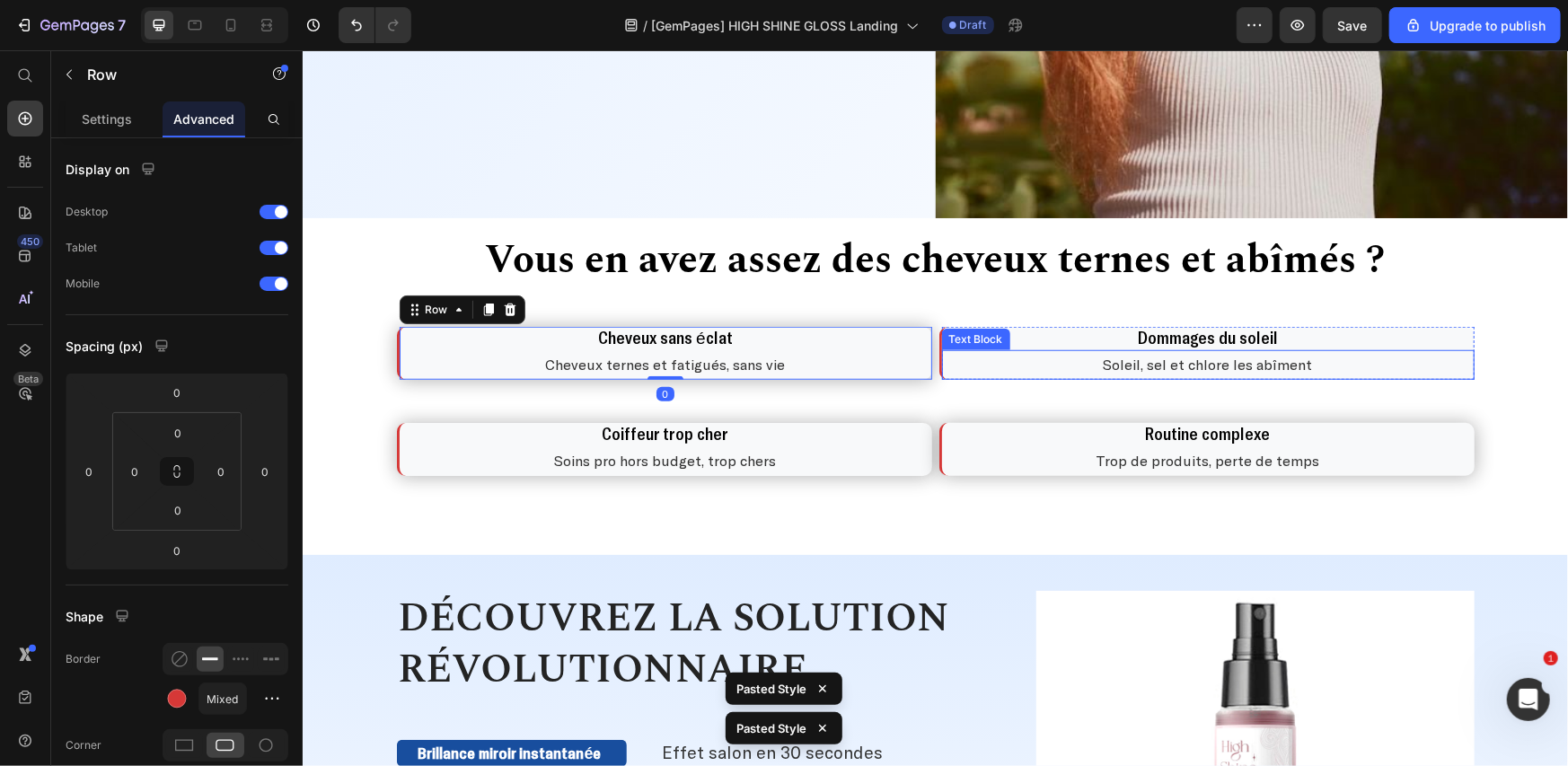 click on "Soleil, sel et chlore les abîment" at bounding box center (1207, 364) 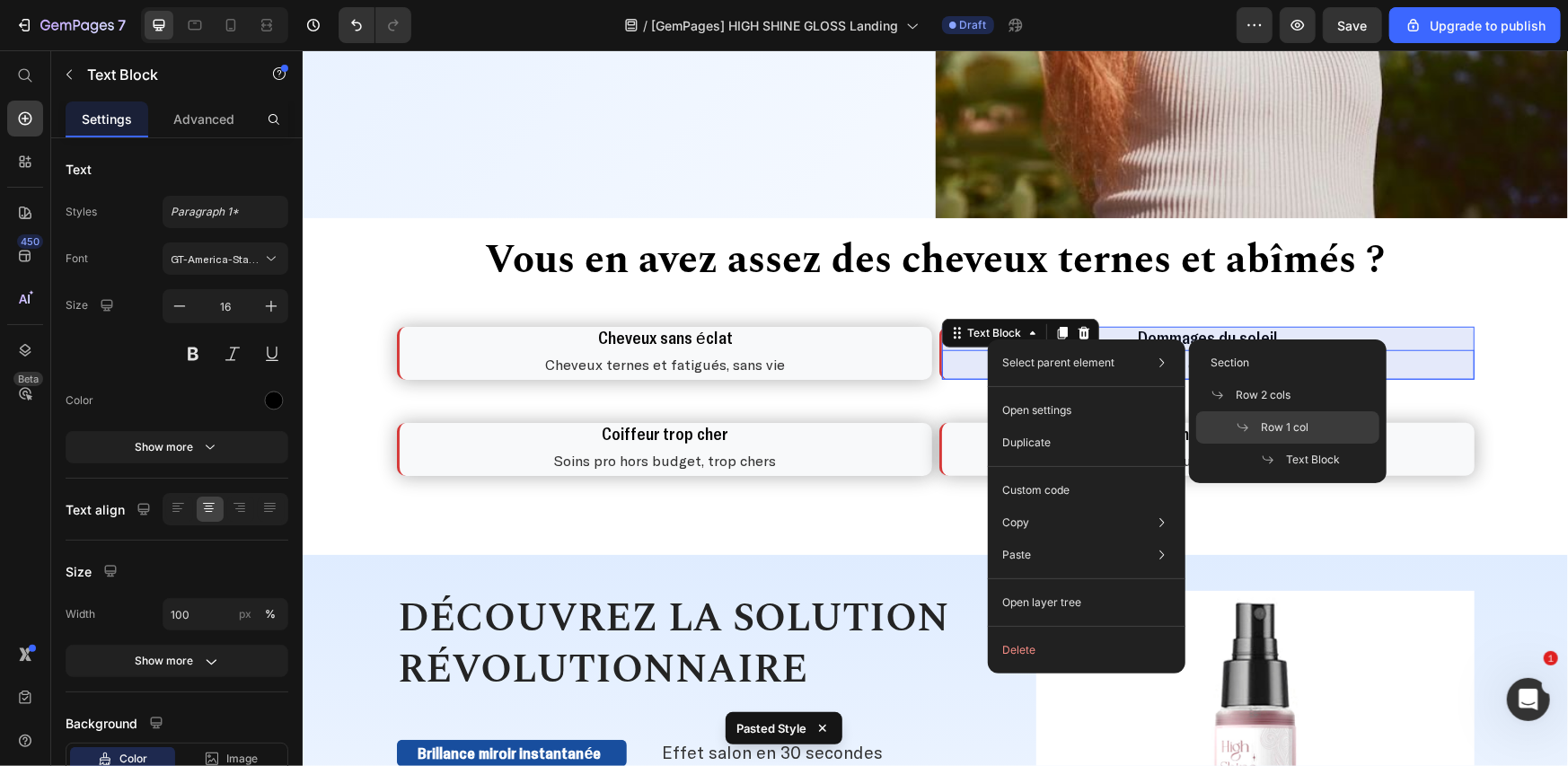 click on "Row 1 col" at bounding box center [1284, 427] 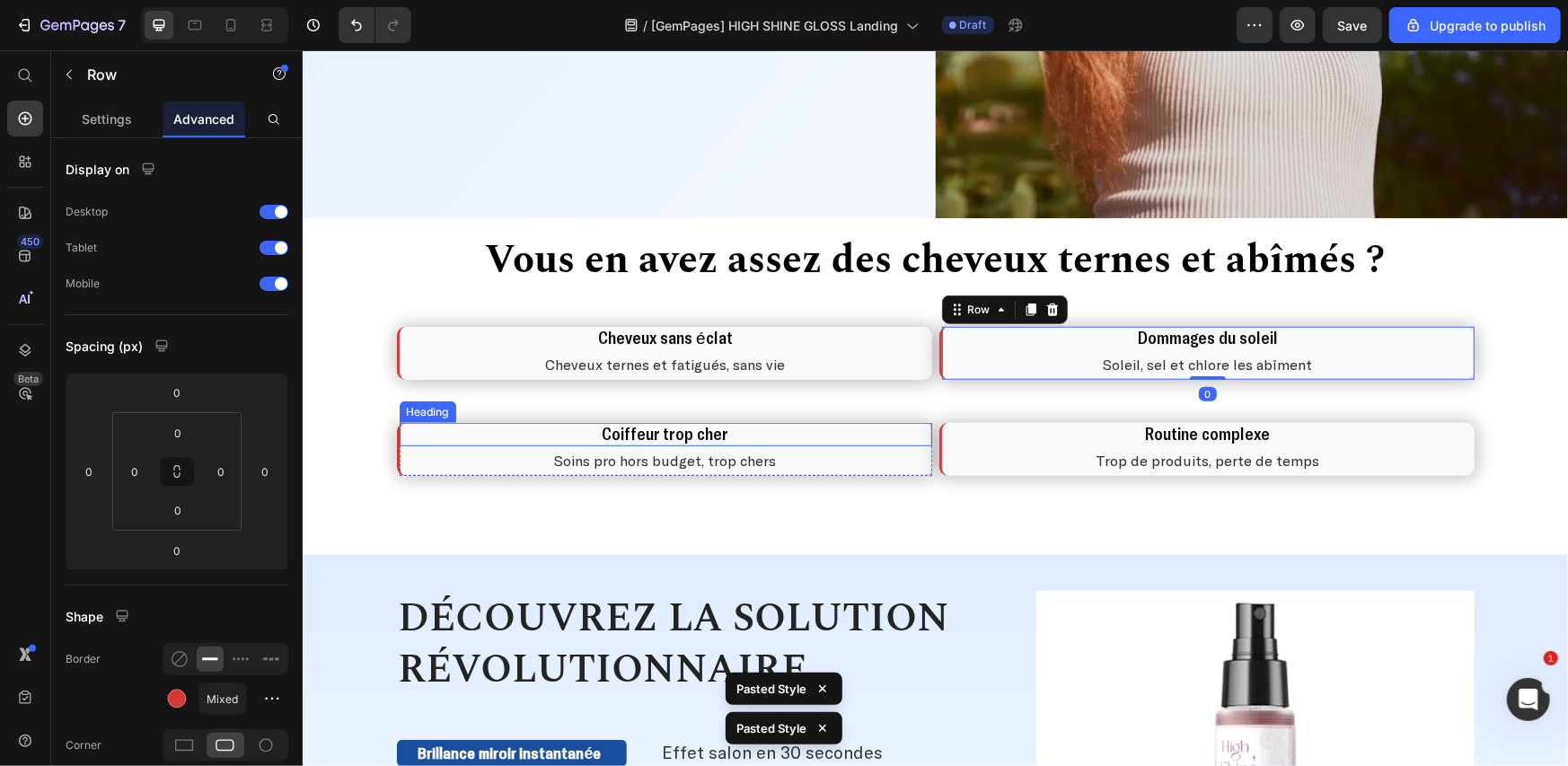click on "Vous en avez assez des cheveux ternes et abîmés ? Heading Vous en avez assez des cheveux ternes et abîmés ? Heading Cheveux sans éclat Heading Cheveux ternes et fatigués, sans vie Text Block Row Dommages du soleil Heading Soleil, sel et chlore les abîment Text Block Row   0 Row Coiffeur trop cher Heading Soins pro hors budget, trop chers Text Block Row Routine complexe Heading Trop de produits, perte de temps Text Block Row Row Section 4" at bounding box center (934, 385) 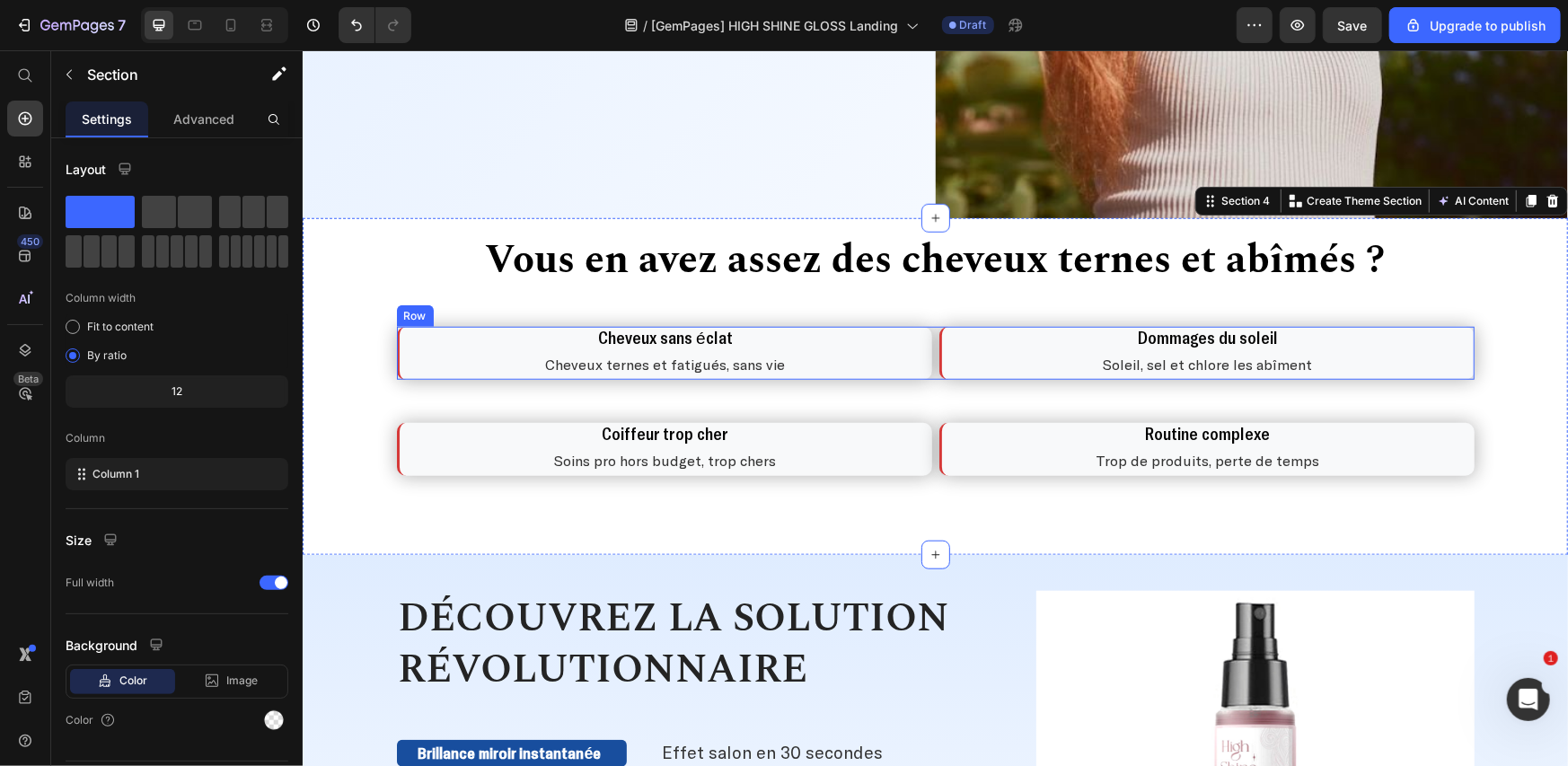click on "Cheveux sans éclat Heading Cheveux ternes et fatigués, sans vie Text Block Row Dommages du soleil Heading Soleil, sel et chlore les abîment Text Block Row Row" at bounding box center [935, 352] 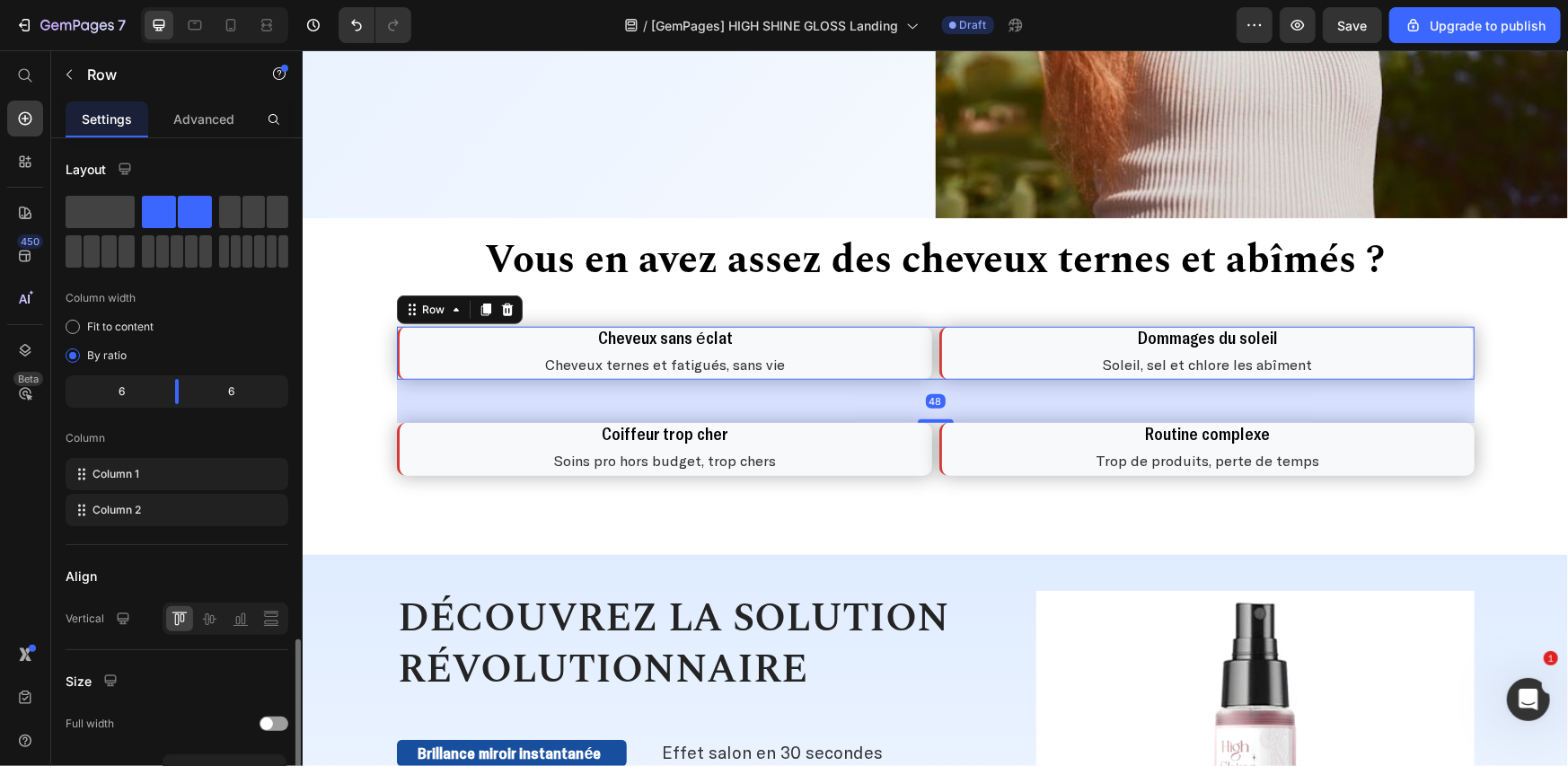 scroll, scrollTop: 299, scrollLeft: 0, axis: vertical 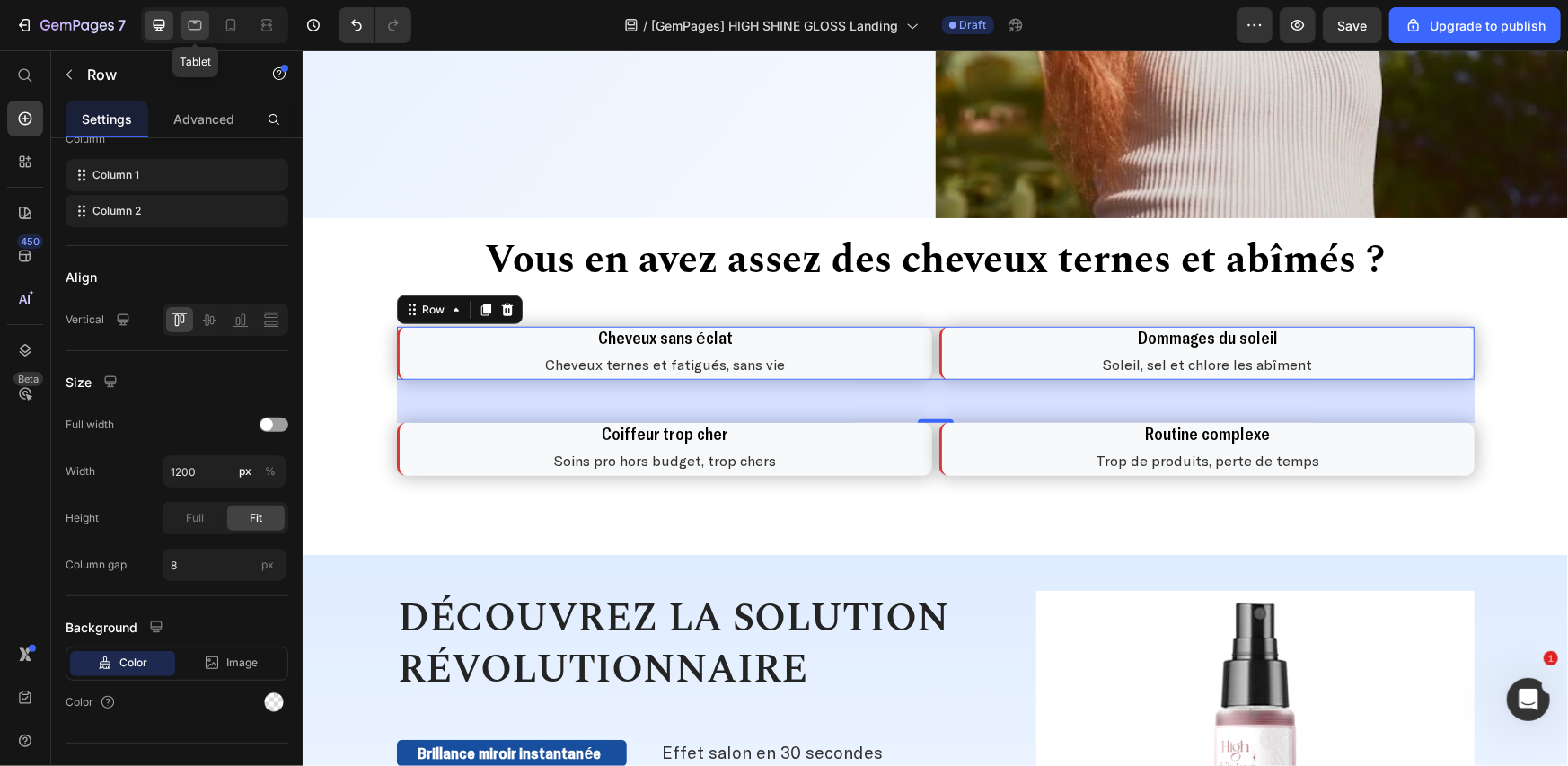 click 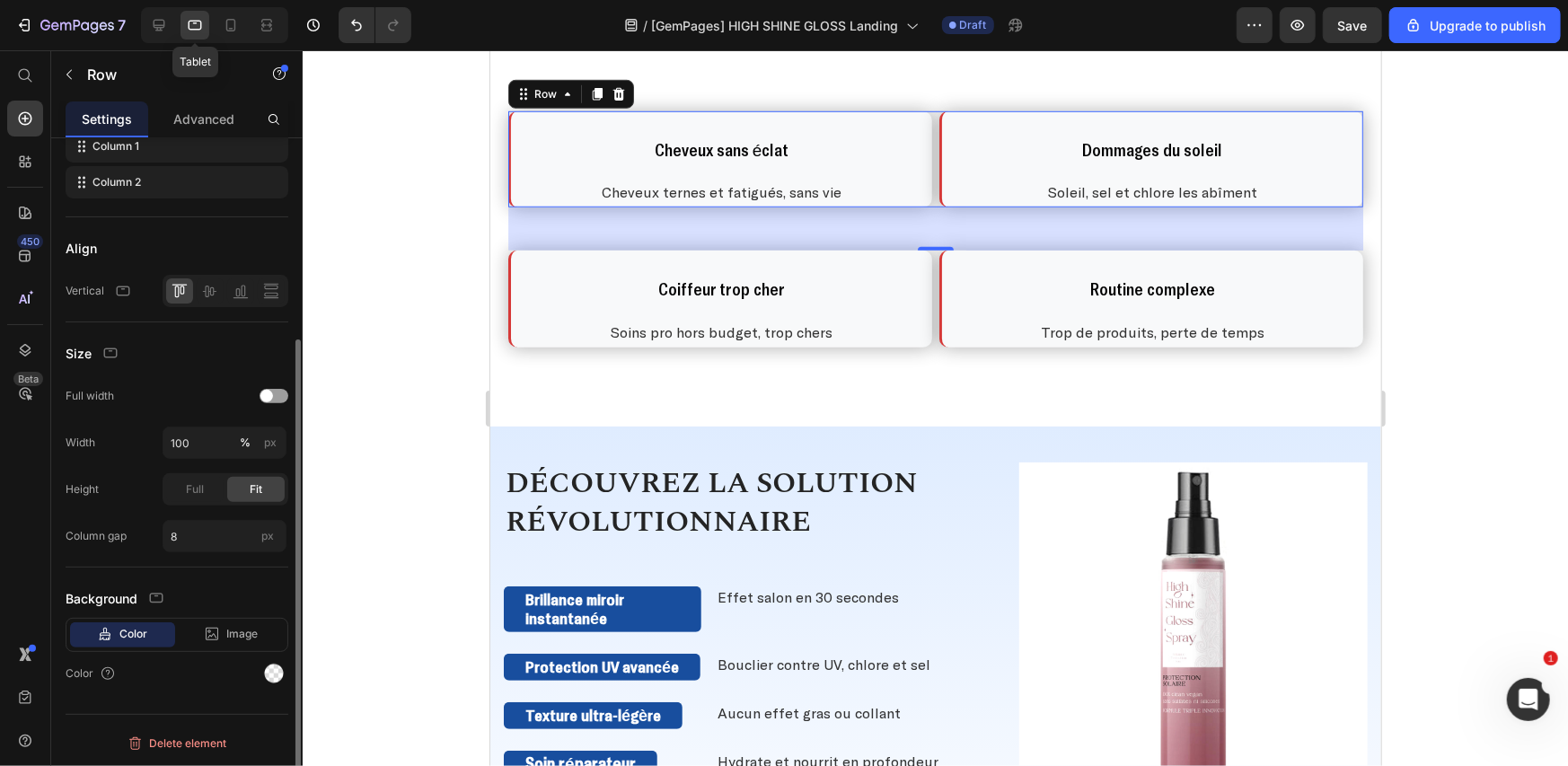 scroll, scrollTop: 287, scrollLeft: 0, axis: vertical 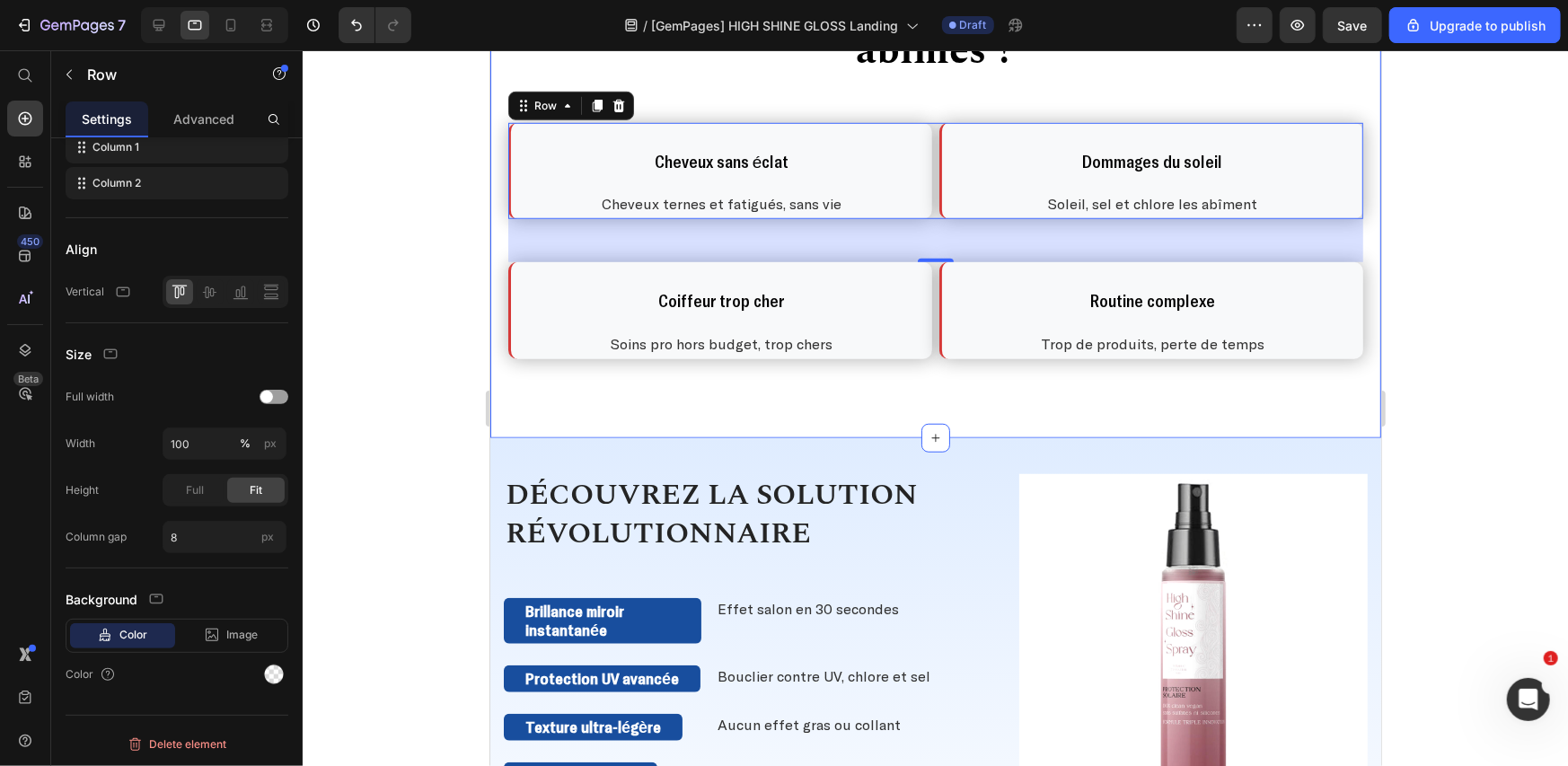 click on "Vous en avez assez des cheveux ternes et abîmés ? Heading Vous en avez assez des cheveux ternes et abîmés ? Heading Cheveux sans éclat Heading Cheveux ternes et fatigués, sans vie Text Block Row Dommages du soleil Heading Soleil, sel et chlore les abîment Text Block Row Row   48 Coiffeur trop cher Heading Soins pro hors budget, trop chers Text Block Row Routine complexe Heading Trop de produits, perte de temps Text Block Row Row" at bounding box center (935, 184) 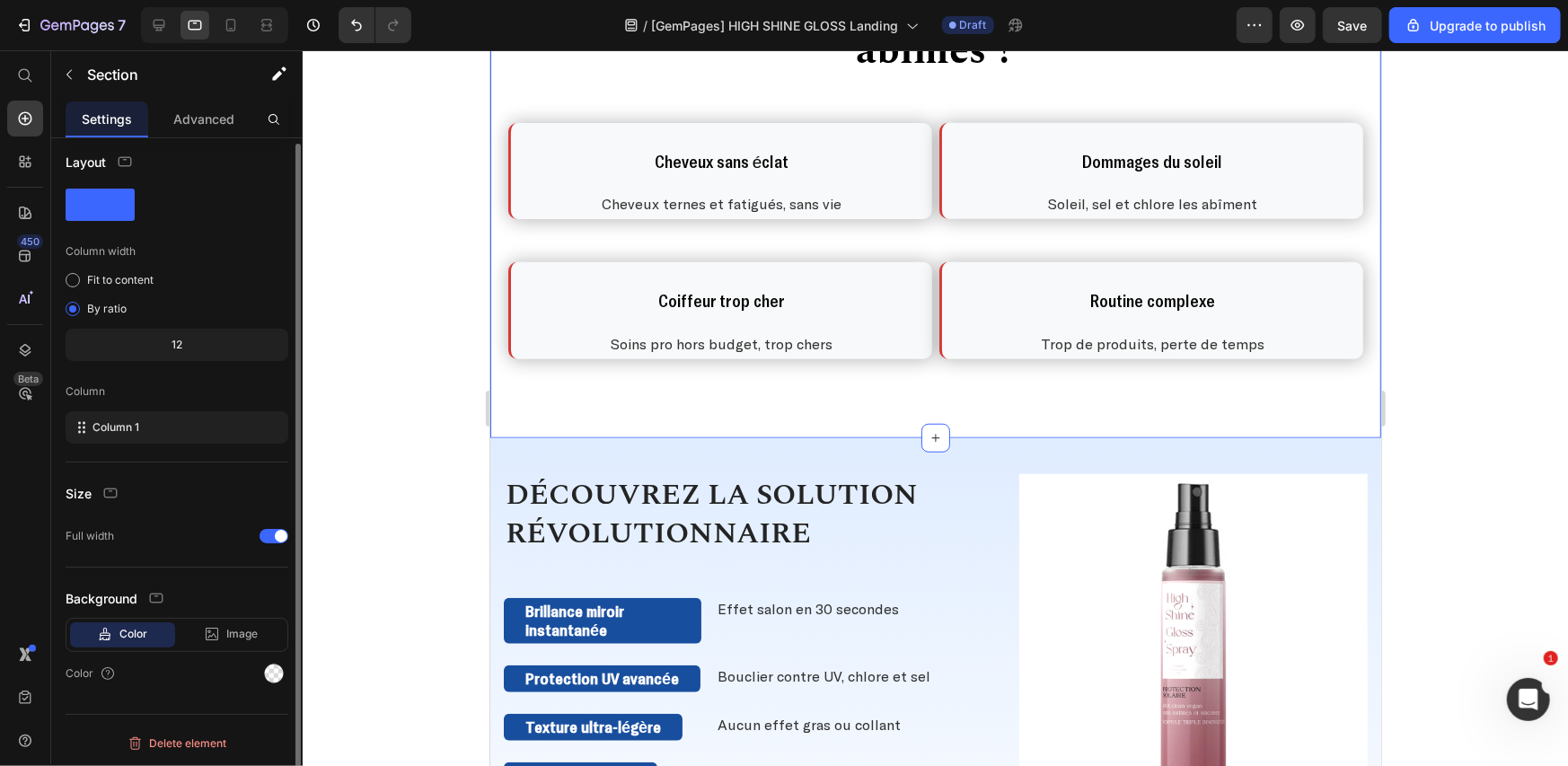 scroll, scrollTop: 0, scrollLeft: 0, axis: both 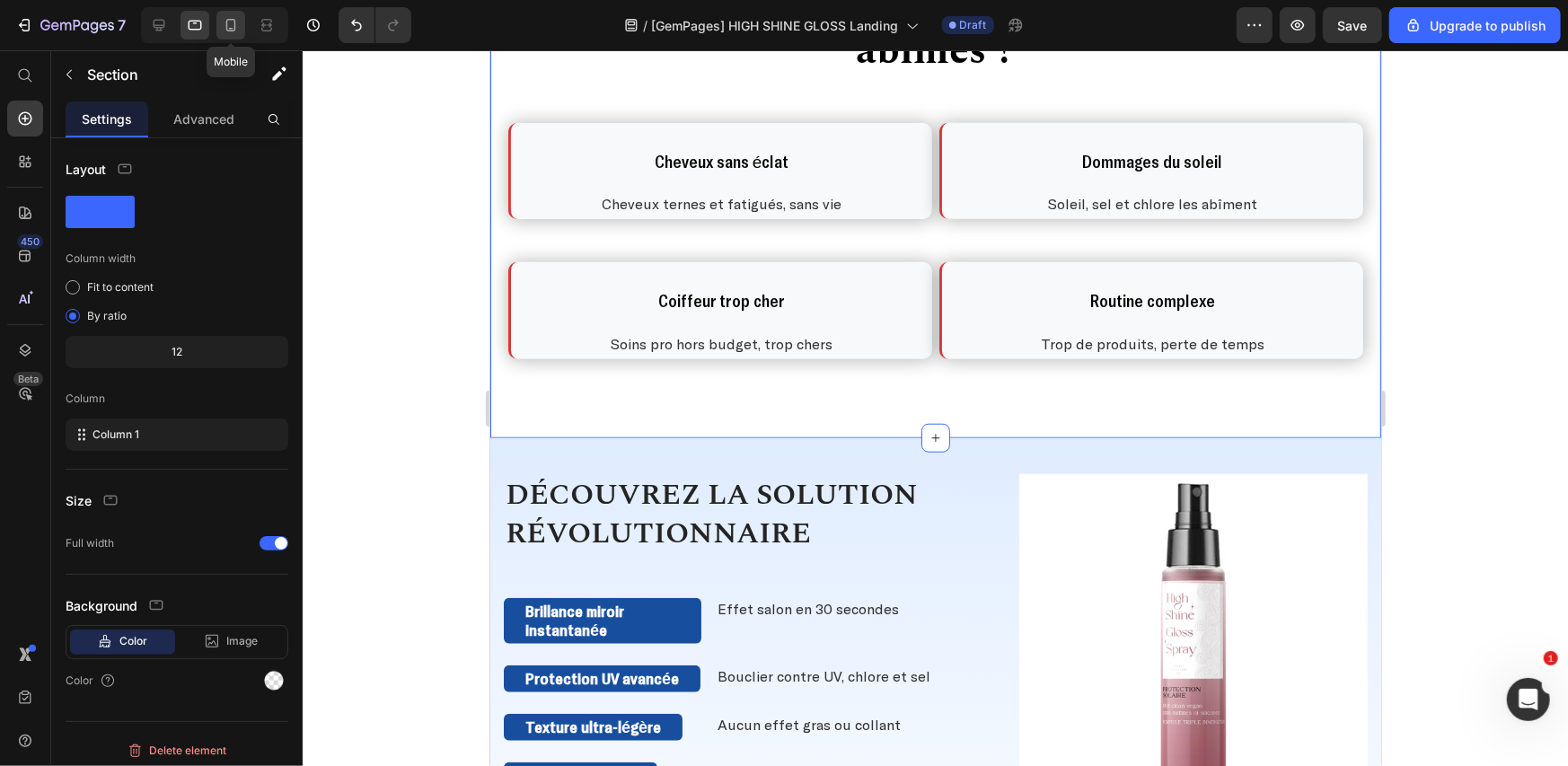 click 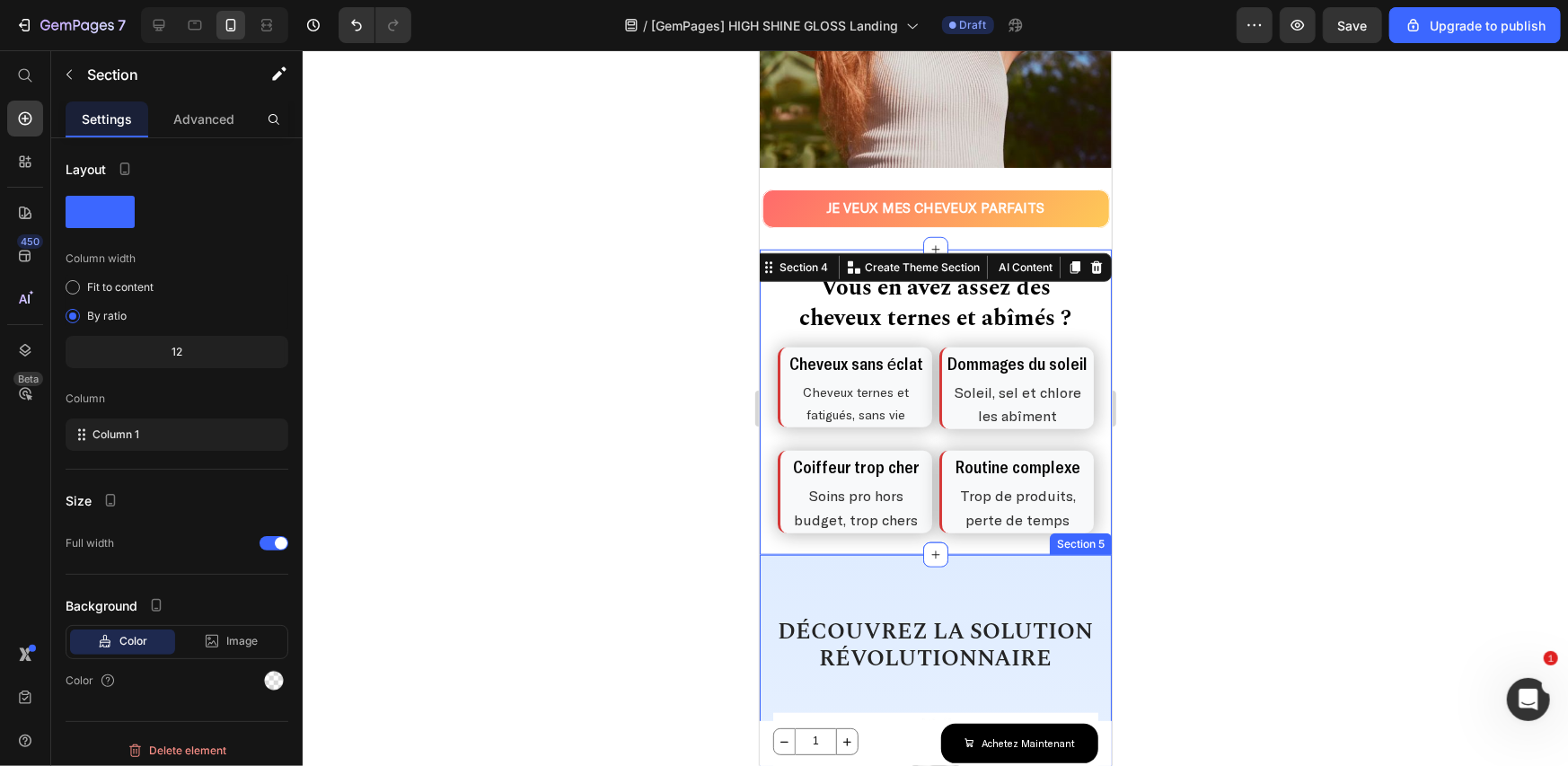 scroll, scrollTop: 923, scrollLeft: 0, axis: vertical 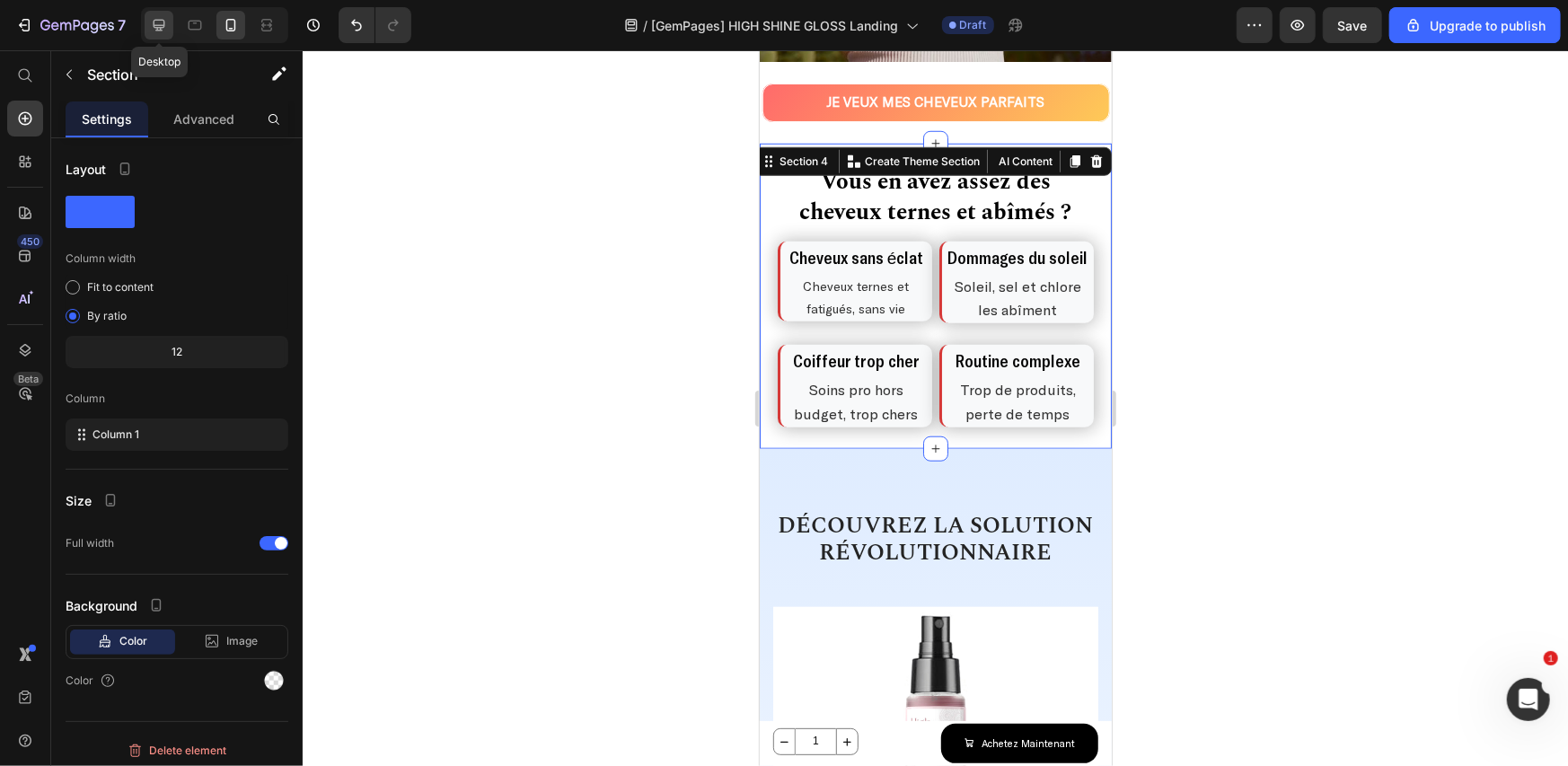 click 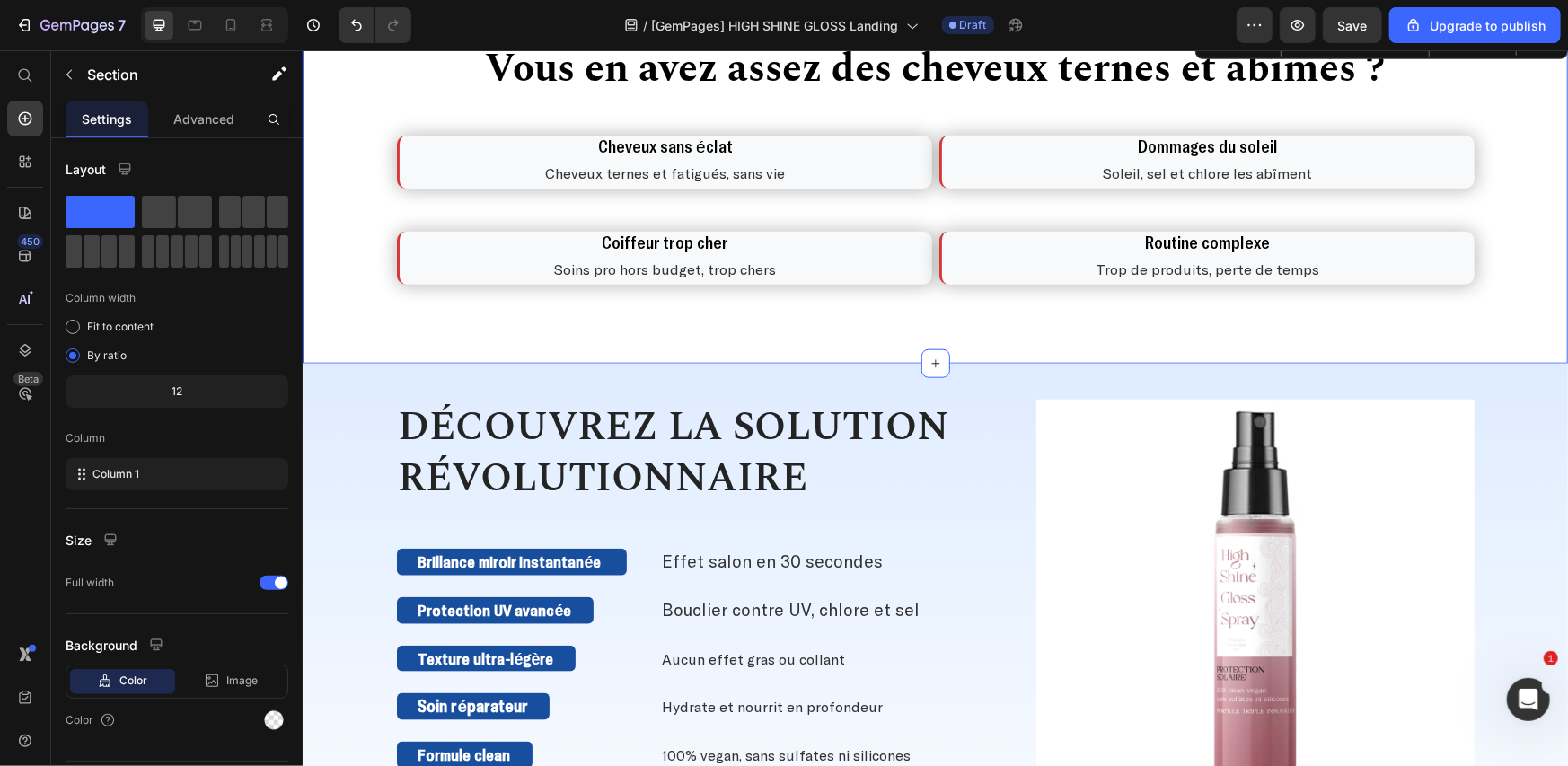 scroll, scrollTop: 919, scrollLeft: 0, axis: vertical 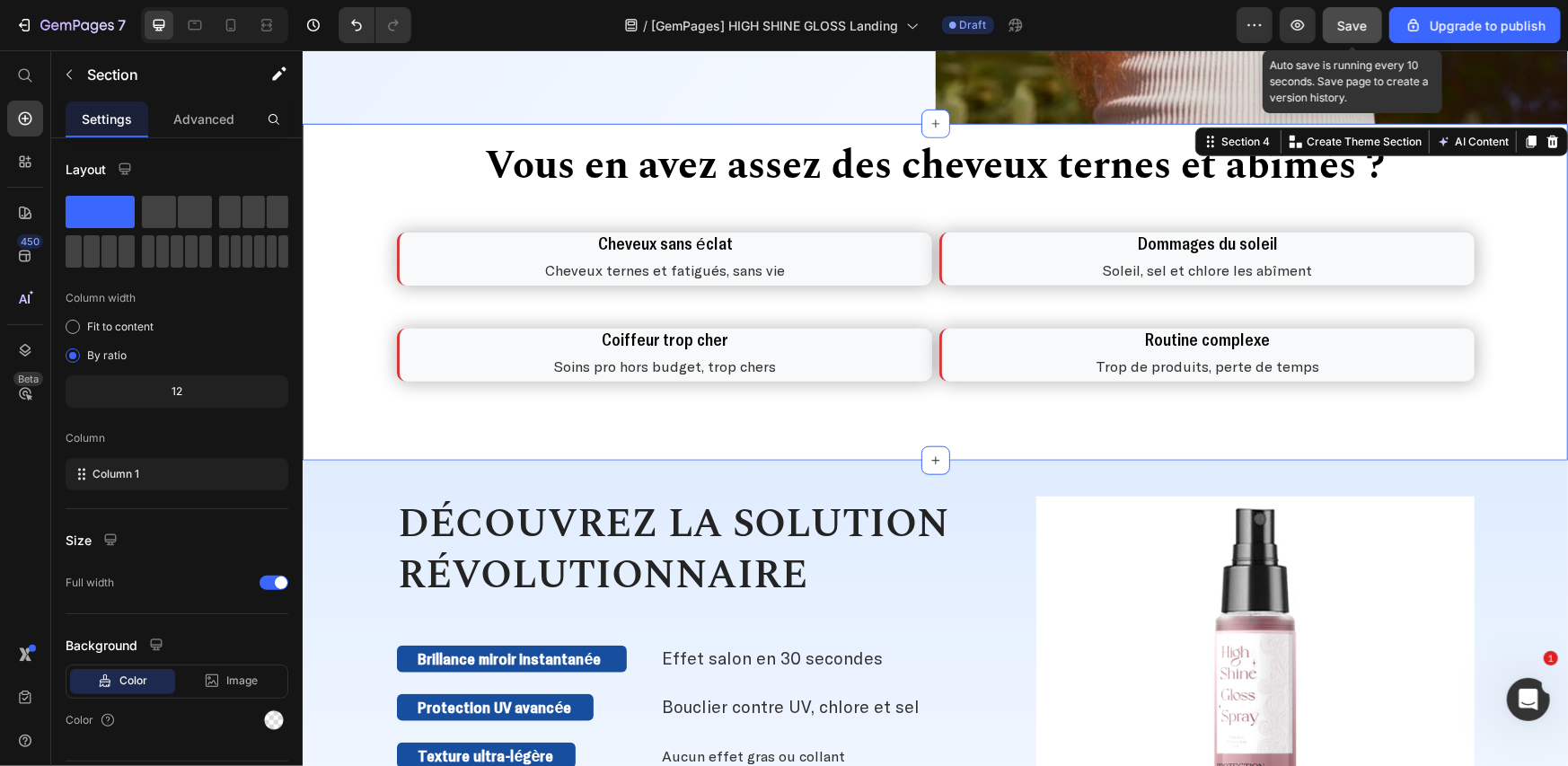 click on "Save" at bounding box center (1352, 25) 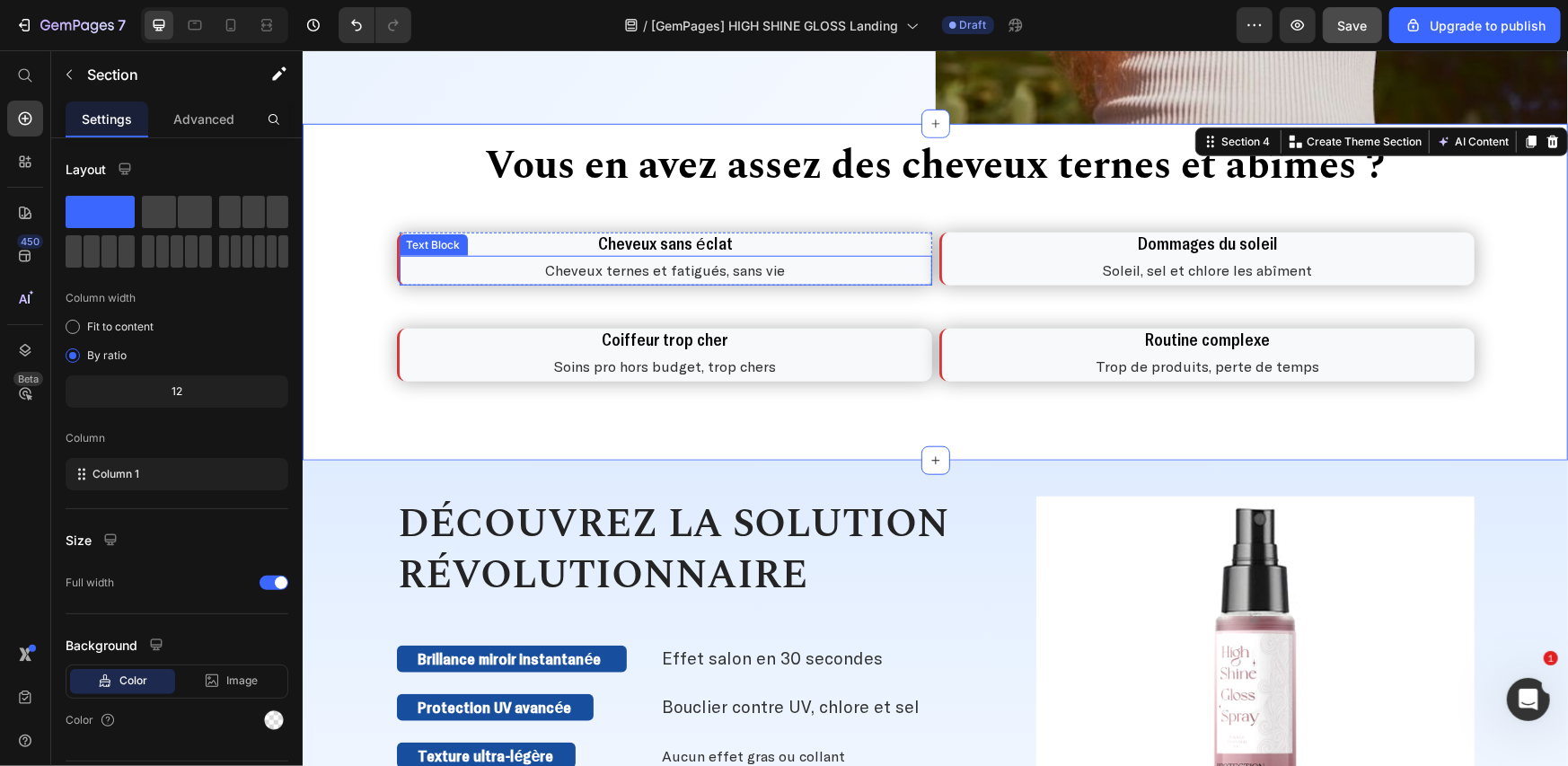 click on "Cheveux ternes et fatigués, sans vie" at bounding box center (665, 269) 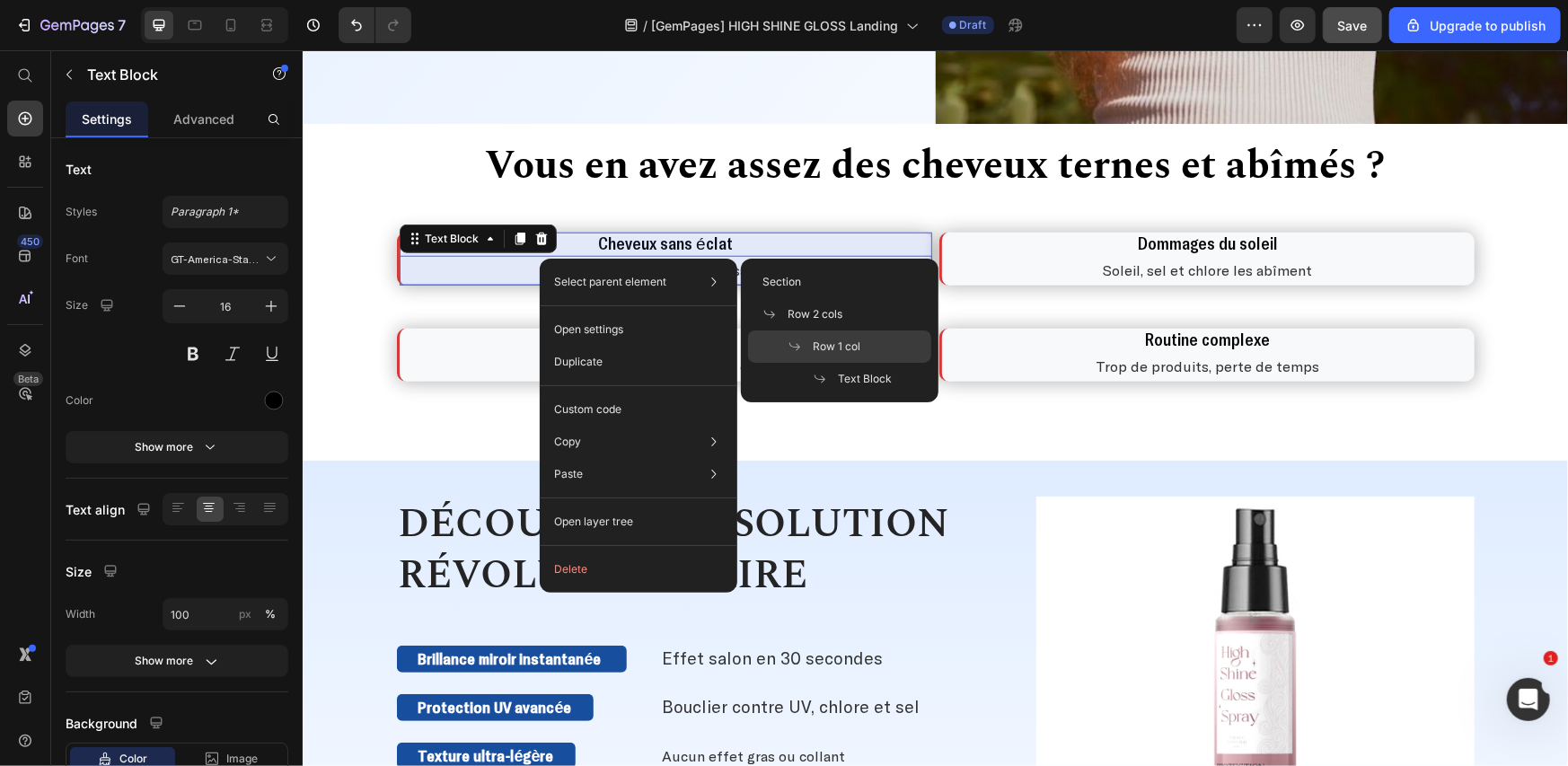 click at bounding box center (800, 347) 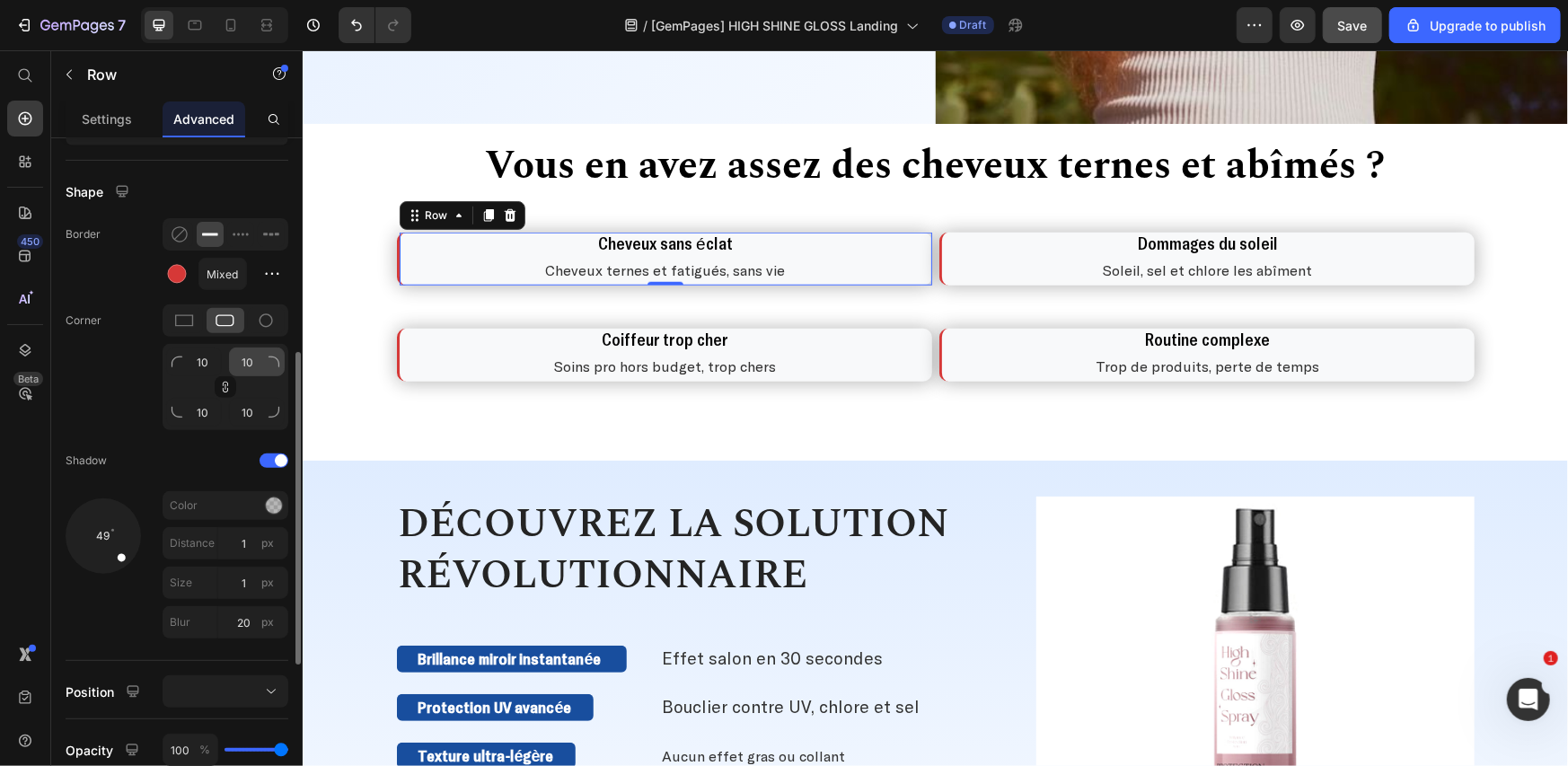 scroll, scrollTop: 447, scrollLeft: 0, axis: vertical 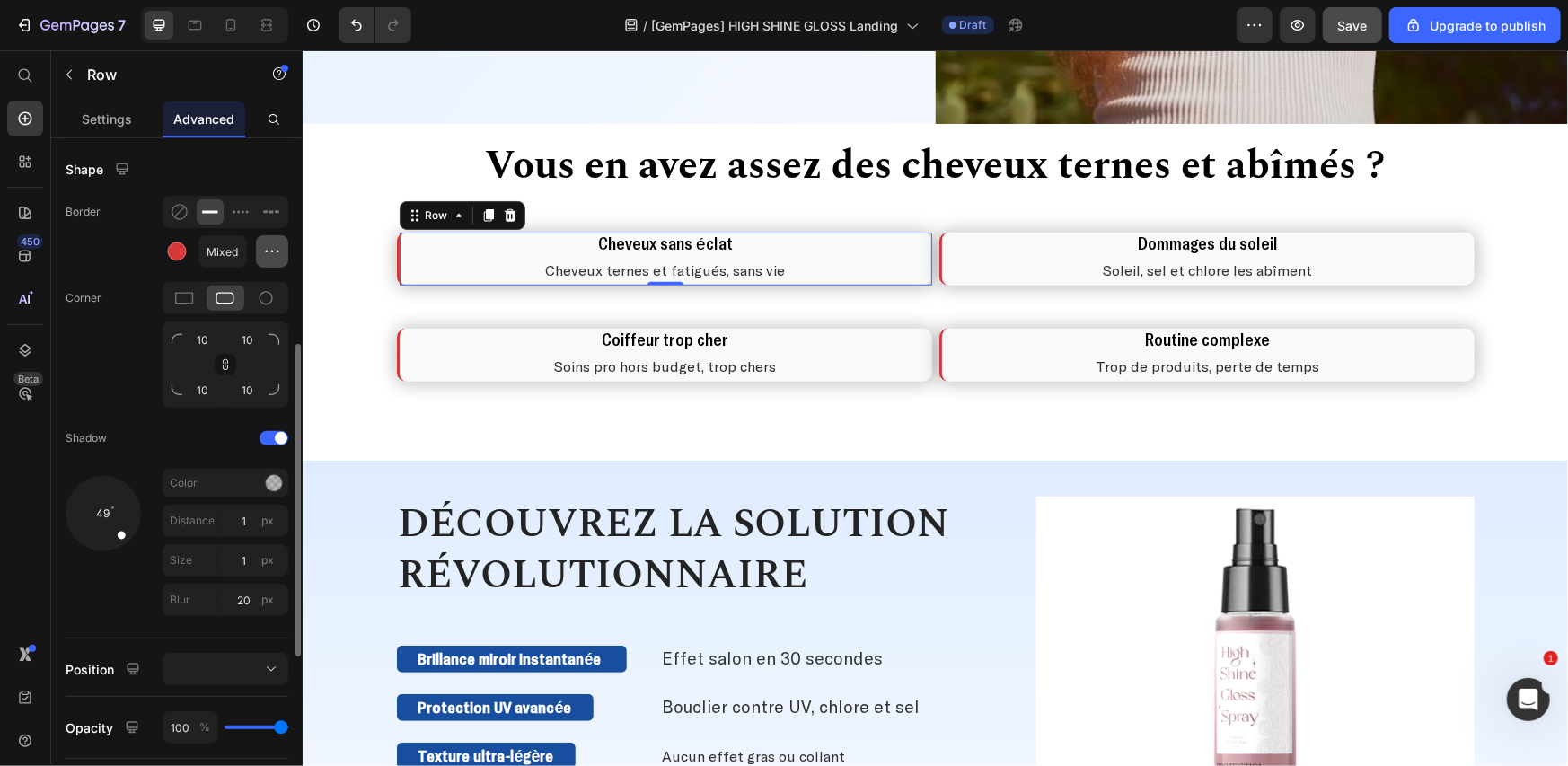 click 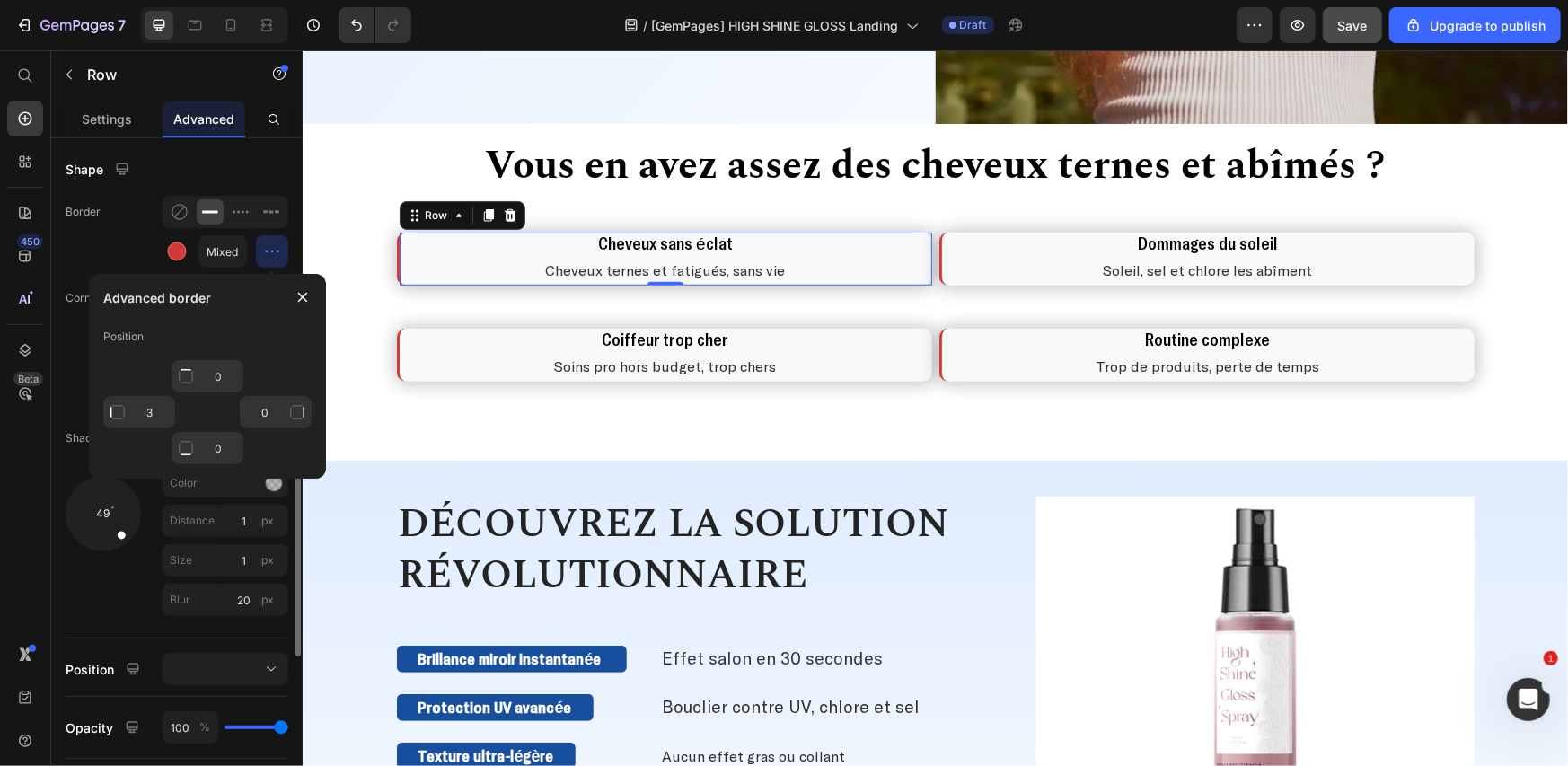 type 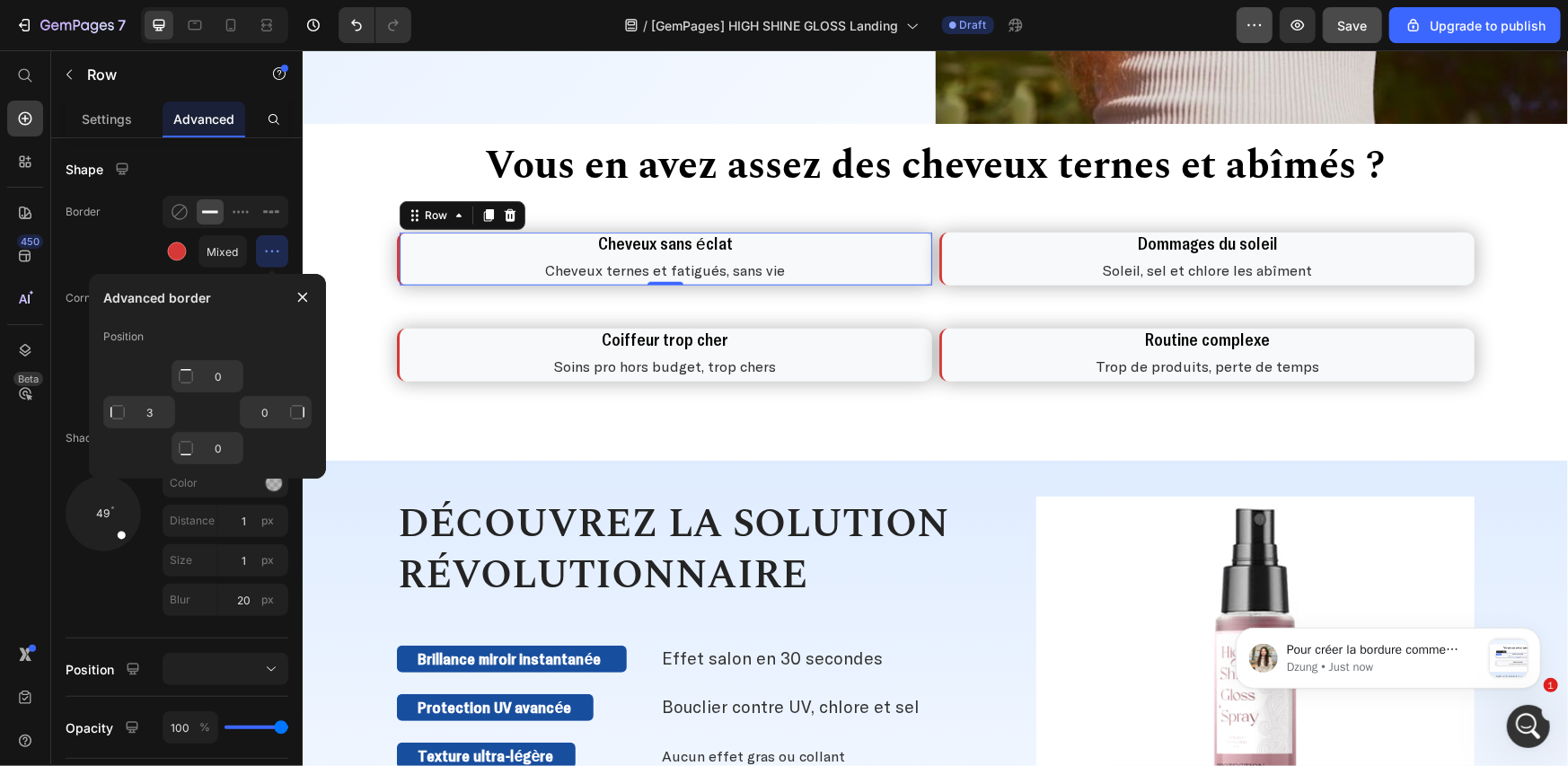 scroll, scrollTop: 0, scrollLeft: 0, axis: both 